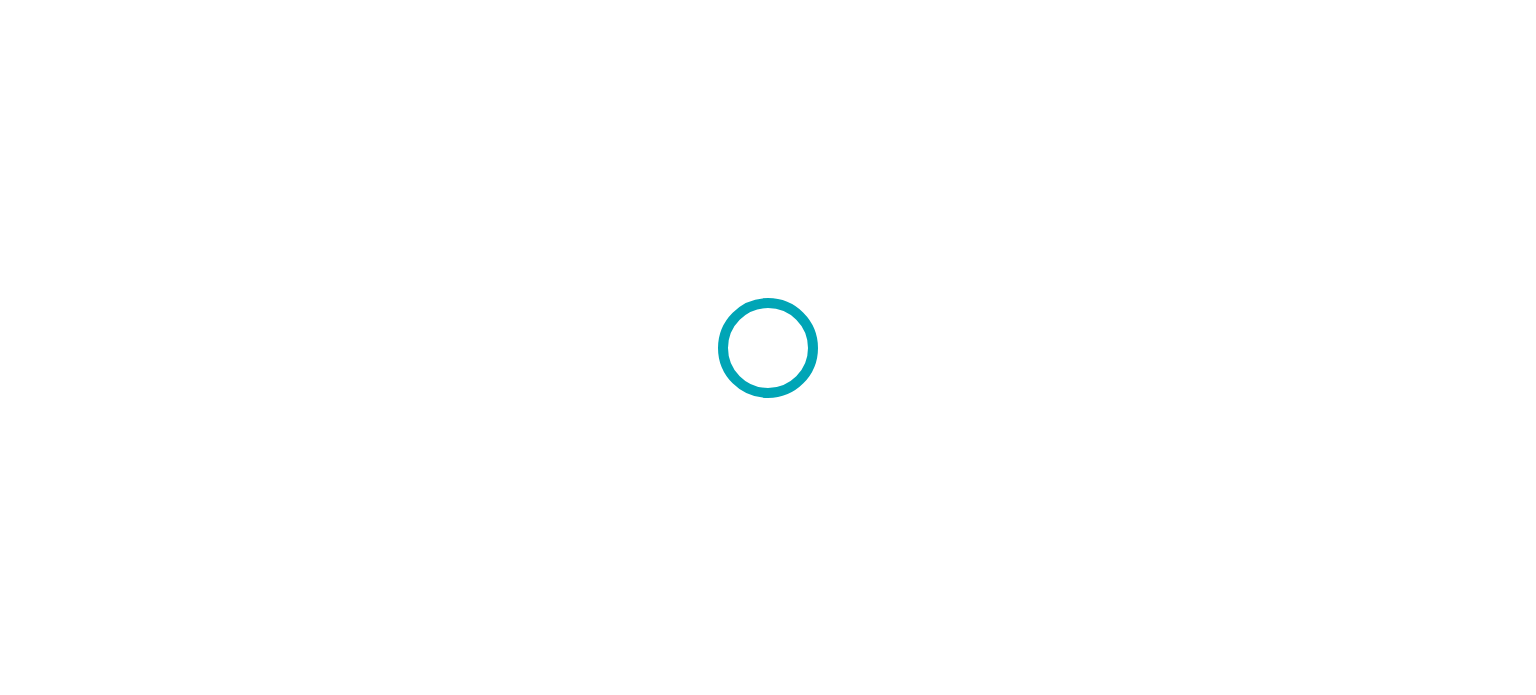 scroll, scrollTop: 0, scrollLeft: 0, axis: both 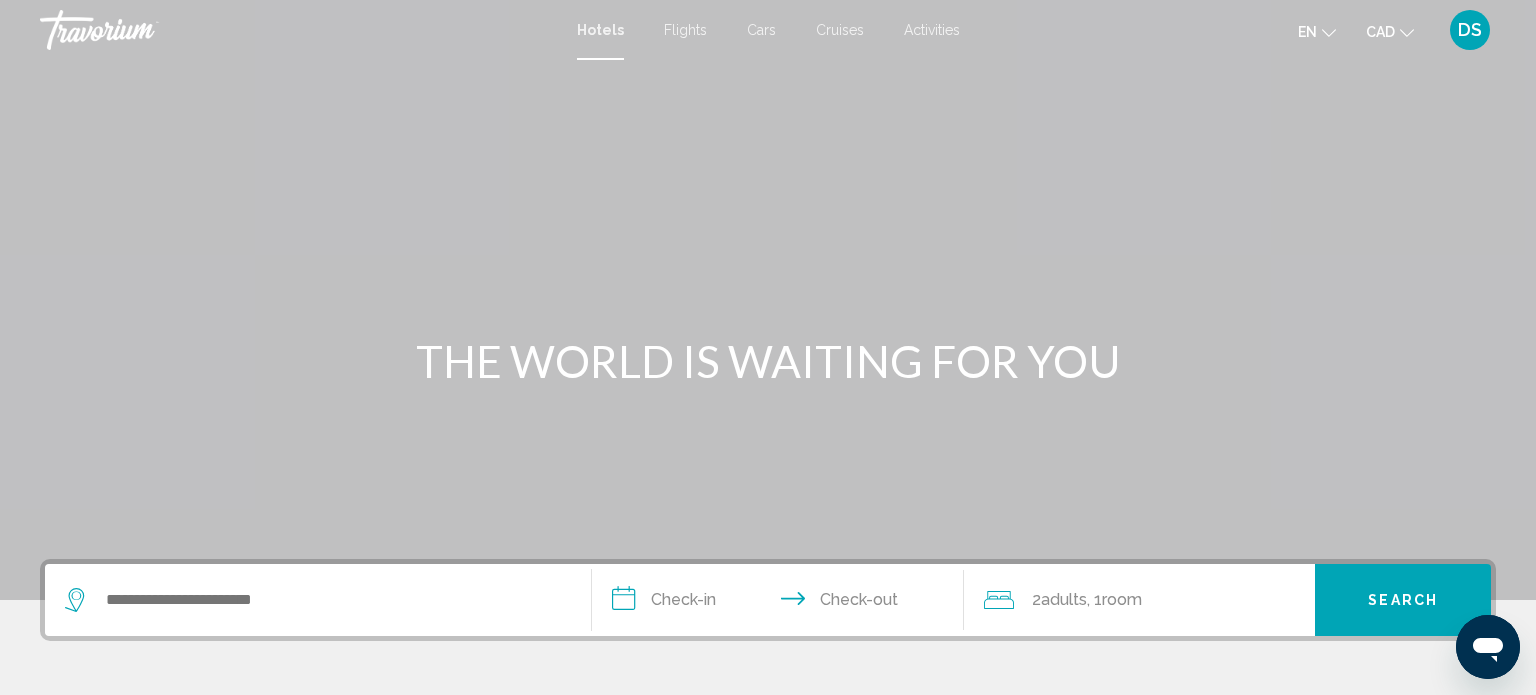 click on "Cars" at bounding box center (761, 30) 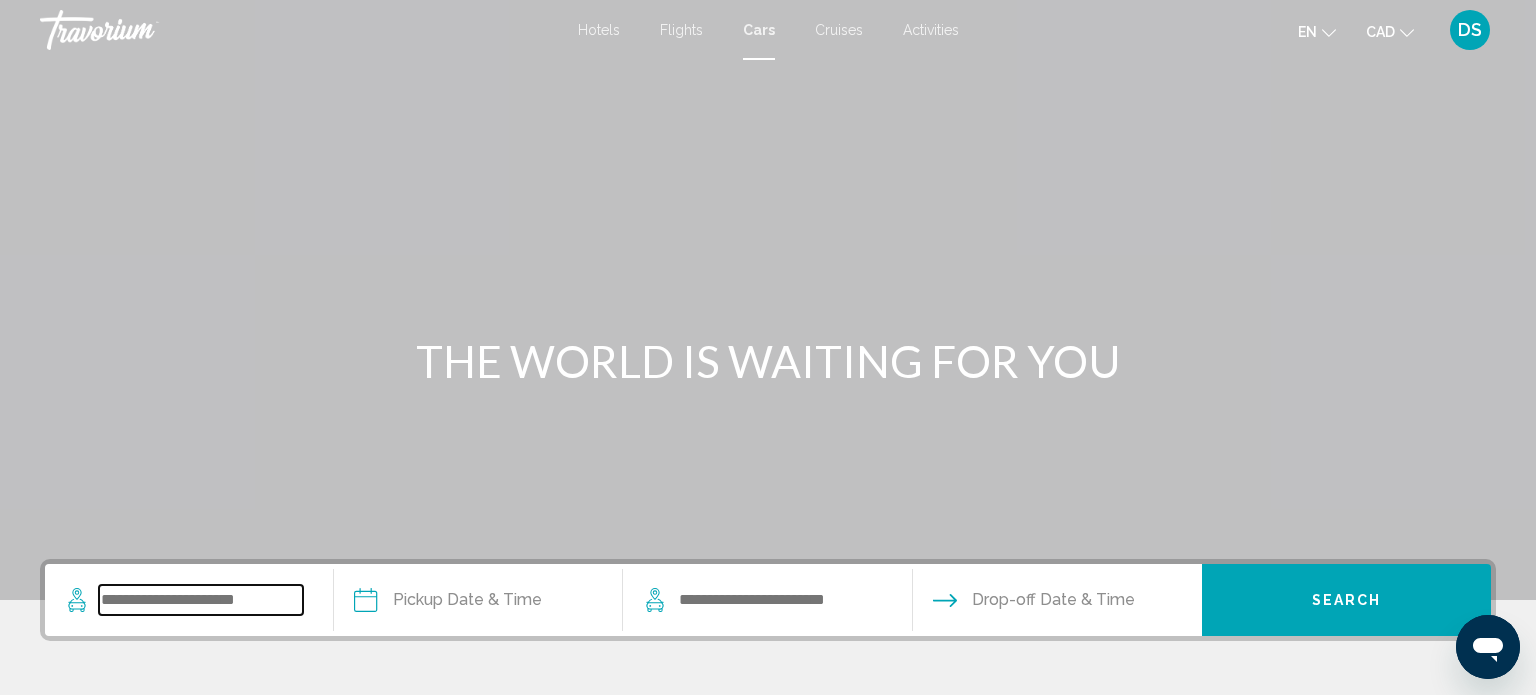 click at bounding box center (201, 600) 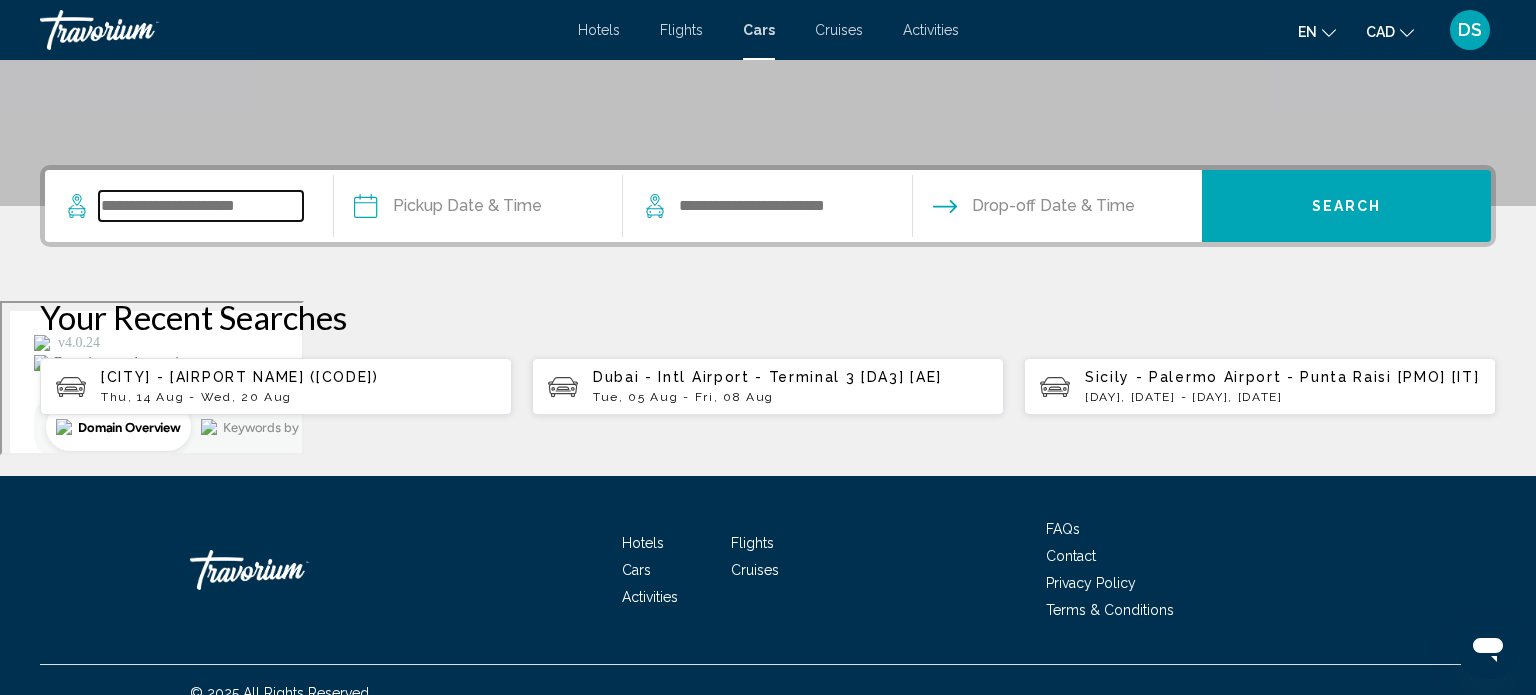 scroll, scrollTop: 419, scrollLeft: 0, axis: vertical 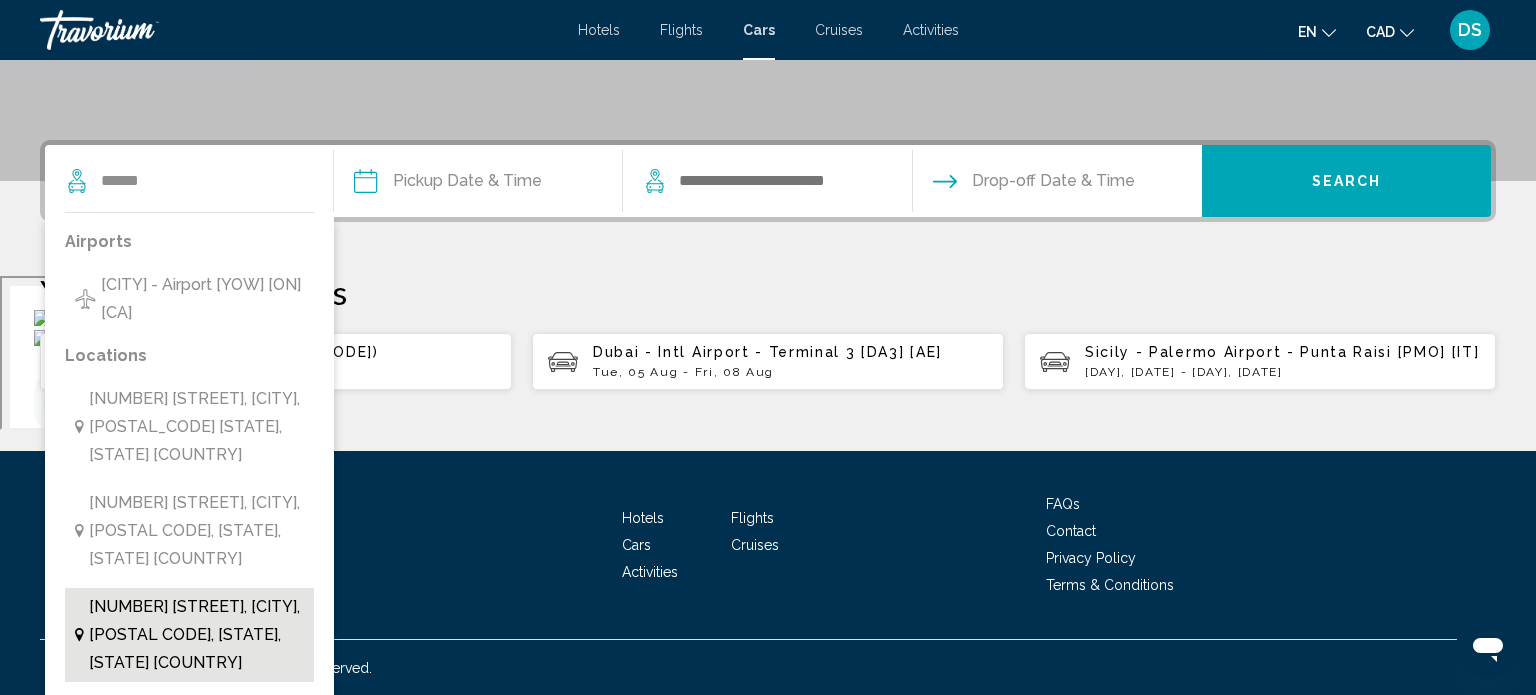 click on "[NUMBER] [STREET], [CITY], [POSTAL CODE], [STATE], [STATE] [COUNTRY]" at bounding box center [196, 635] 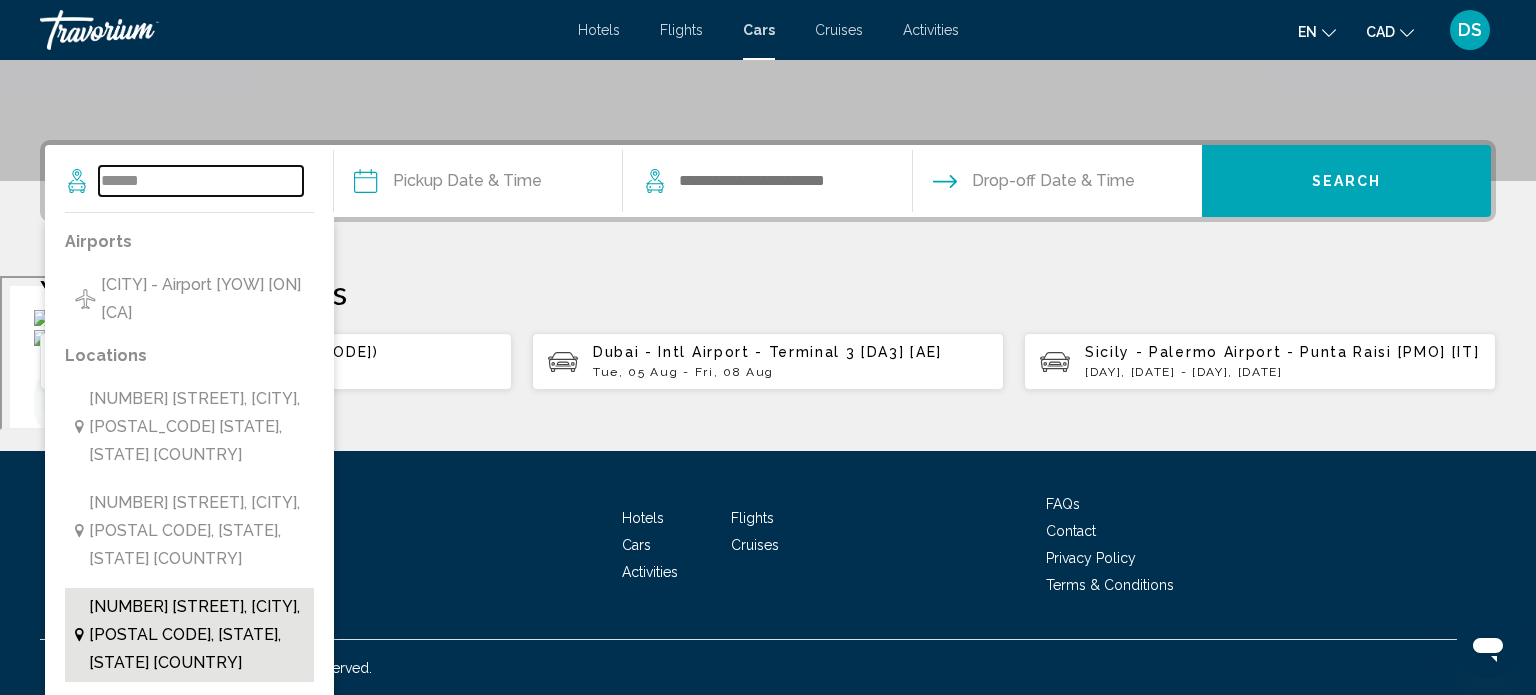 type on "**********" 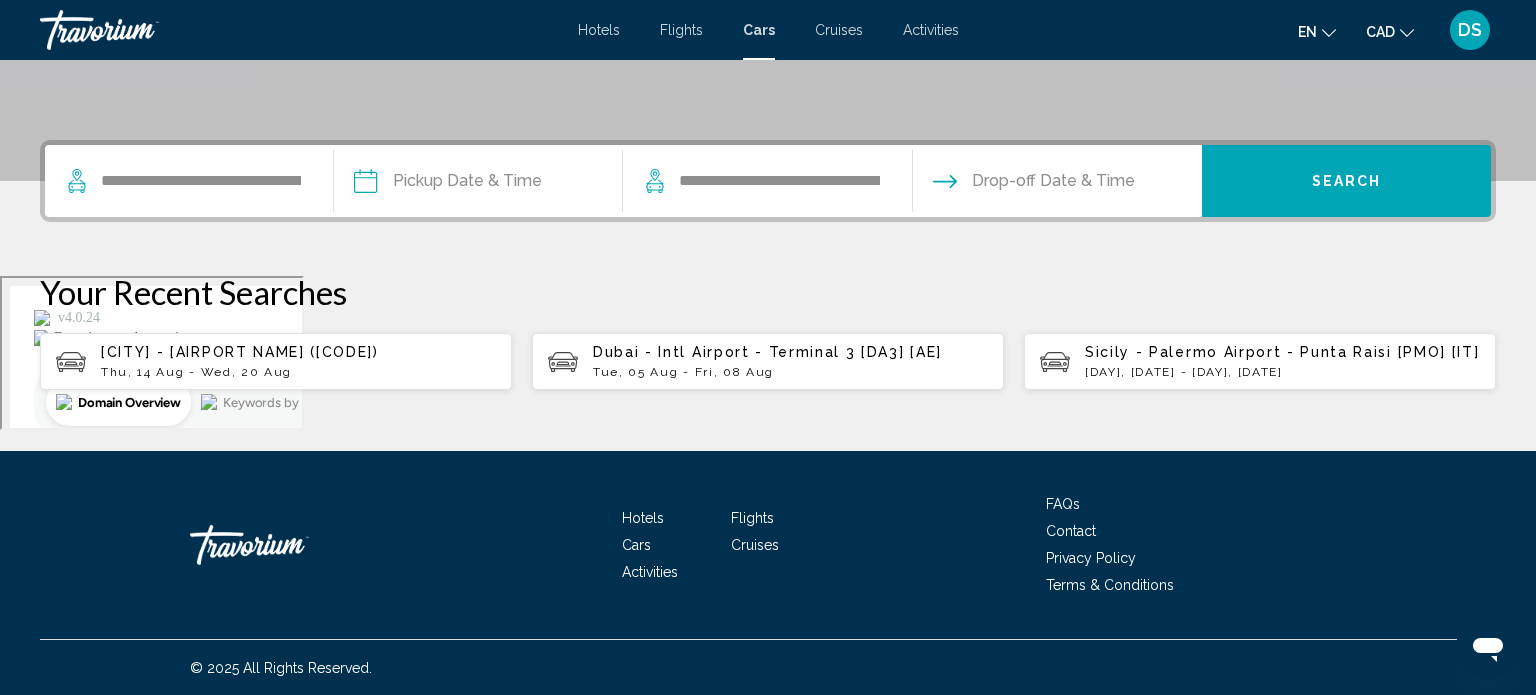 click at bounding box center (477, 184) 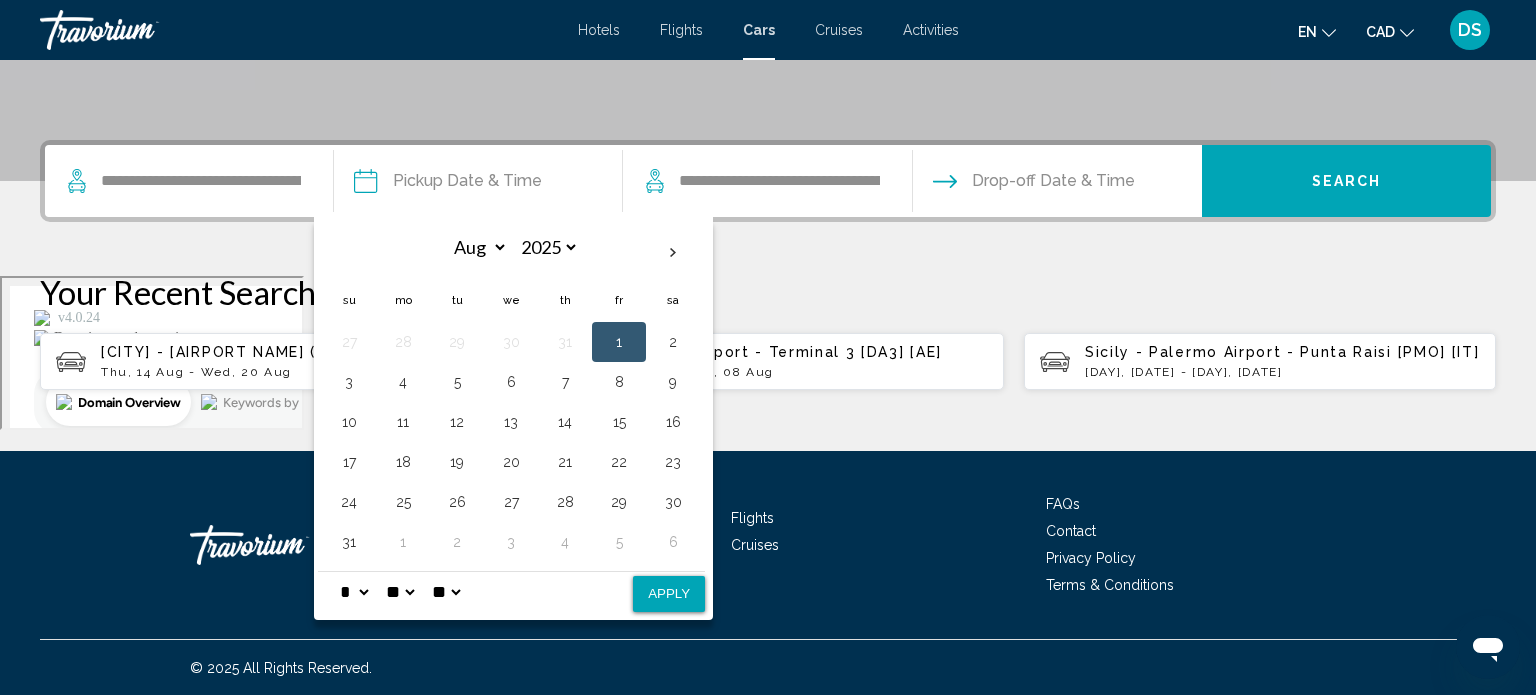 click on "* * * * * * * * * ** ** **" at bounding box center (354, 592) 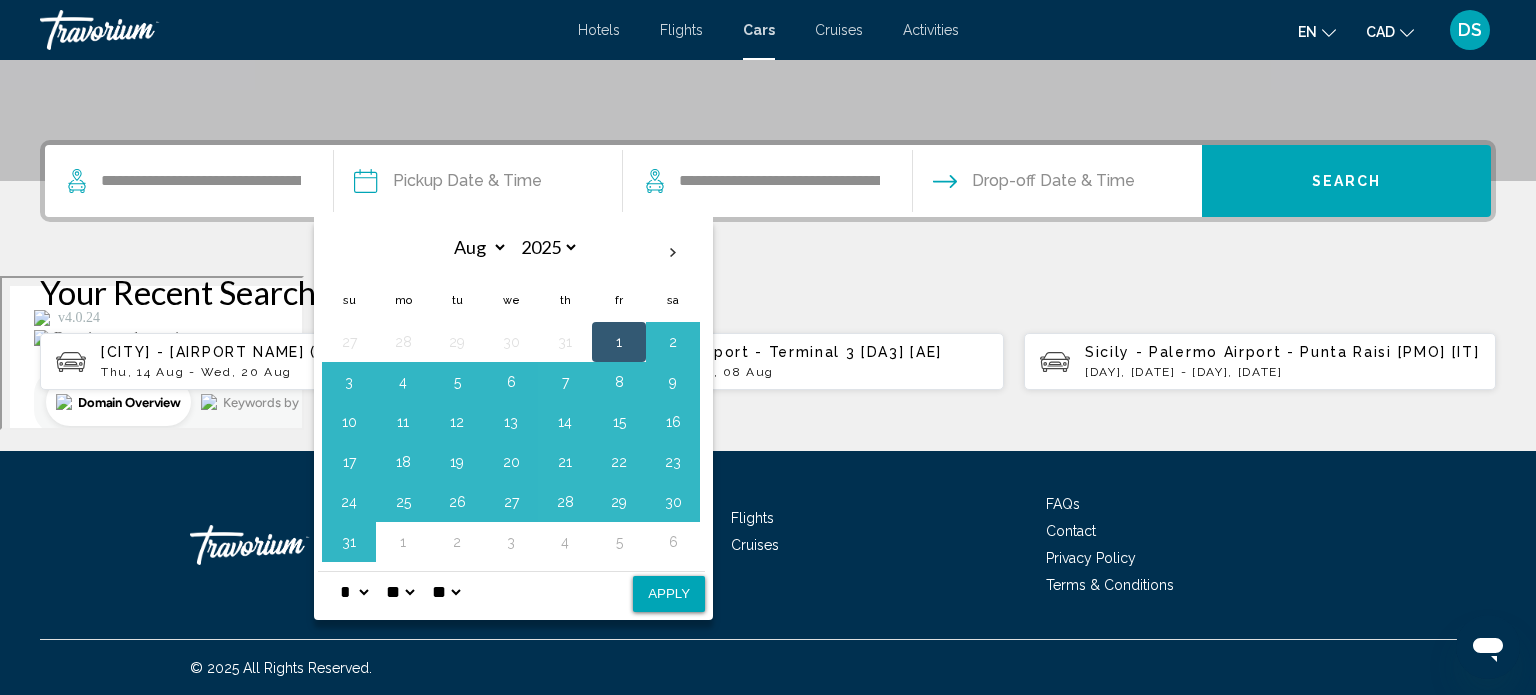 click on "** **" at bounding box center (446, 592) 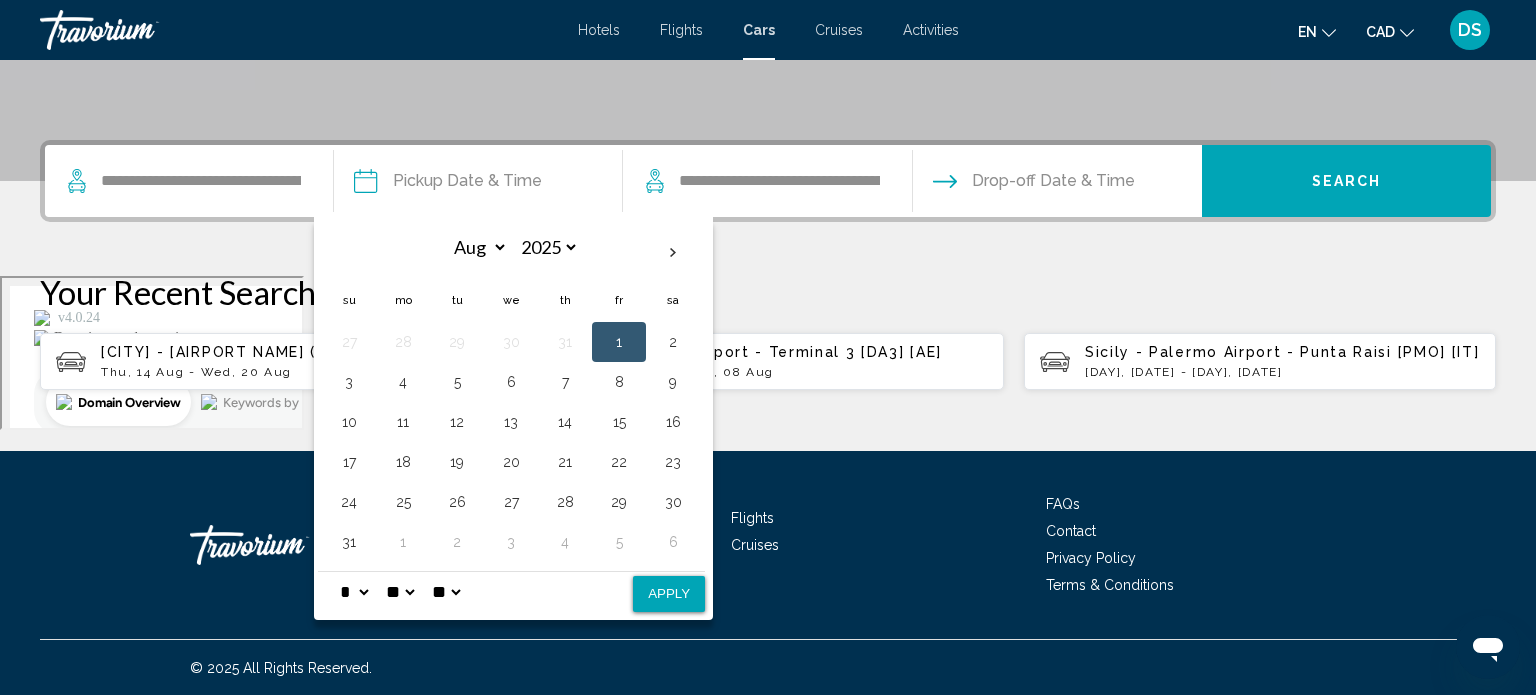 click on "1" at bounding box center (619, 342) 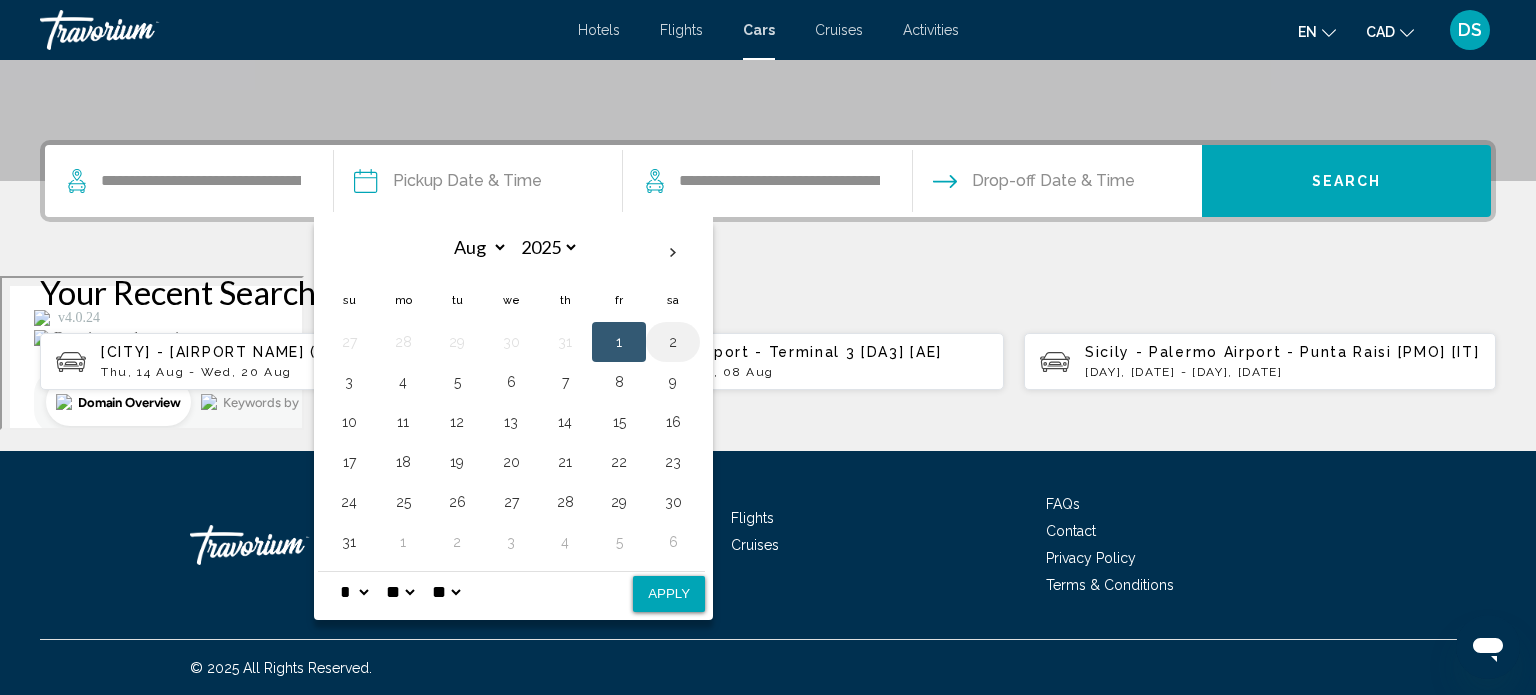 click on "2" at bounding box center (673, 342) 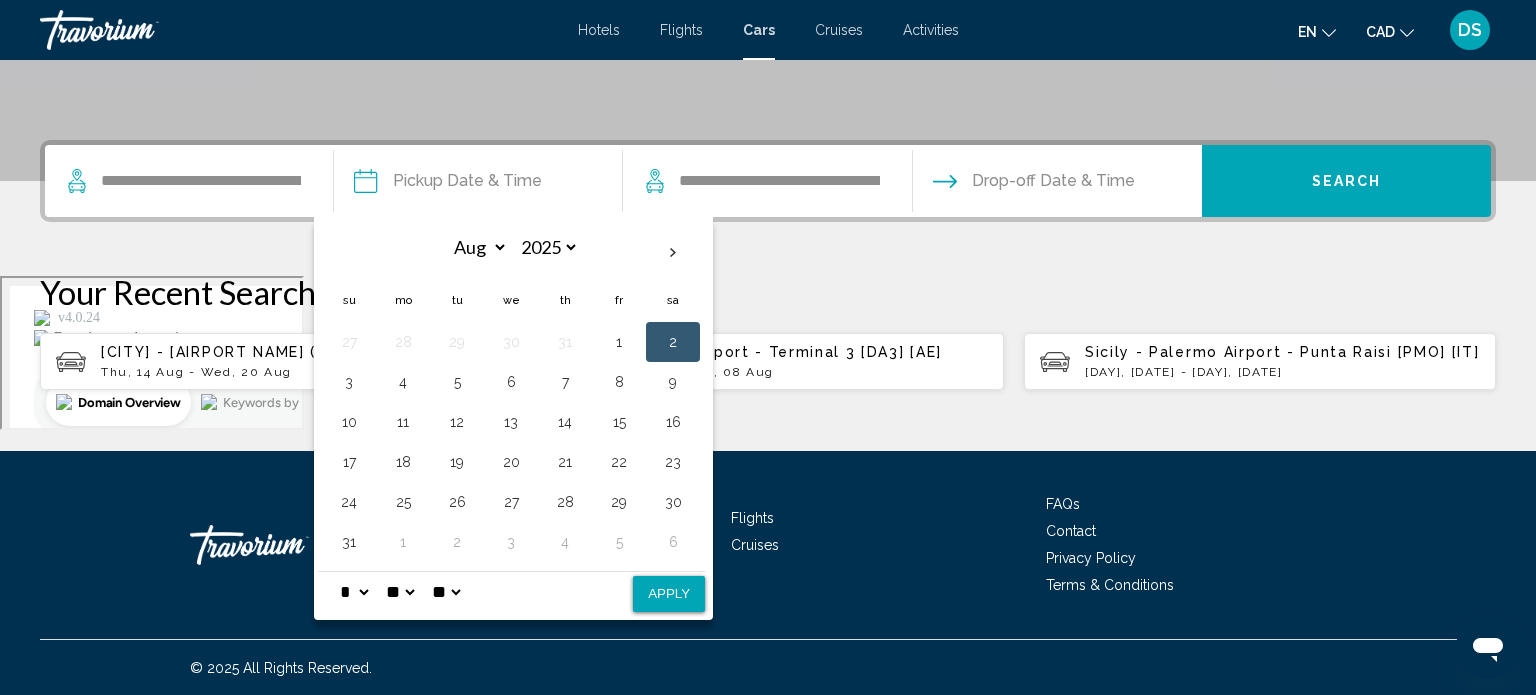 click on "* * * * * * * * * ** ** **" at bounding box center (354, 592) 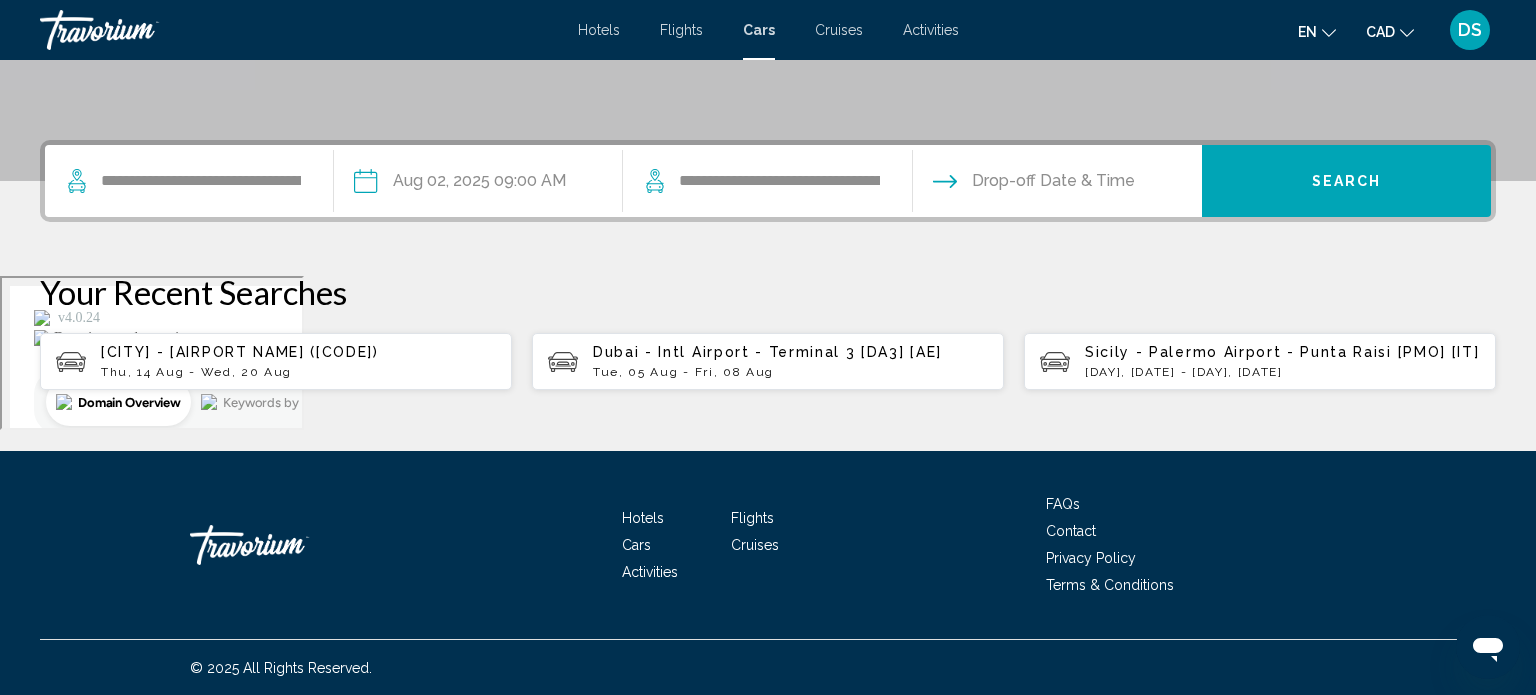 click at bounding box center [1056, 184] 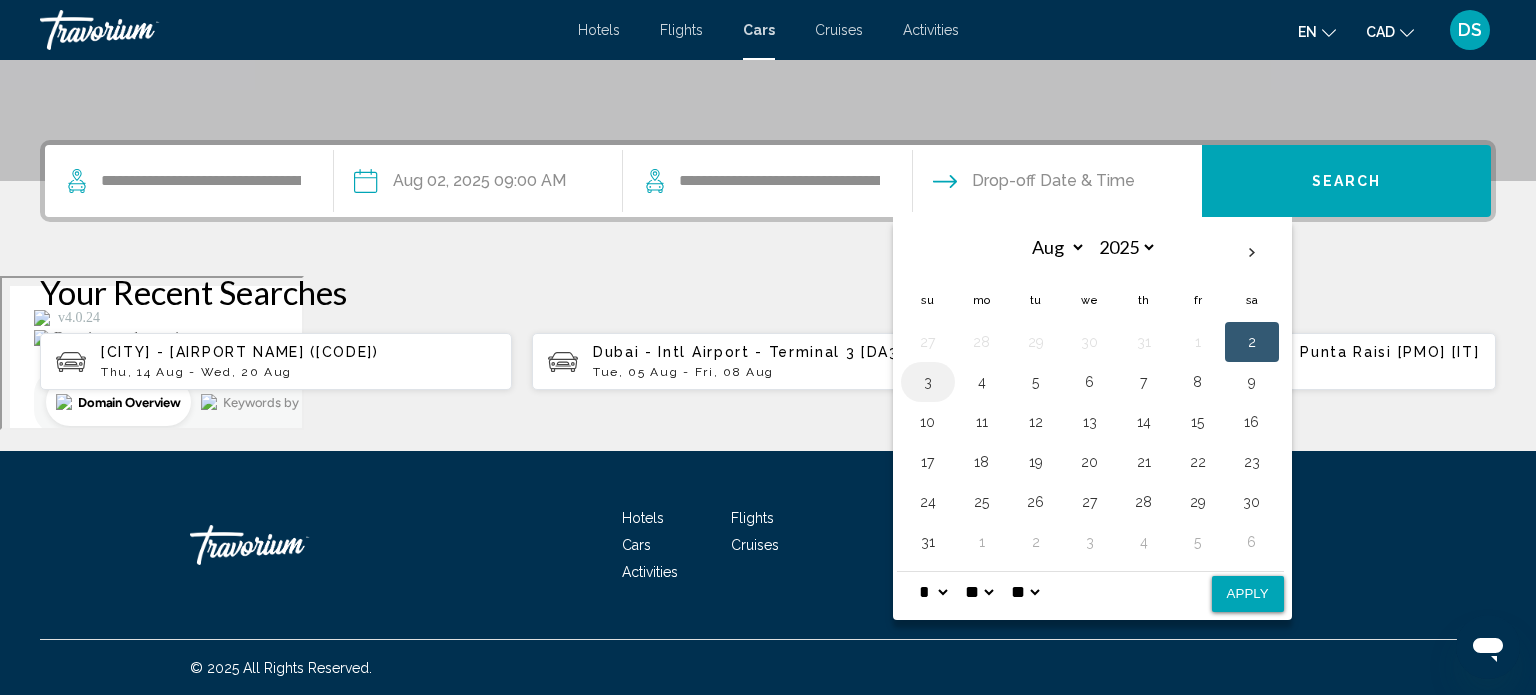 click on "3" at bounding box center (928, 382) 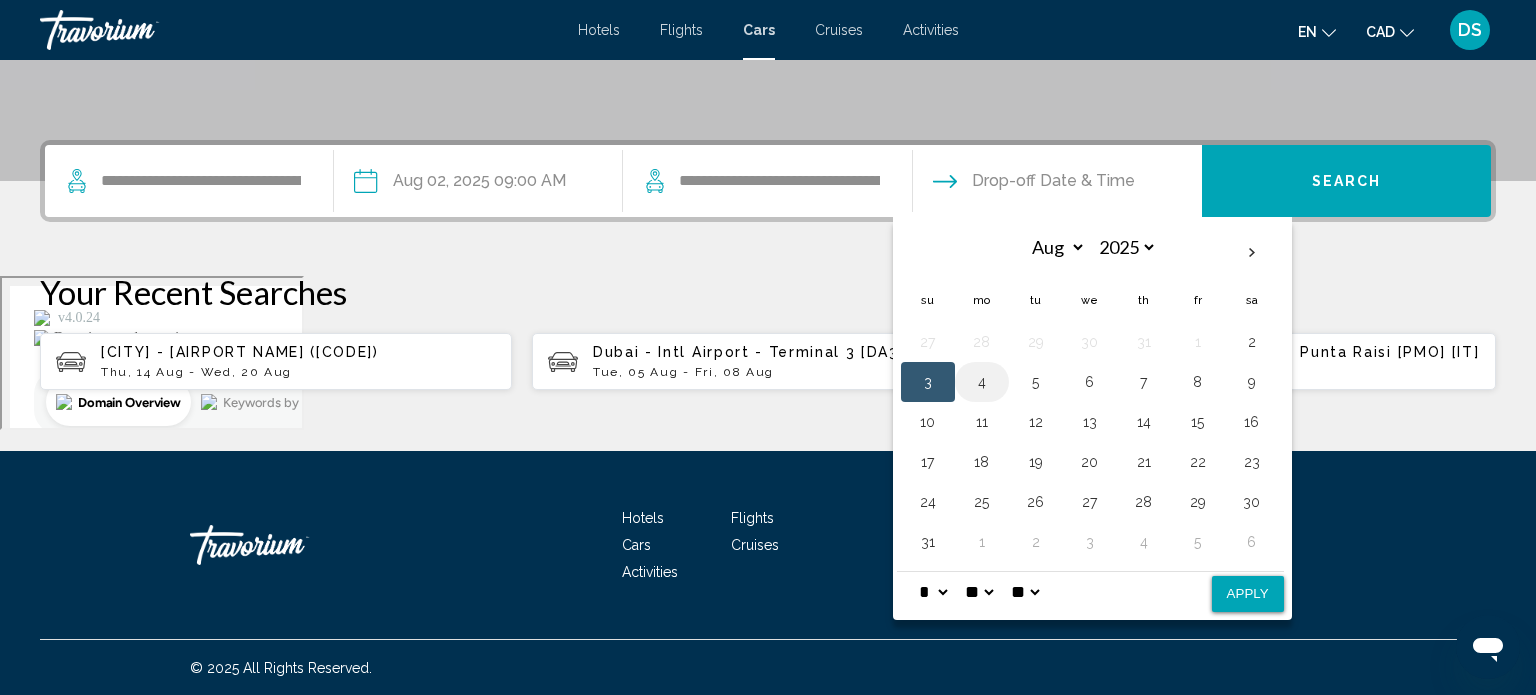 click on "4" at bounding box center (982, 382) 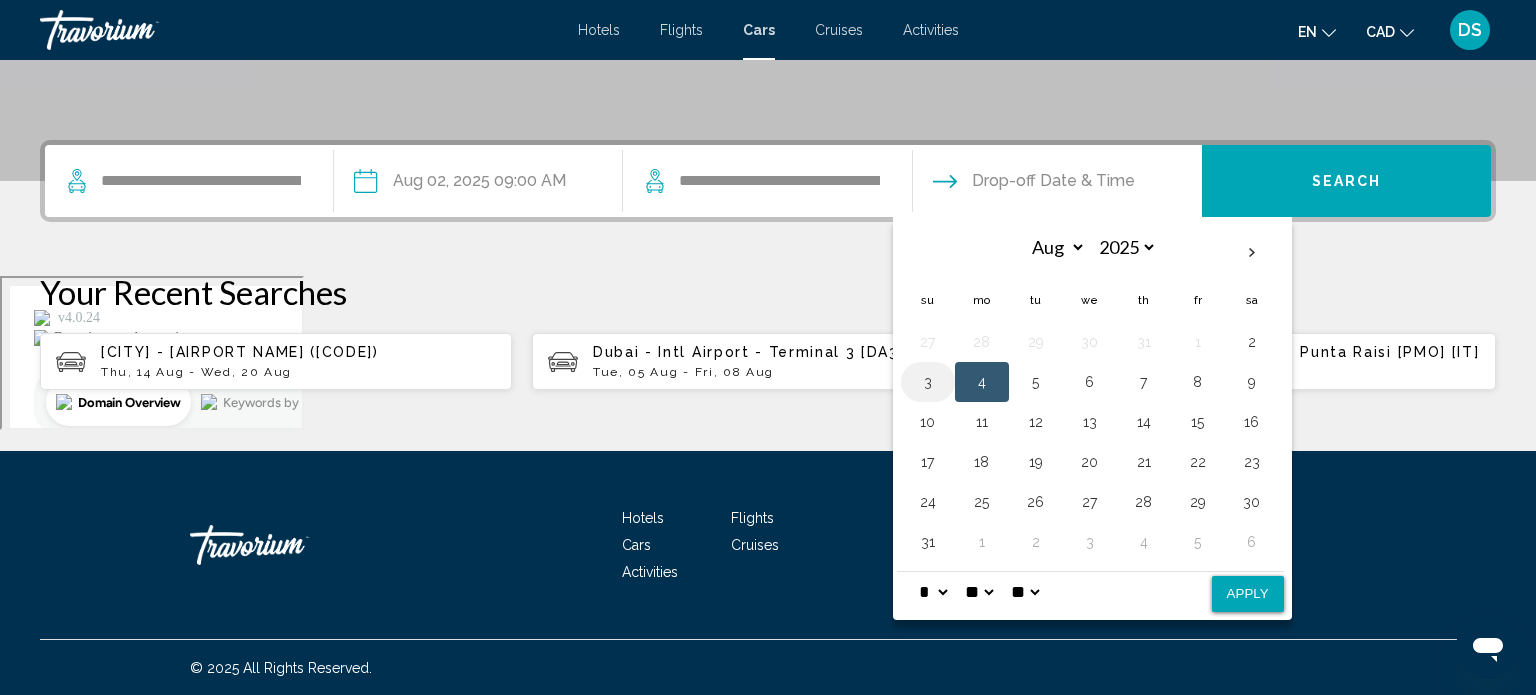 click on "3" at bounding box center (928, 382) 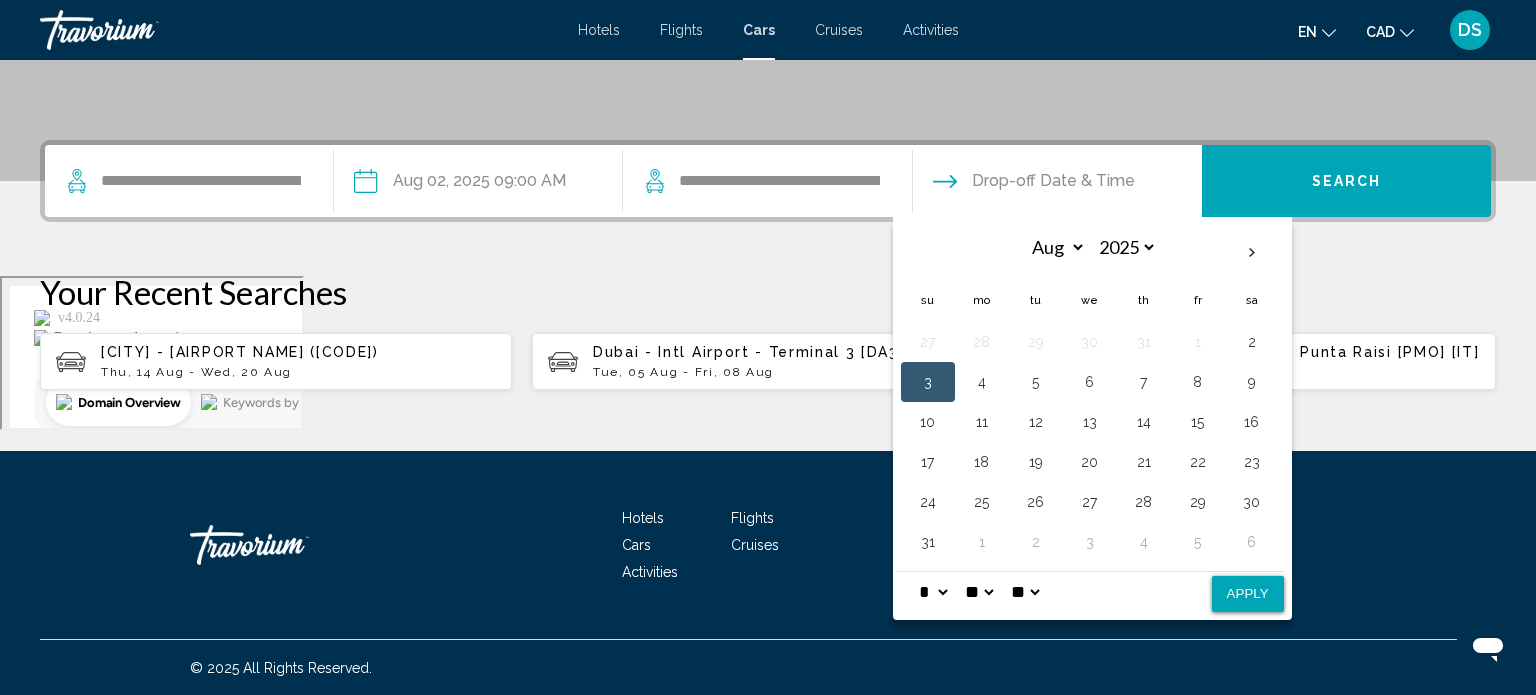 click on "Apply" at bounding box center (1248, 594) 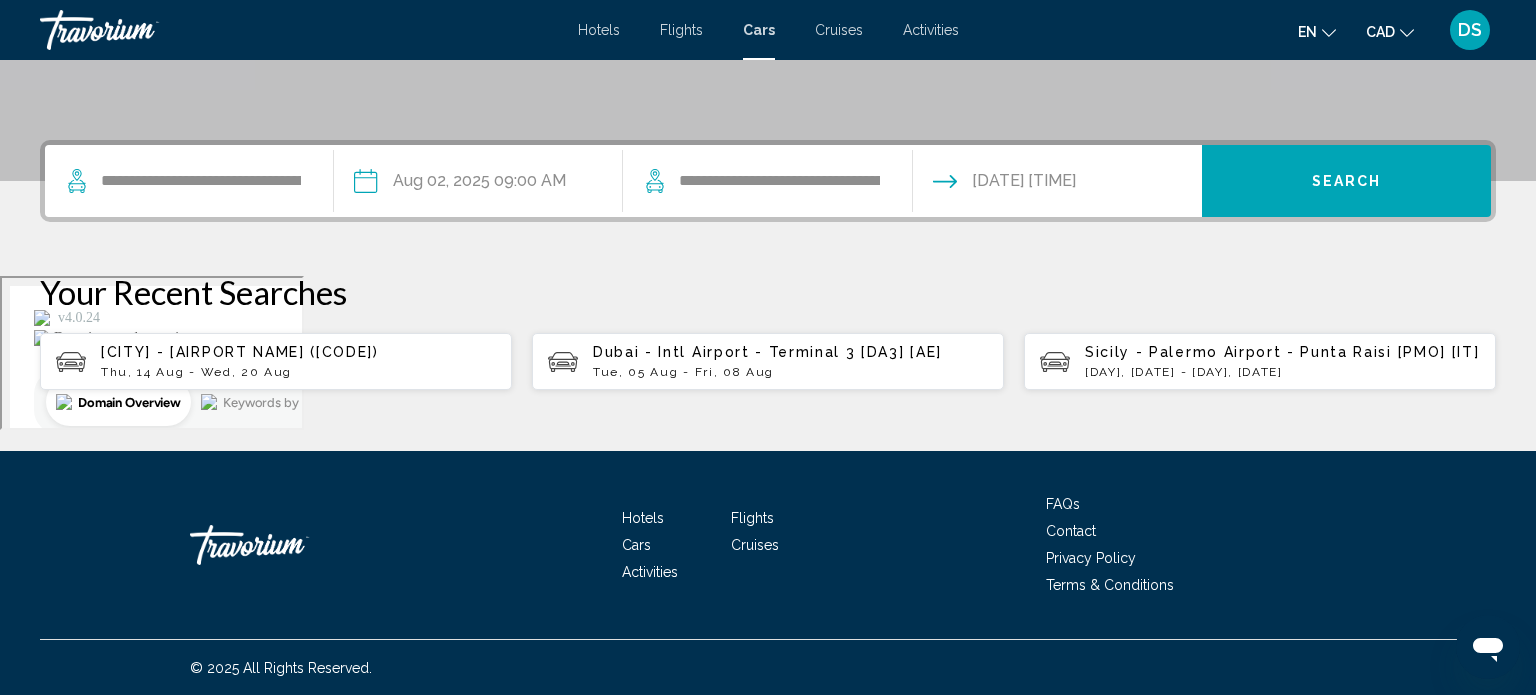 click on "Search" at bounding box center [1346, 181] 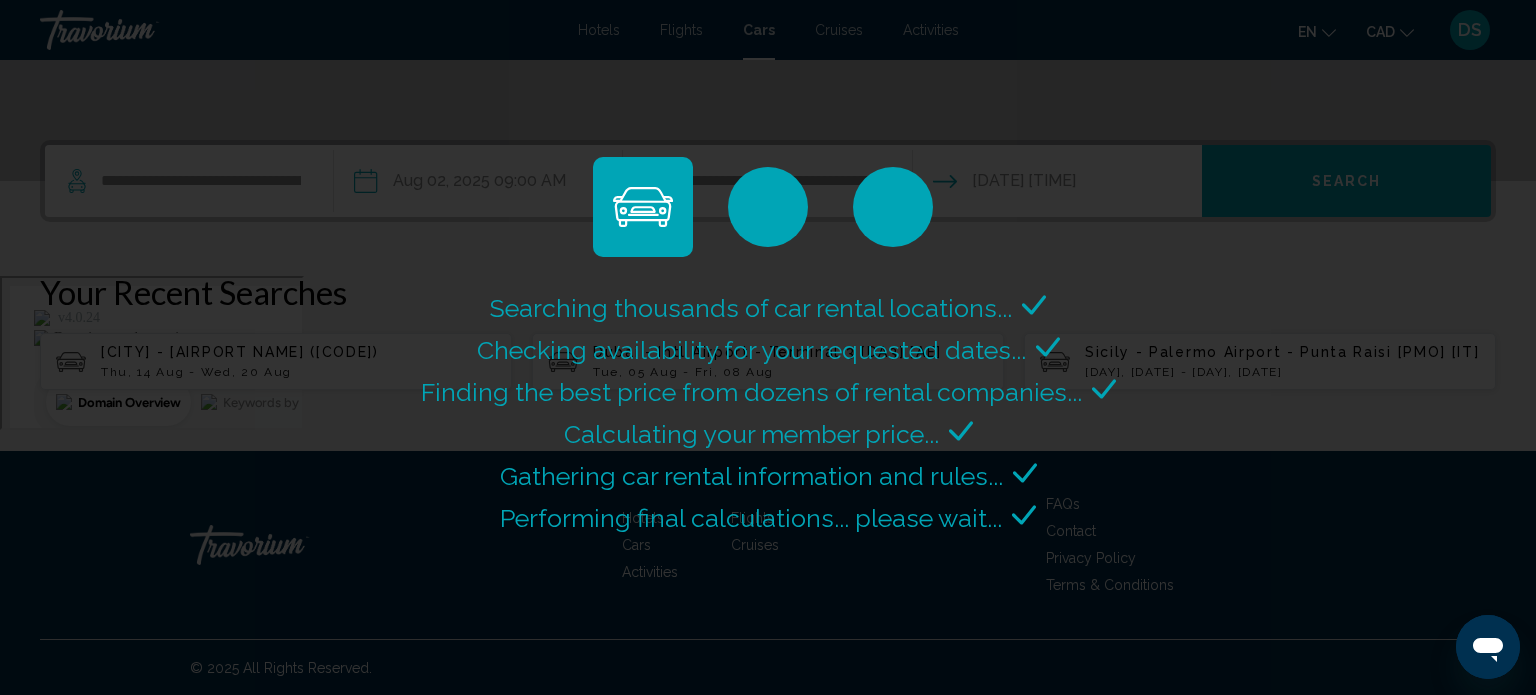 select on "*" 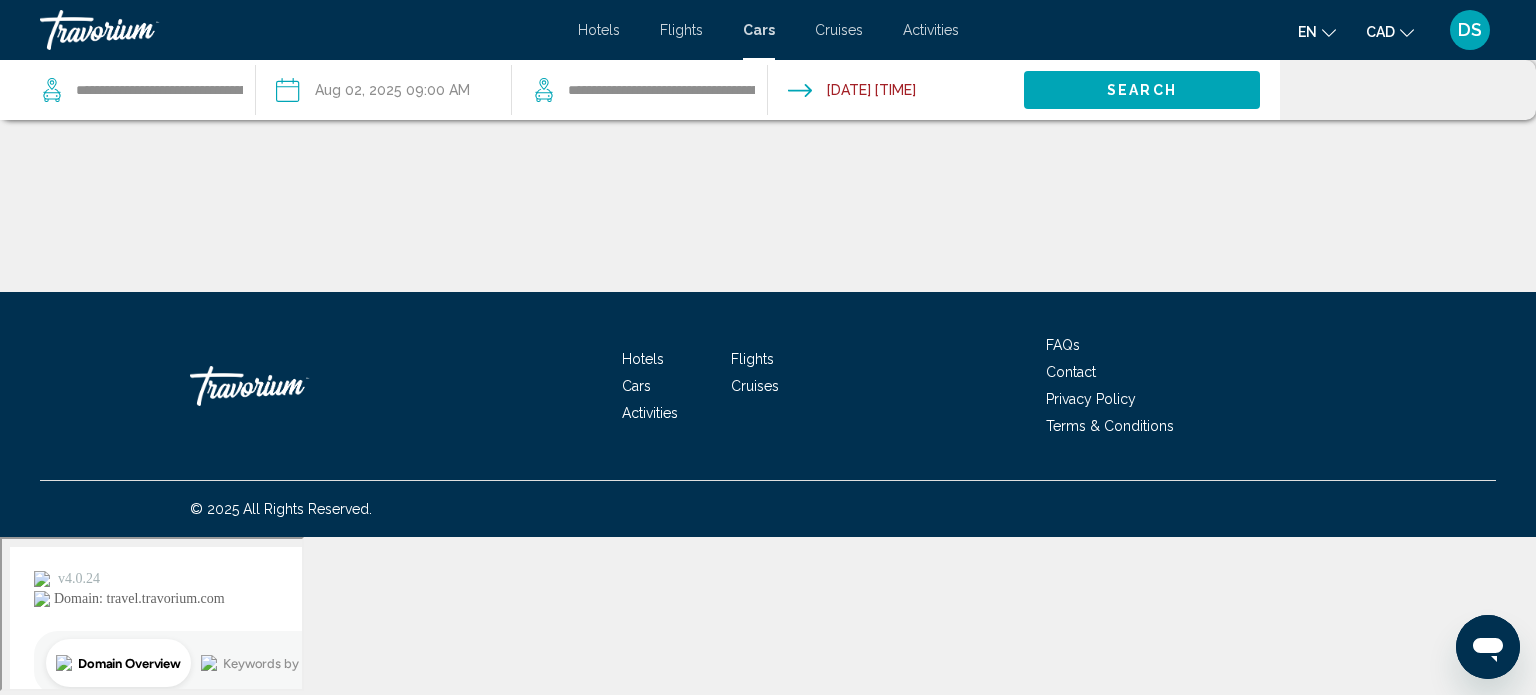scroll, scrollTop: 0, scrollLeft: 0, axis: both 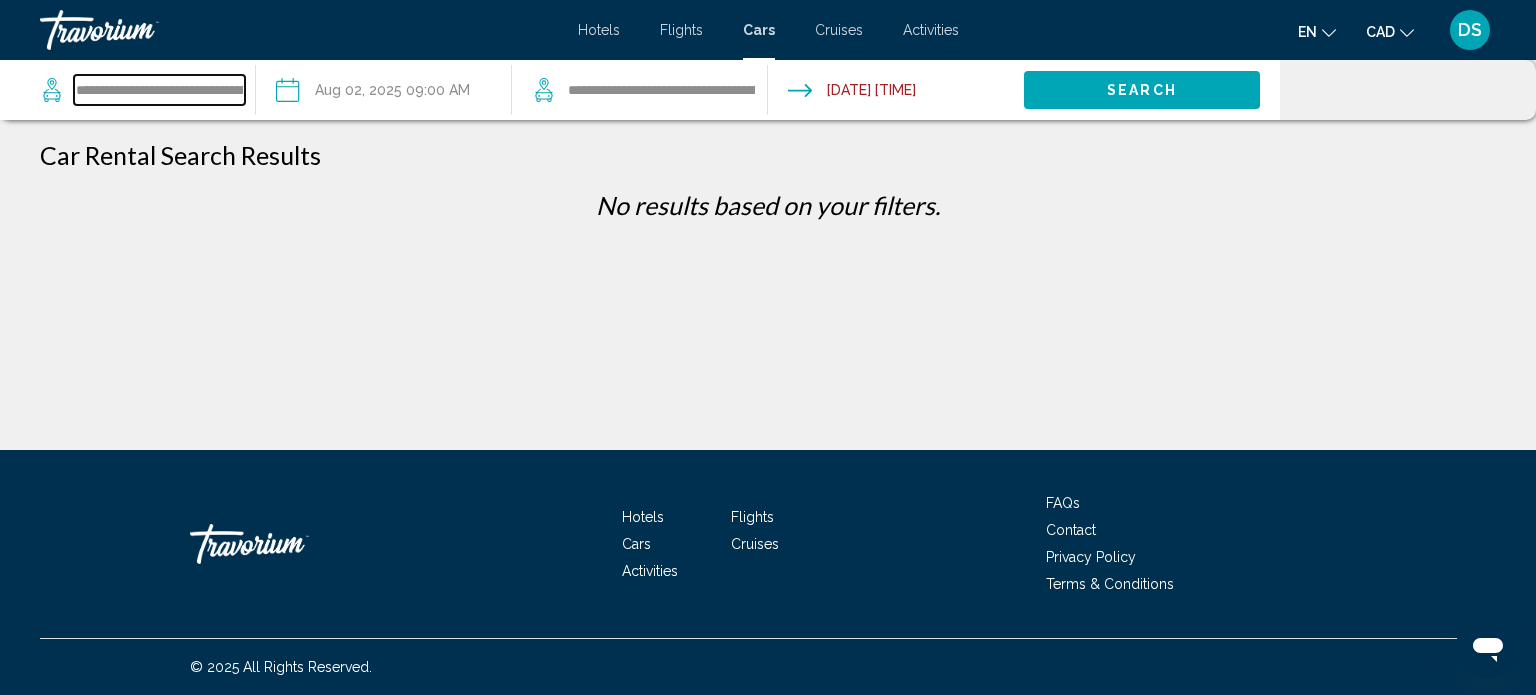 click on "**********" at bounding box center [159, 90] 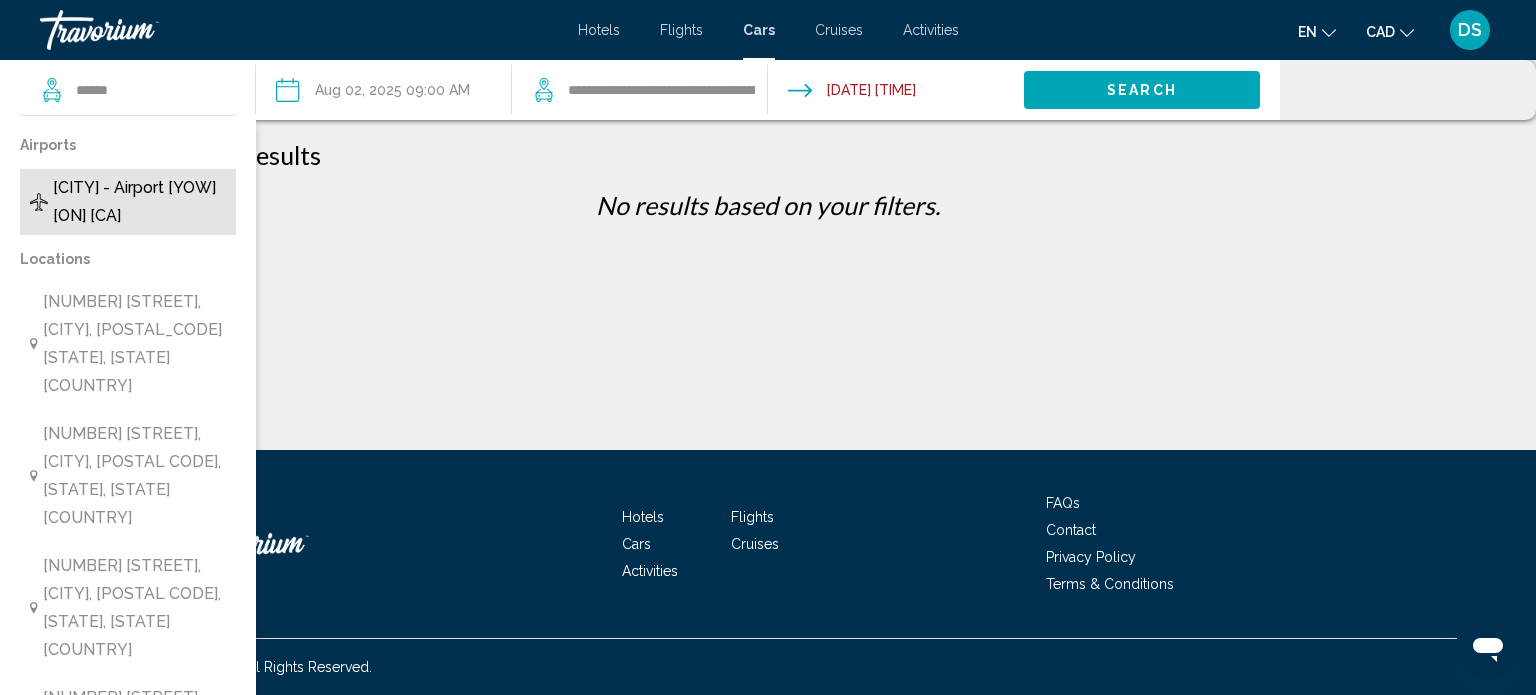 click on "[CITY] - Airport [YOW] [ON] [CA]" at bounding box center (139, 202) 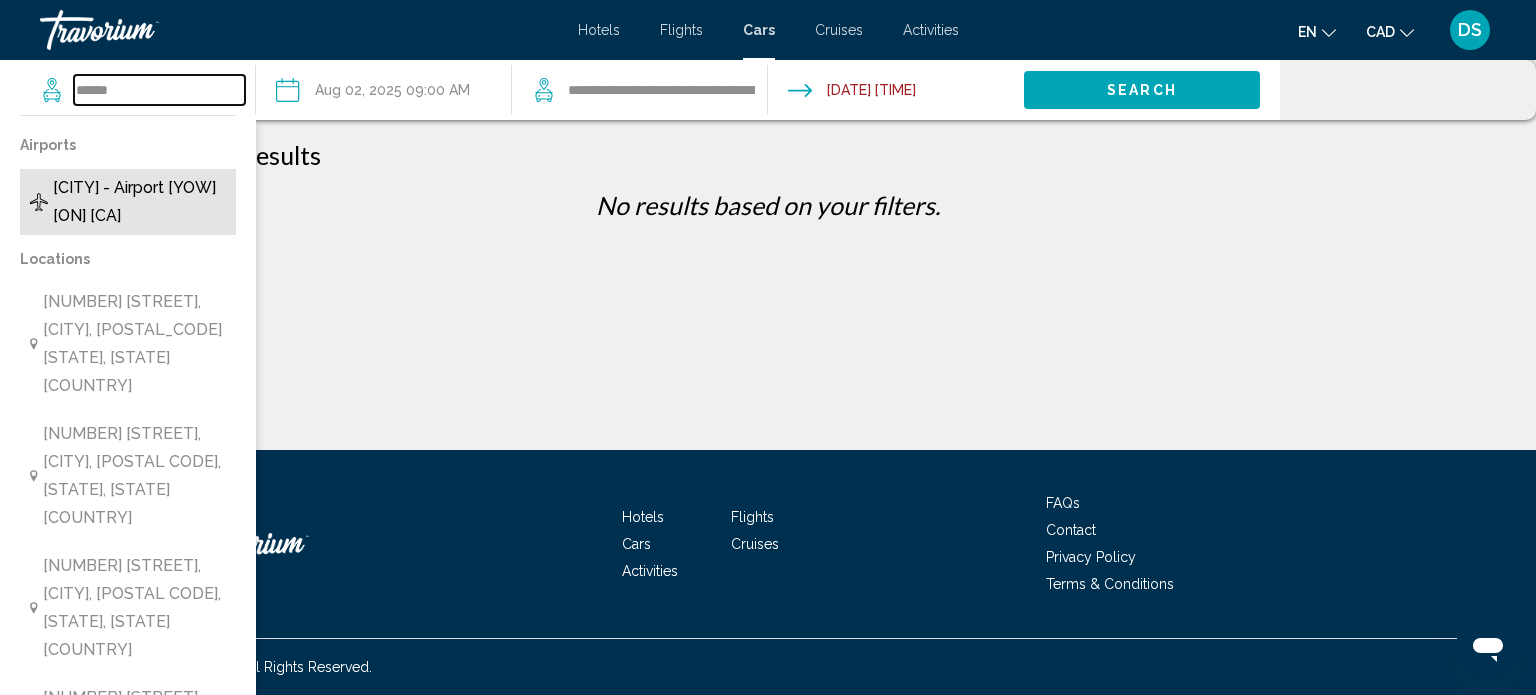 type on "**********" 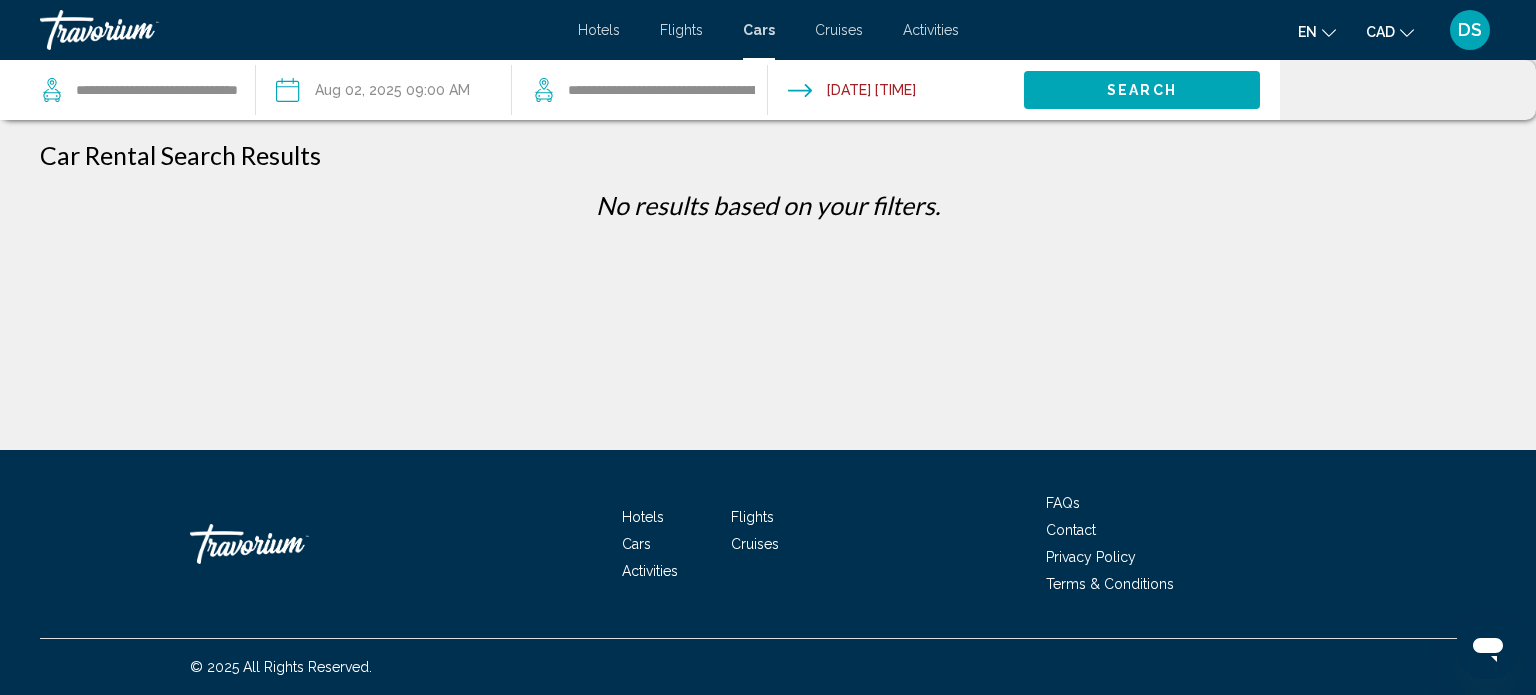 click at bounding box center [383, 93] 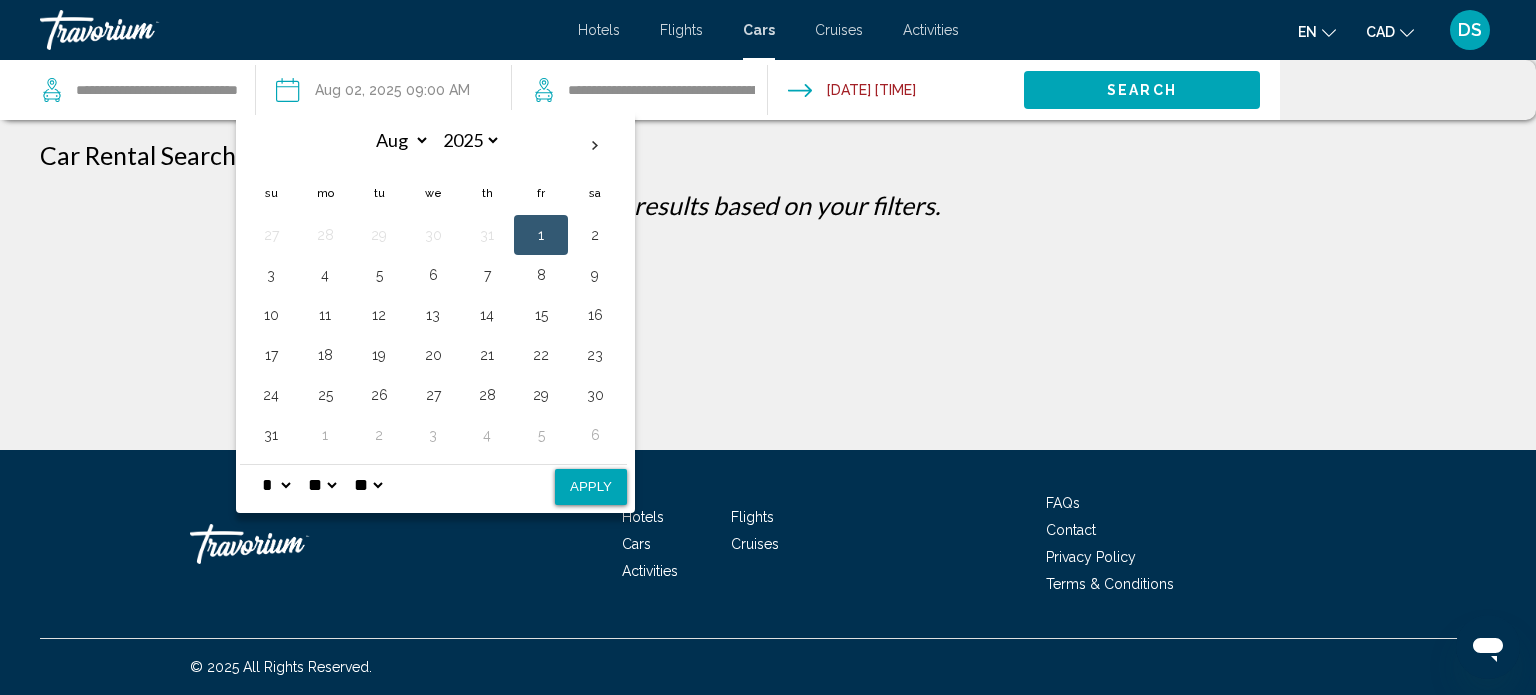 click on "Apply" at bounding box center [591, 487] 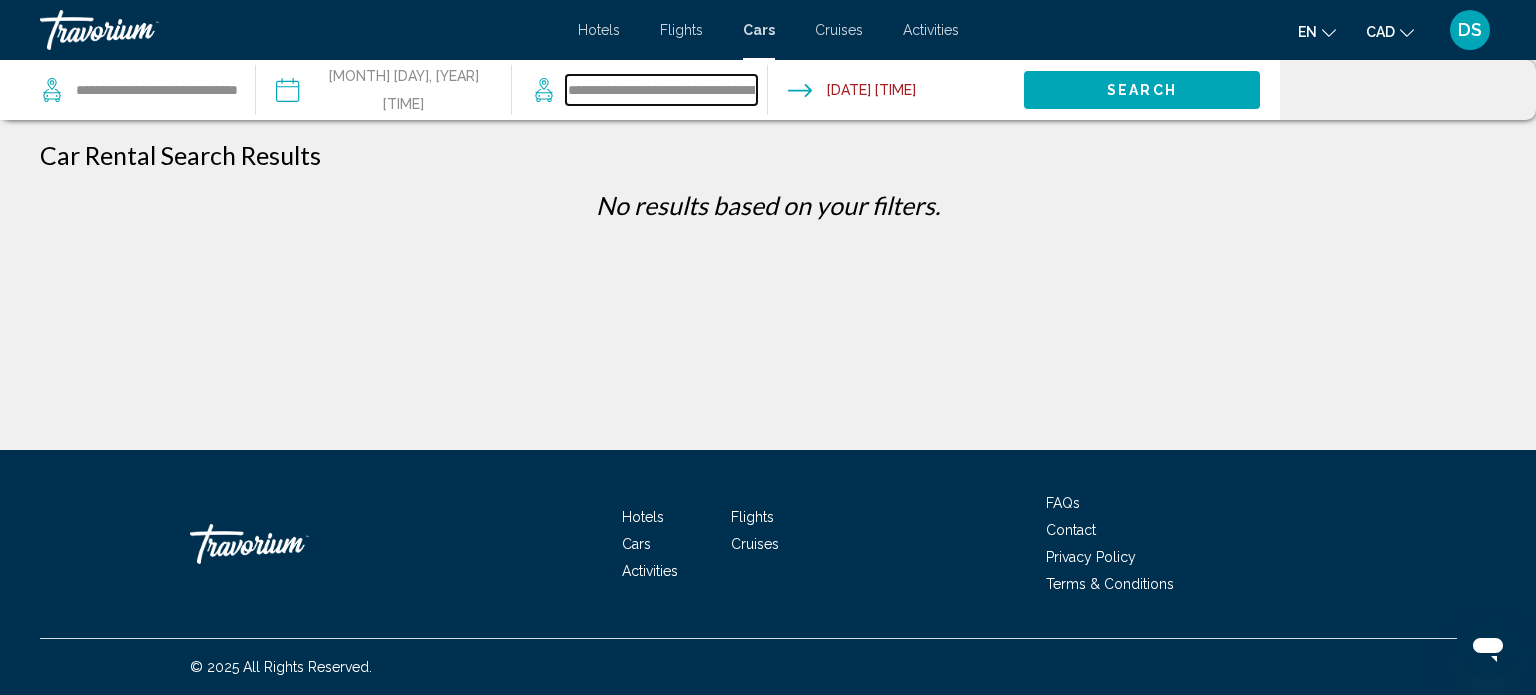 click on "**********" at bounding box center (661, 90) 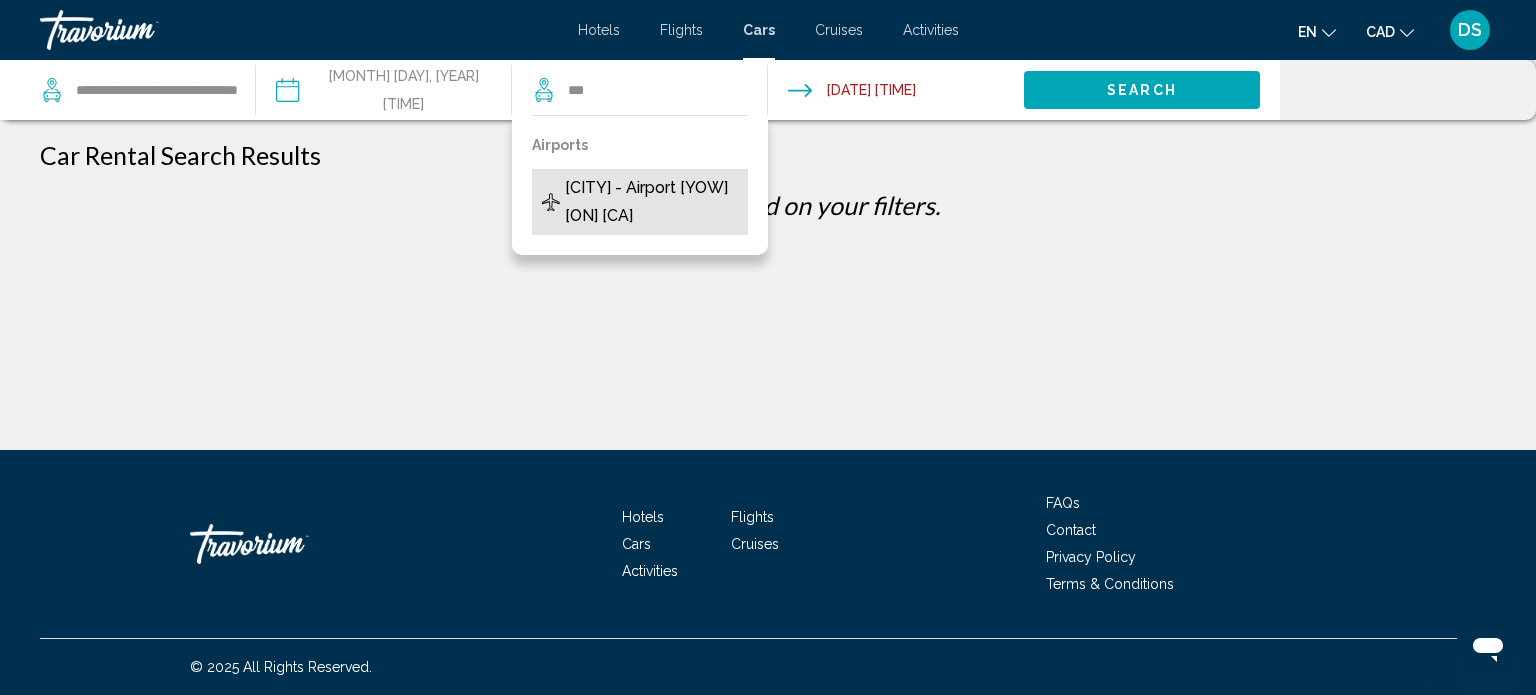 click on "[CITY] - Airport [YOW] [ON] [CA]" at bounding box center (651, 202) 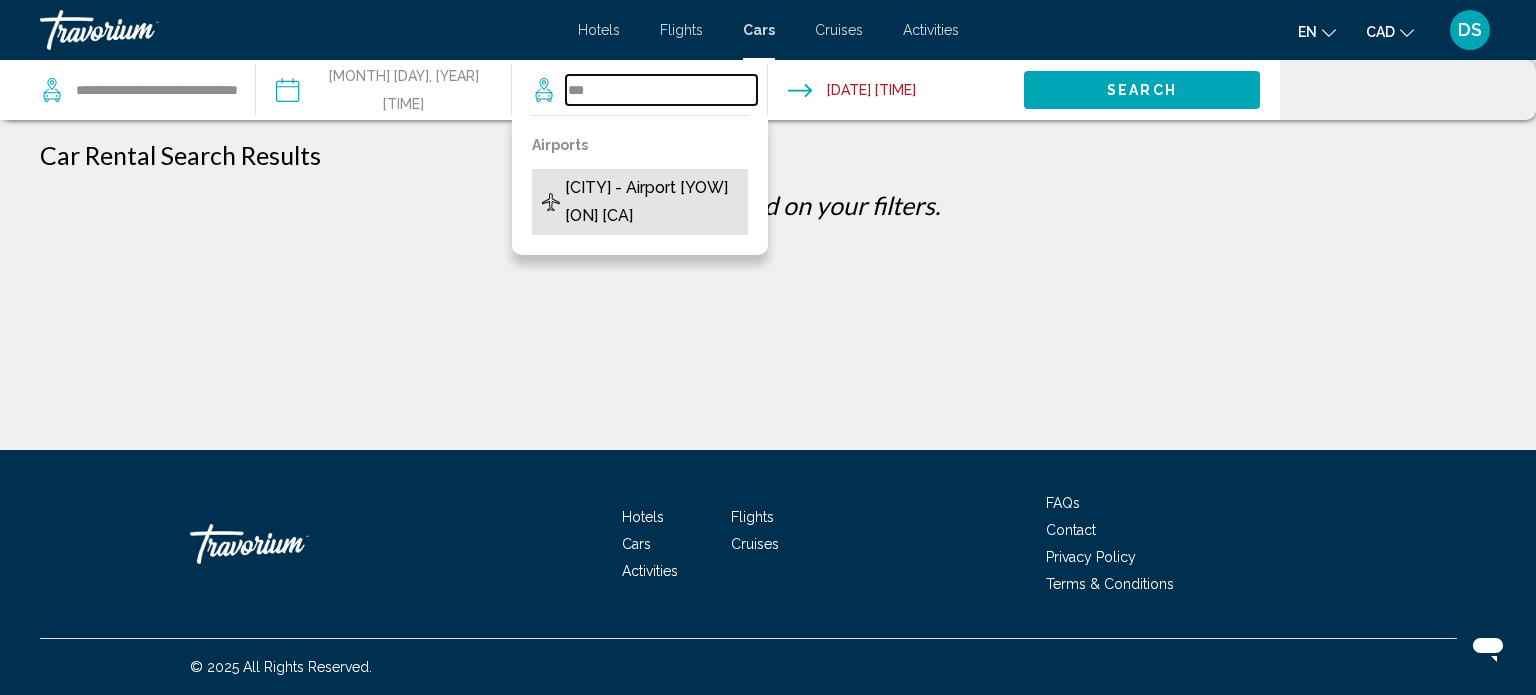 type on "**********" 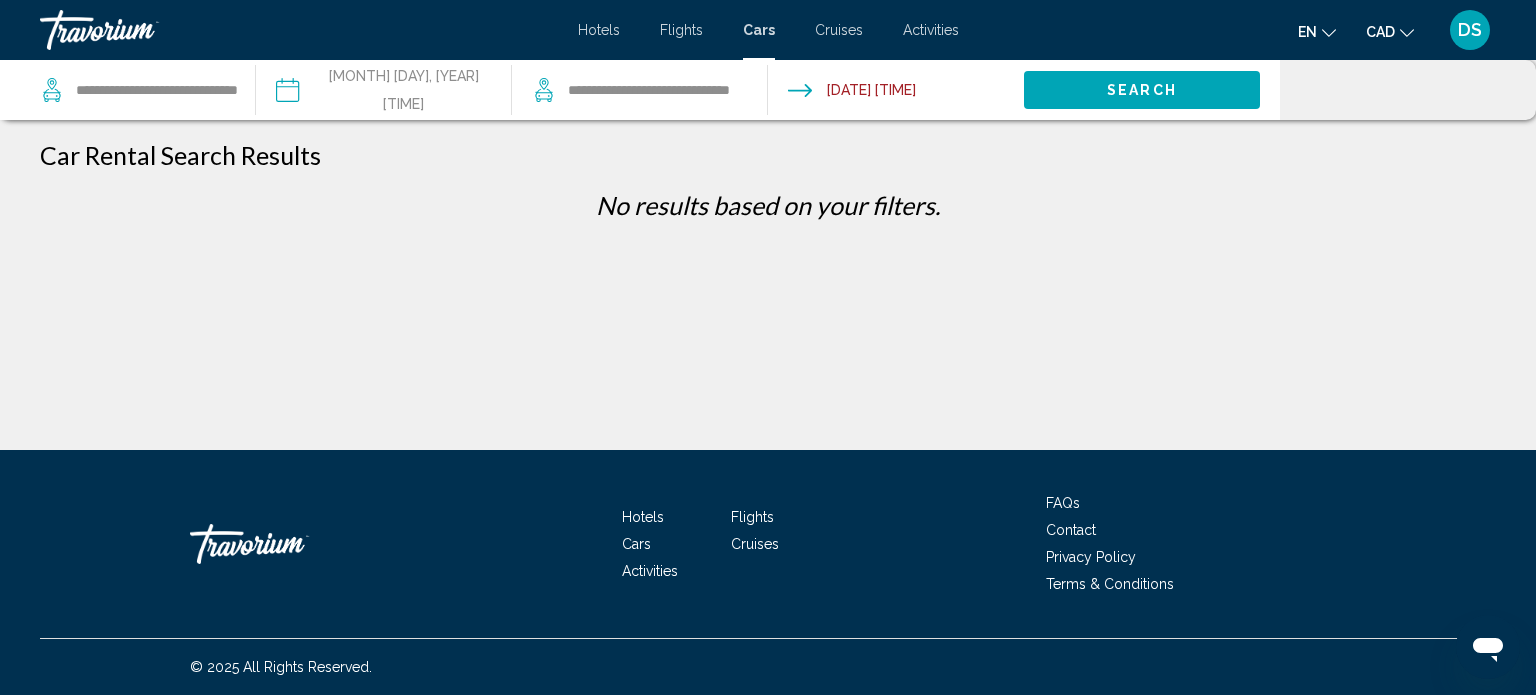click at bounding box center [895, 93] 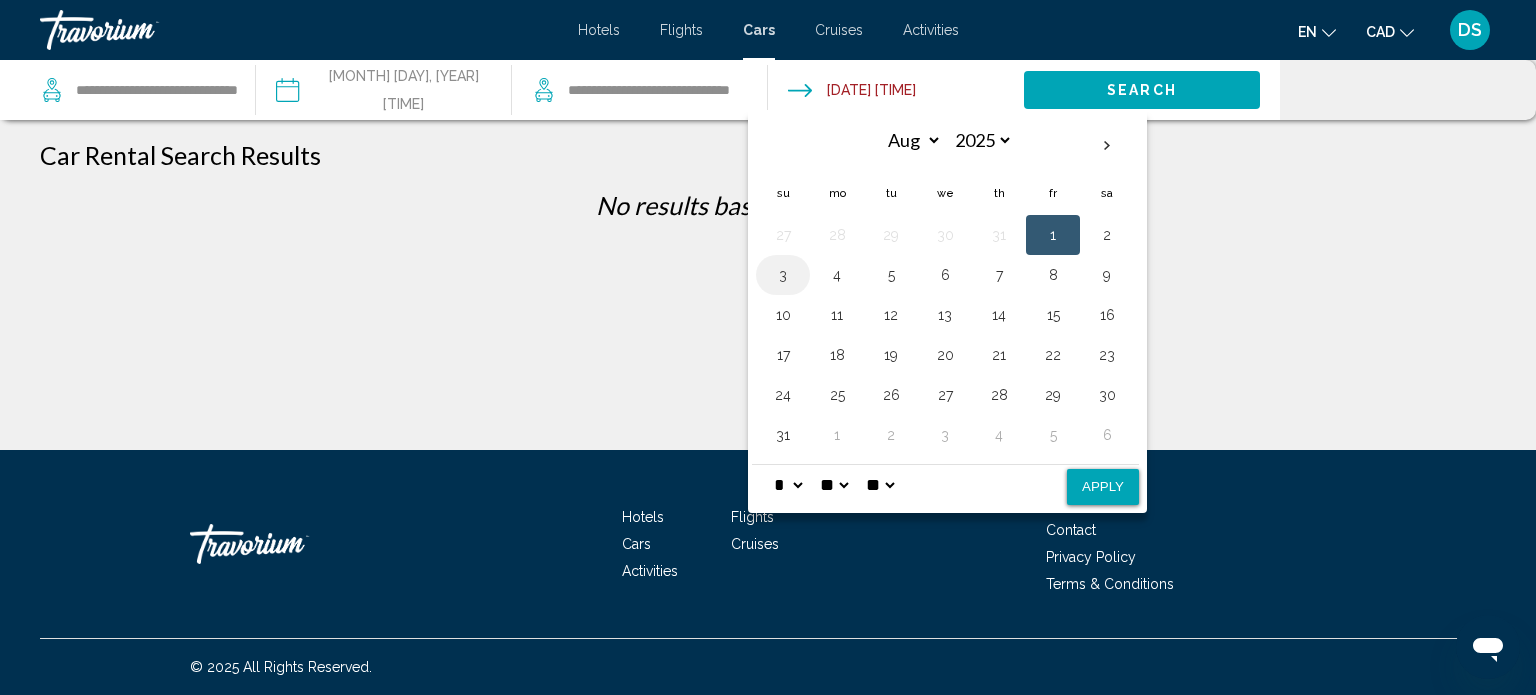 click on "3" at bounding box center [783, 275] 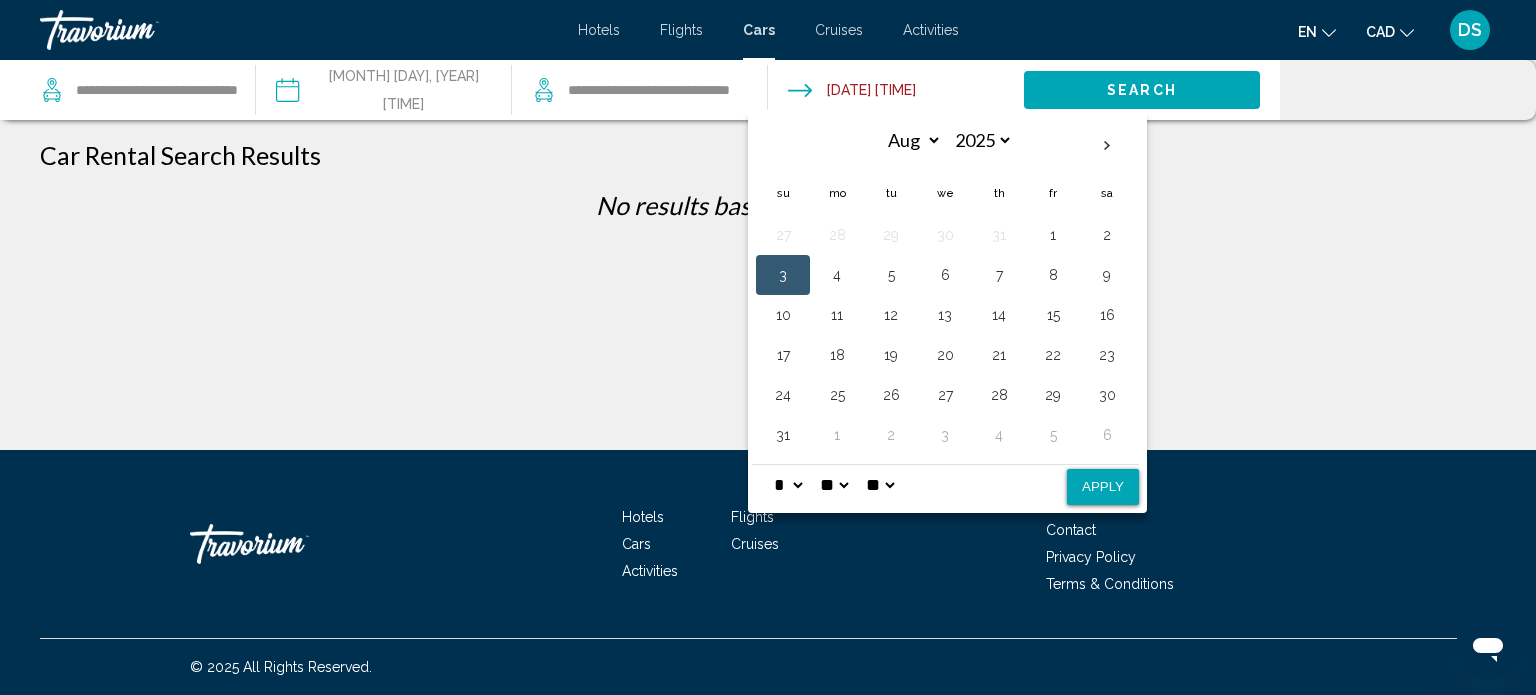 click on "Apply" at bounding box center [1103, 487] 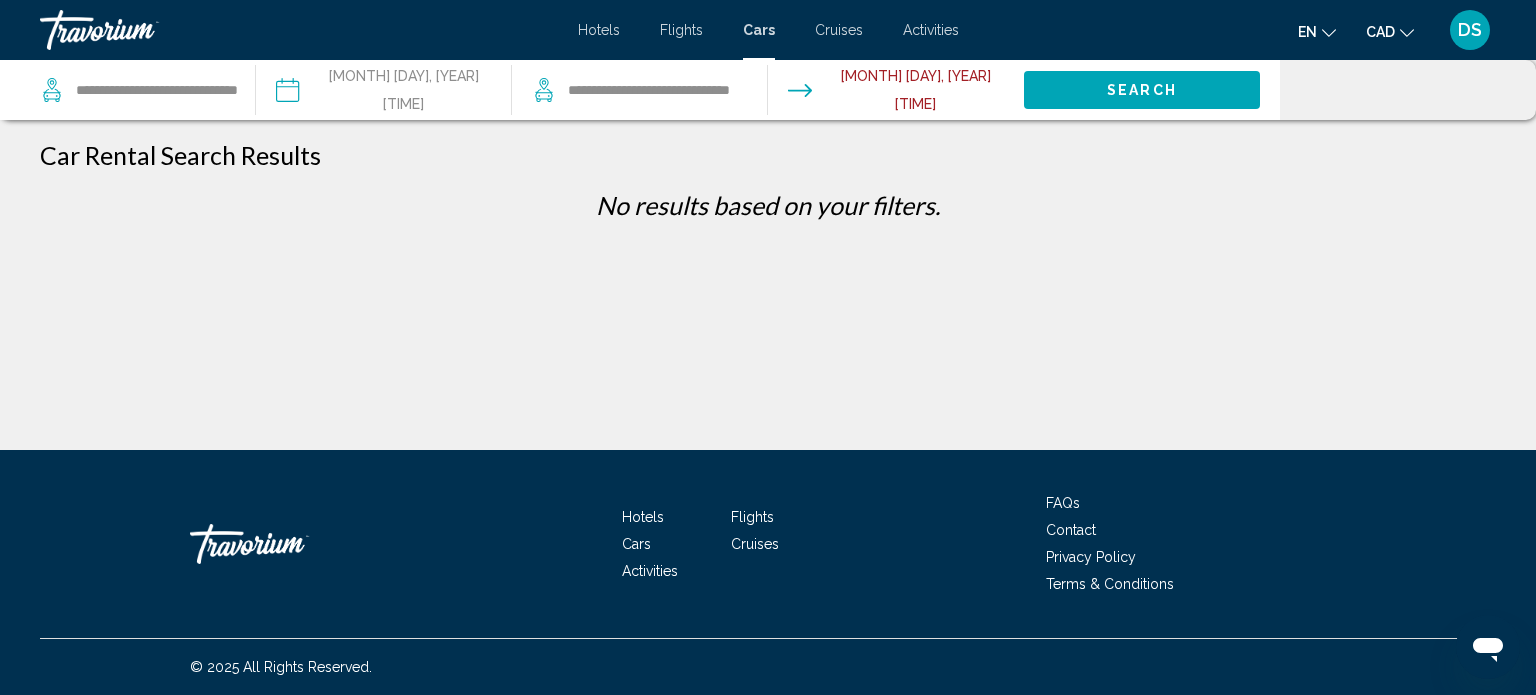 click on "Search" 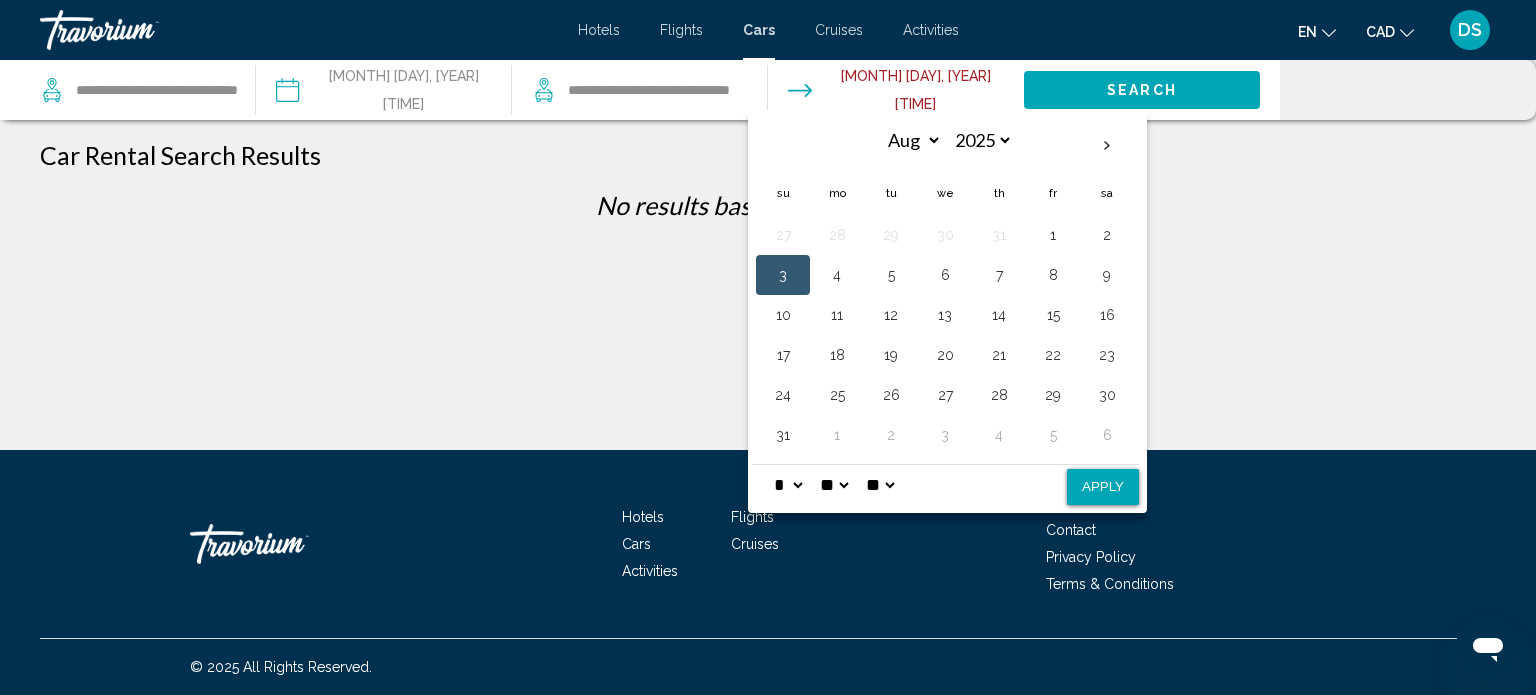 click on "Hotels" at bounding box center [609, 30] 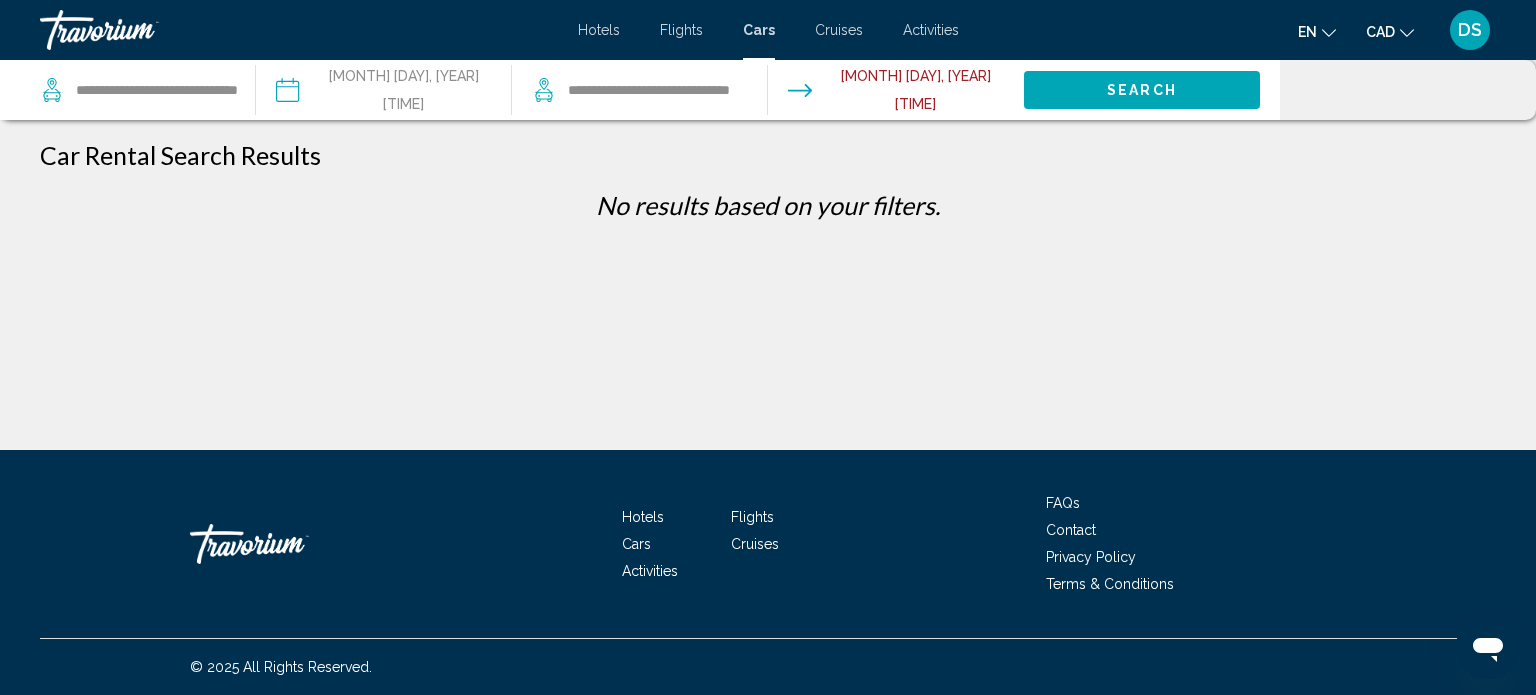 click on "Hotels" at bounding box center (599, 30) 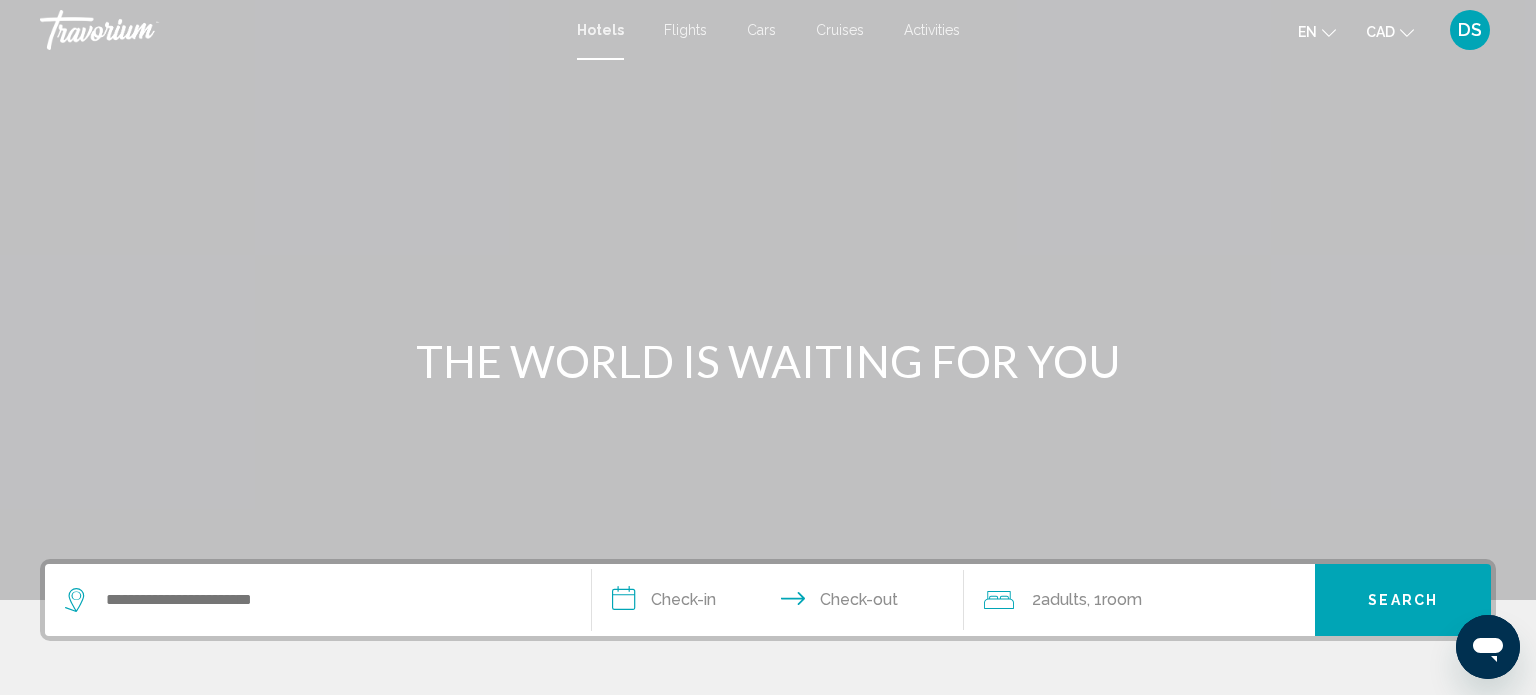 click on "DS" at bounding box center (1470, 30) 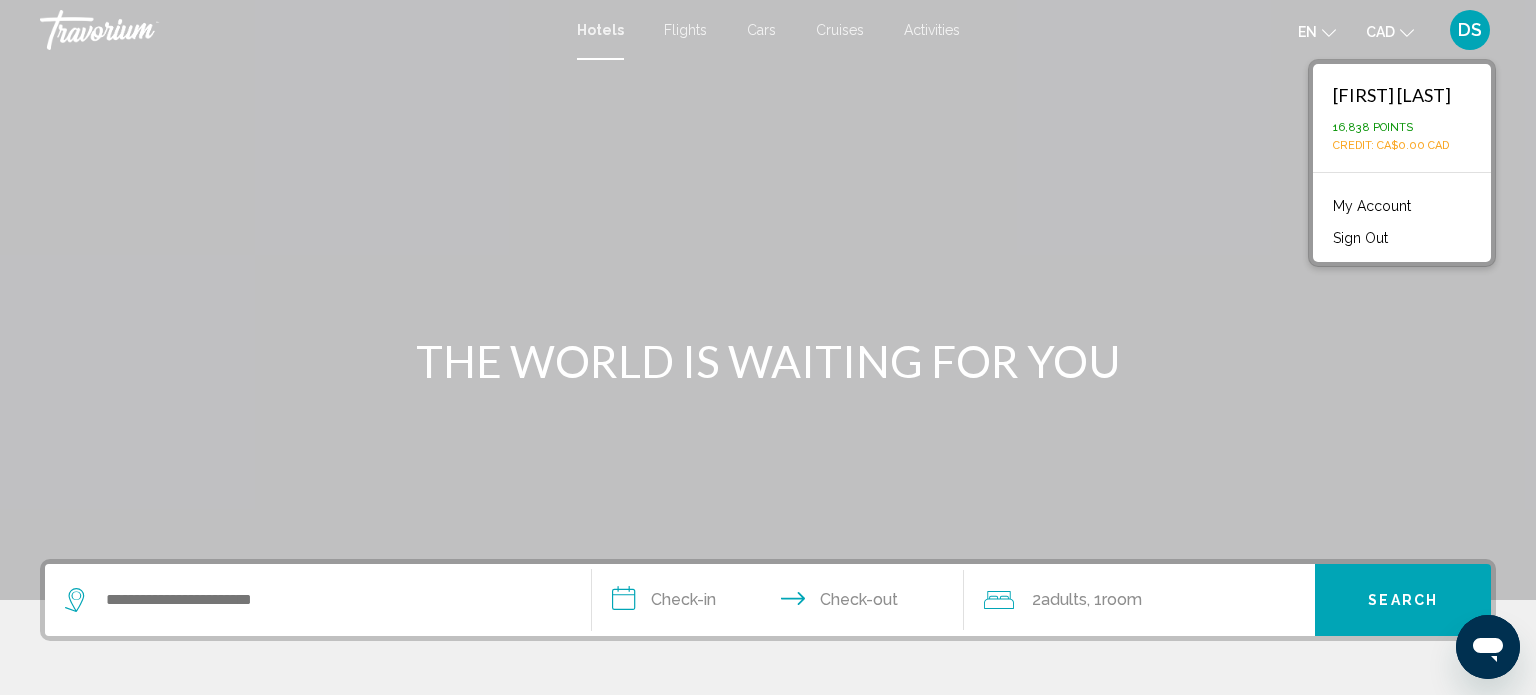 click on "My Account" at bounding box center (1372, 206) 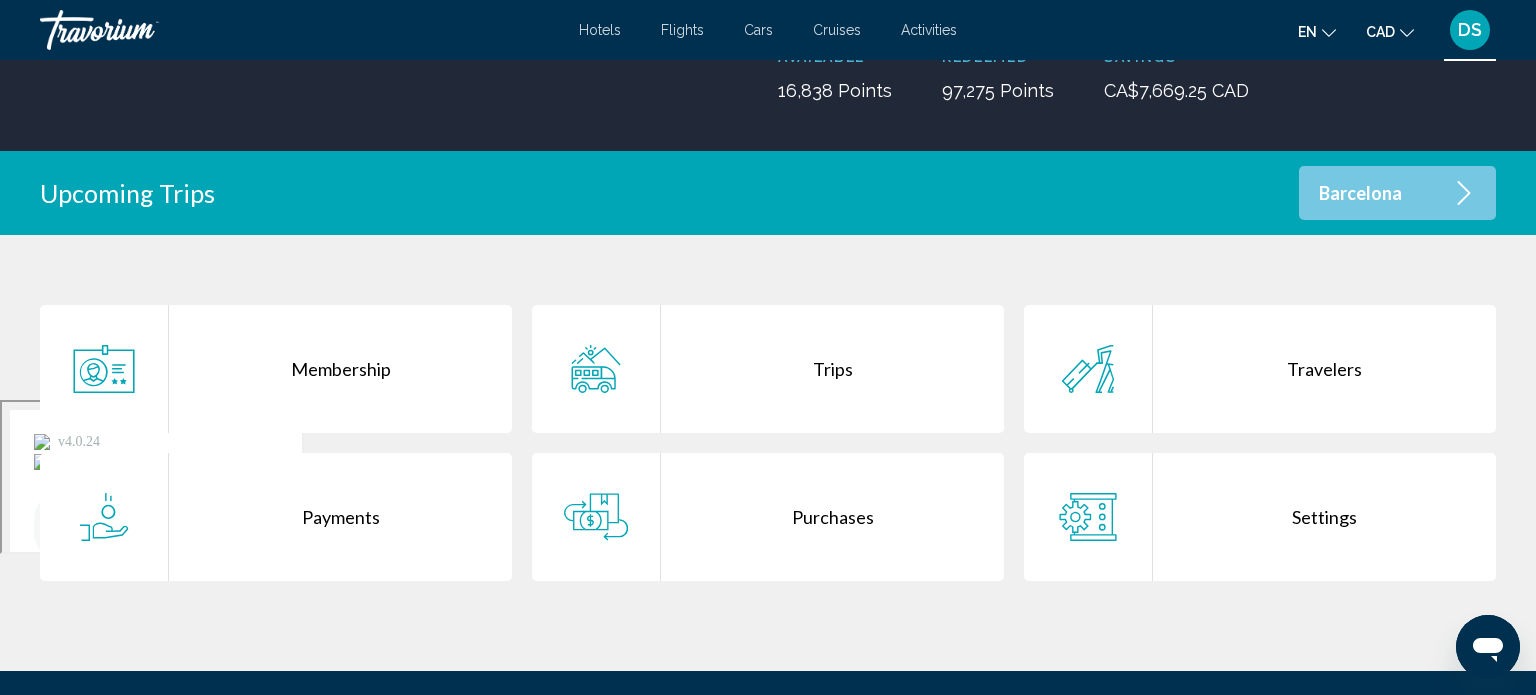 scroll, scrollTop: 339, scrollLeft: 0, axis: vertical 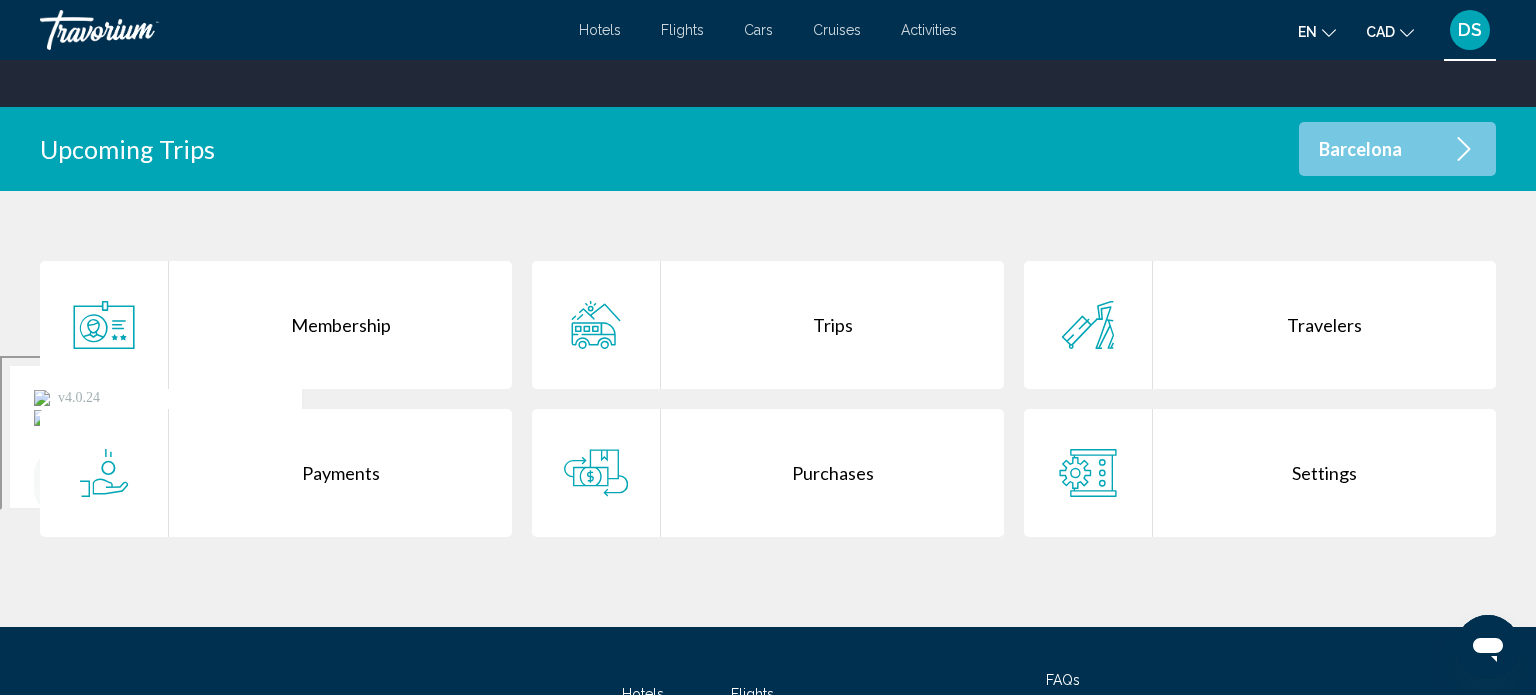 click on "Purchases" at bounding box center [832, 473] 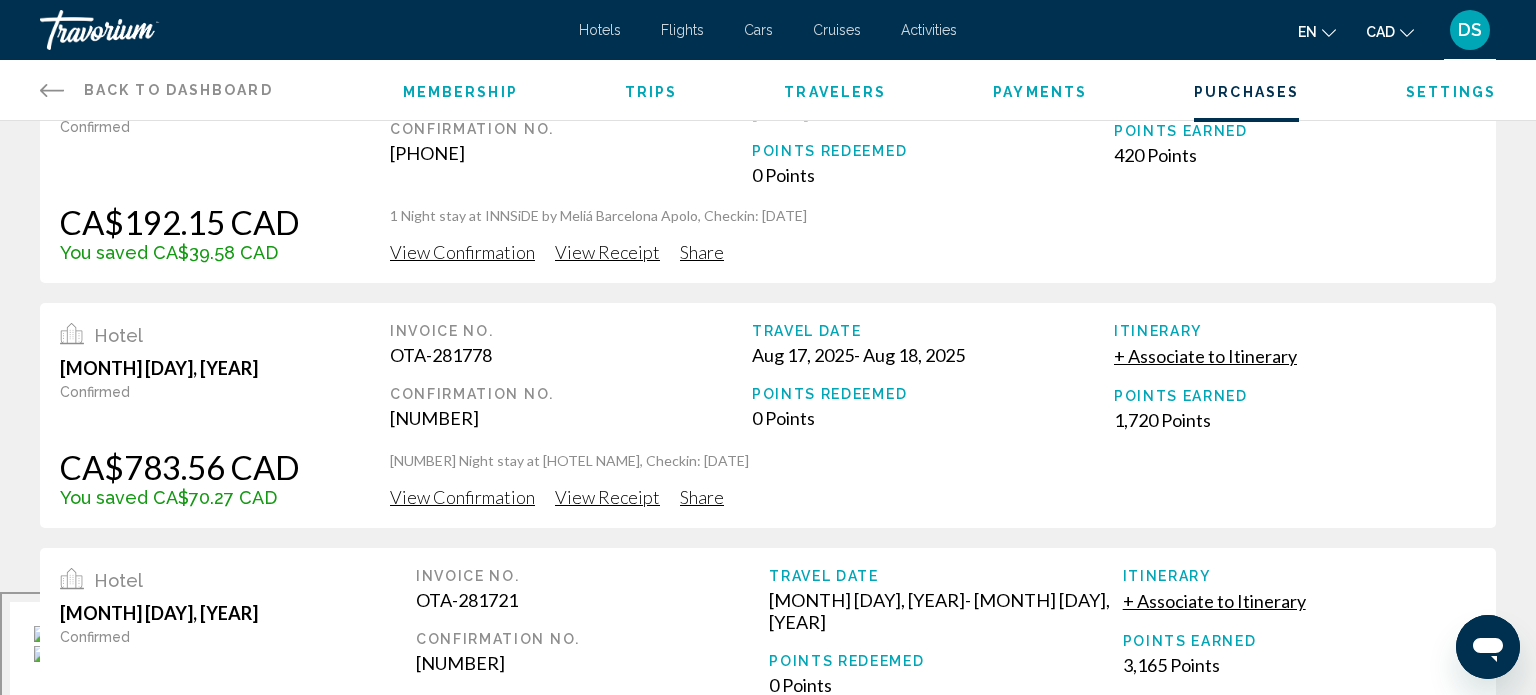 scroll, scrollTop: 0, scrollLeft: 0, axis: both 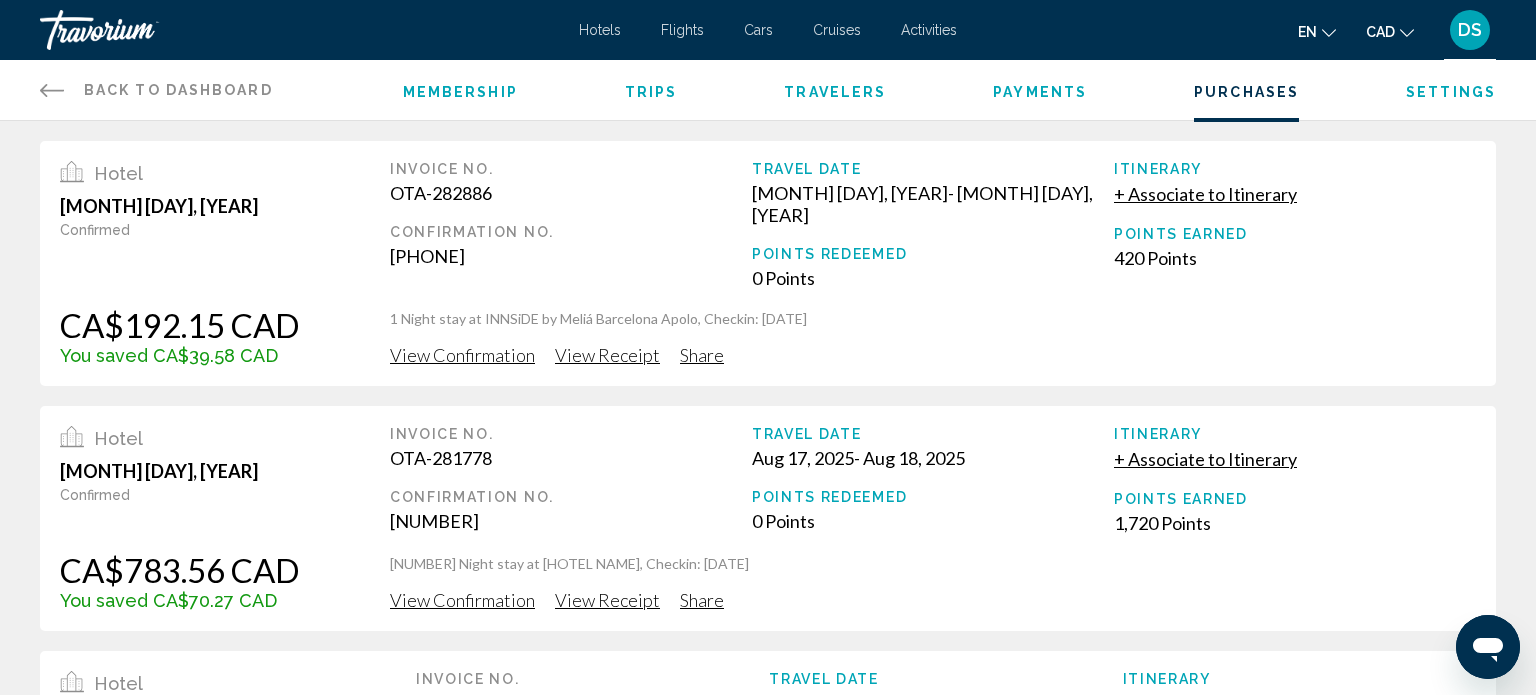 click on "Hotels" at bounding box center (600, 30) 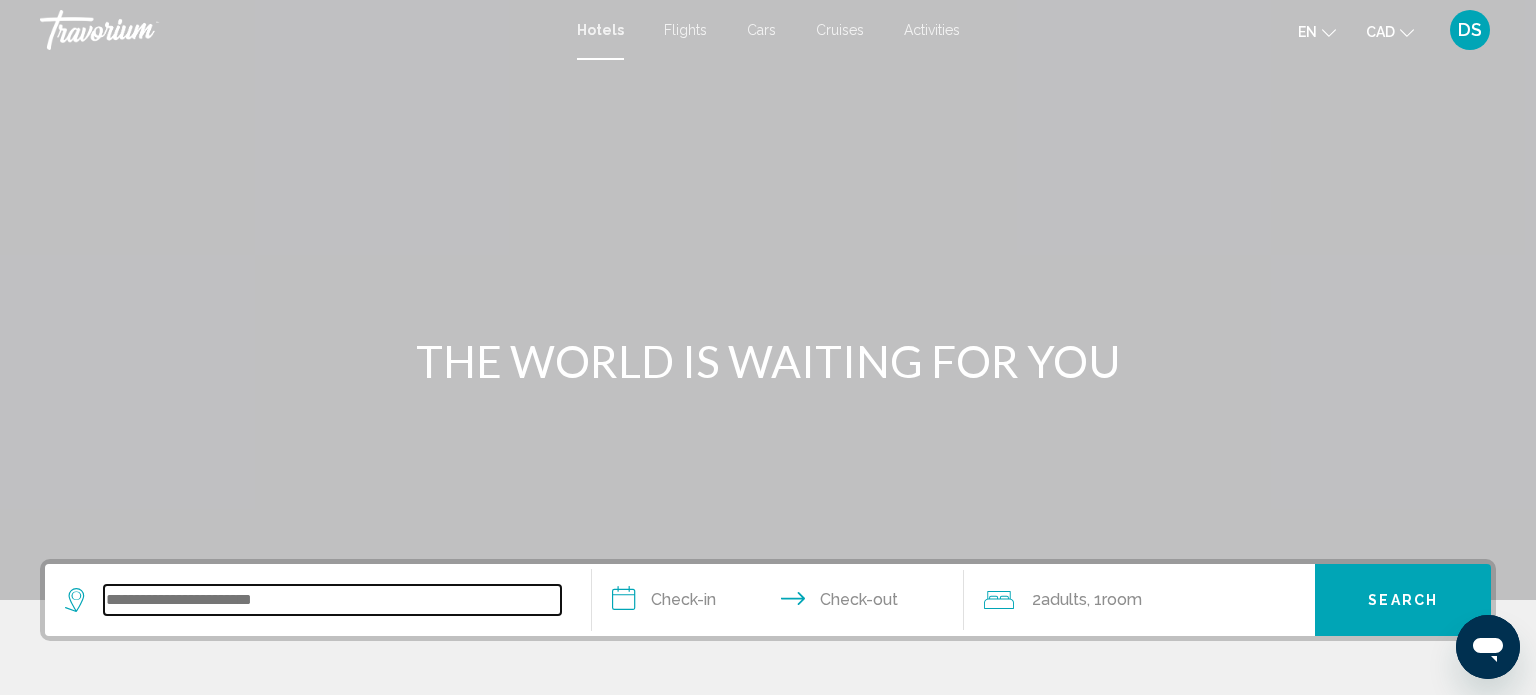 click at bounding box center [332, 600] 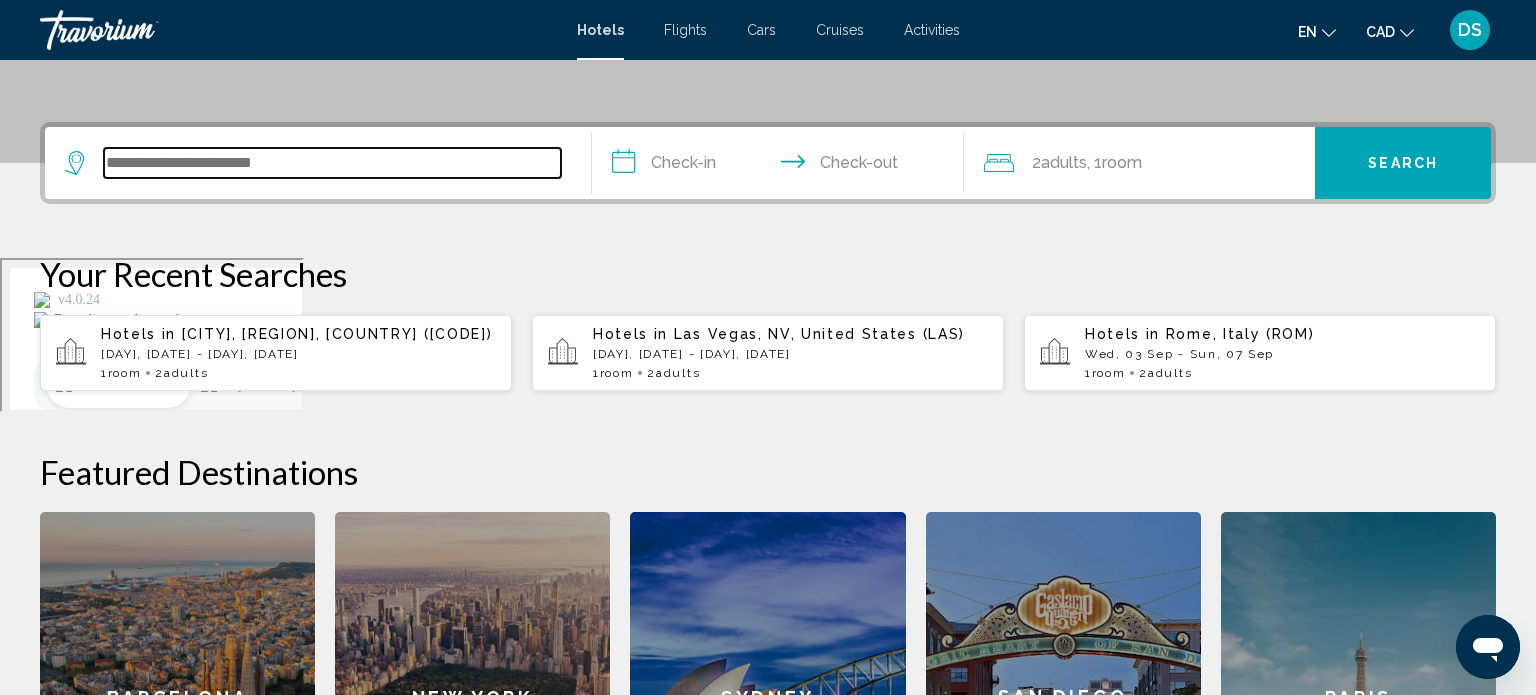 scroll, scrollTop: 493, scrollLeft: 0, axis: vertical 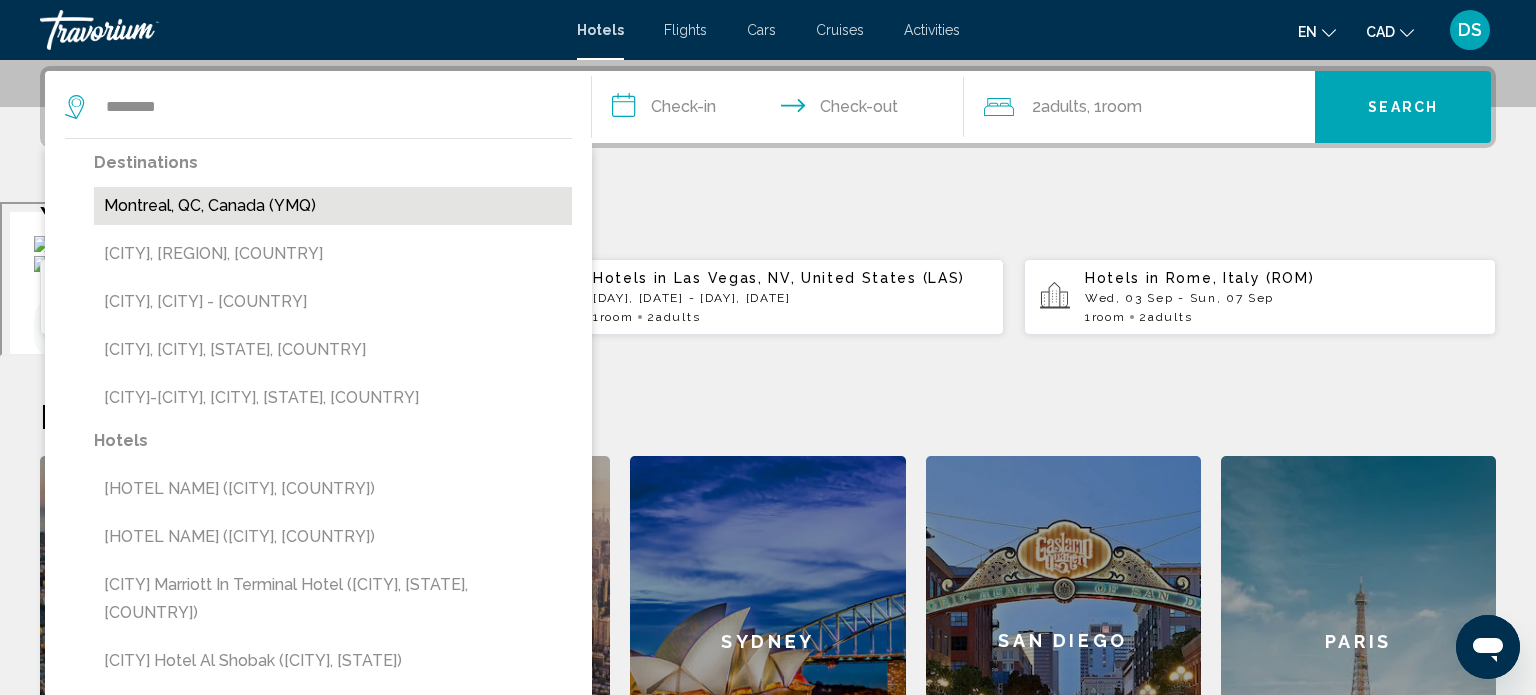click on "Montreal, QC, Canada (YMQ)" at bounding box center (333, 206) 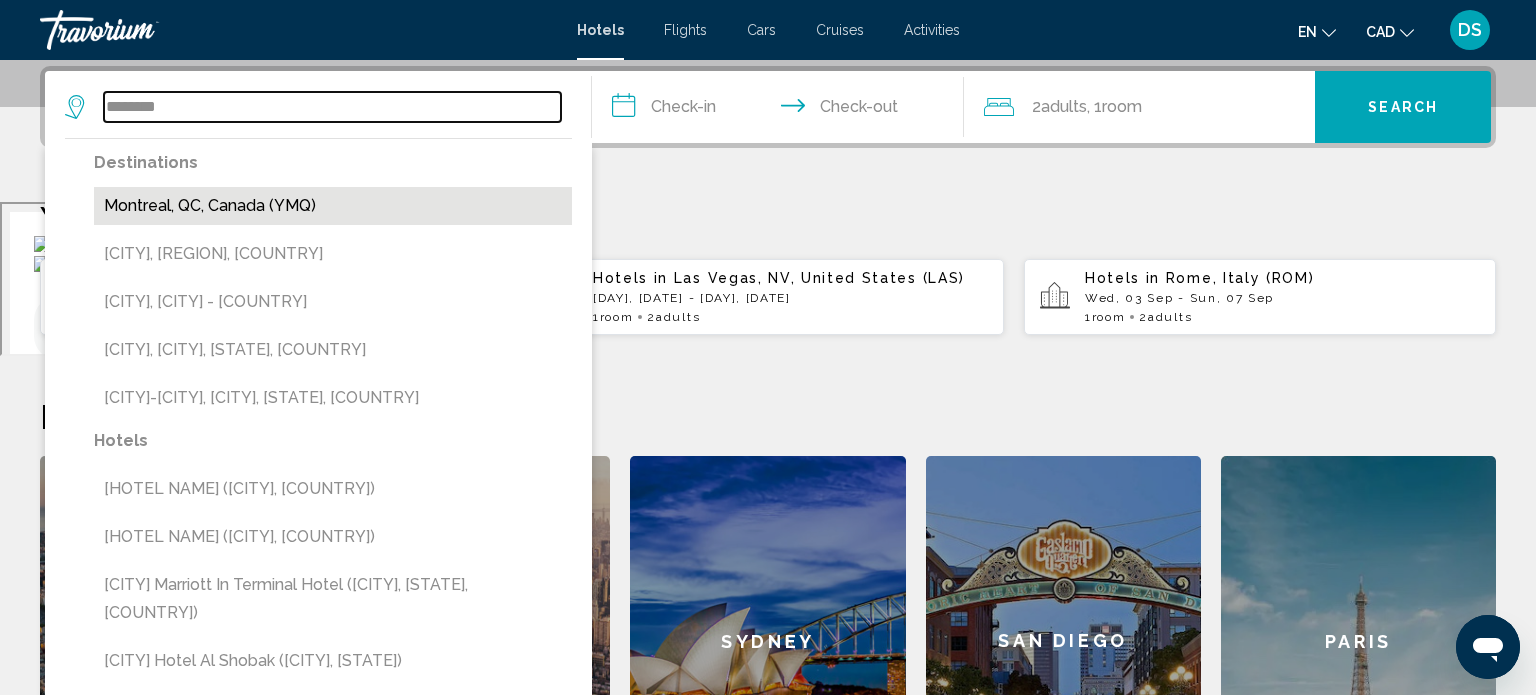type on "**********" 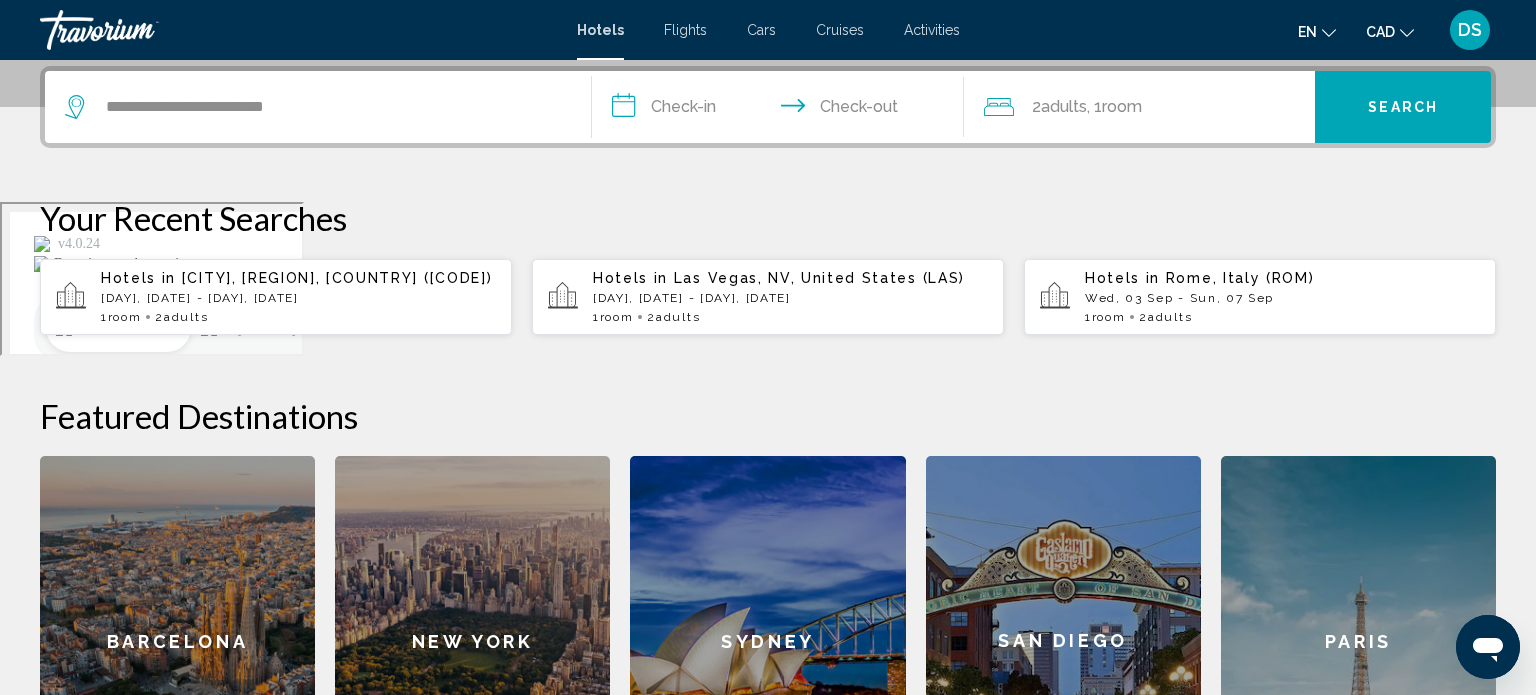 click on "**********" at bounding box center [782, 110] 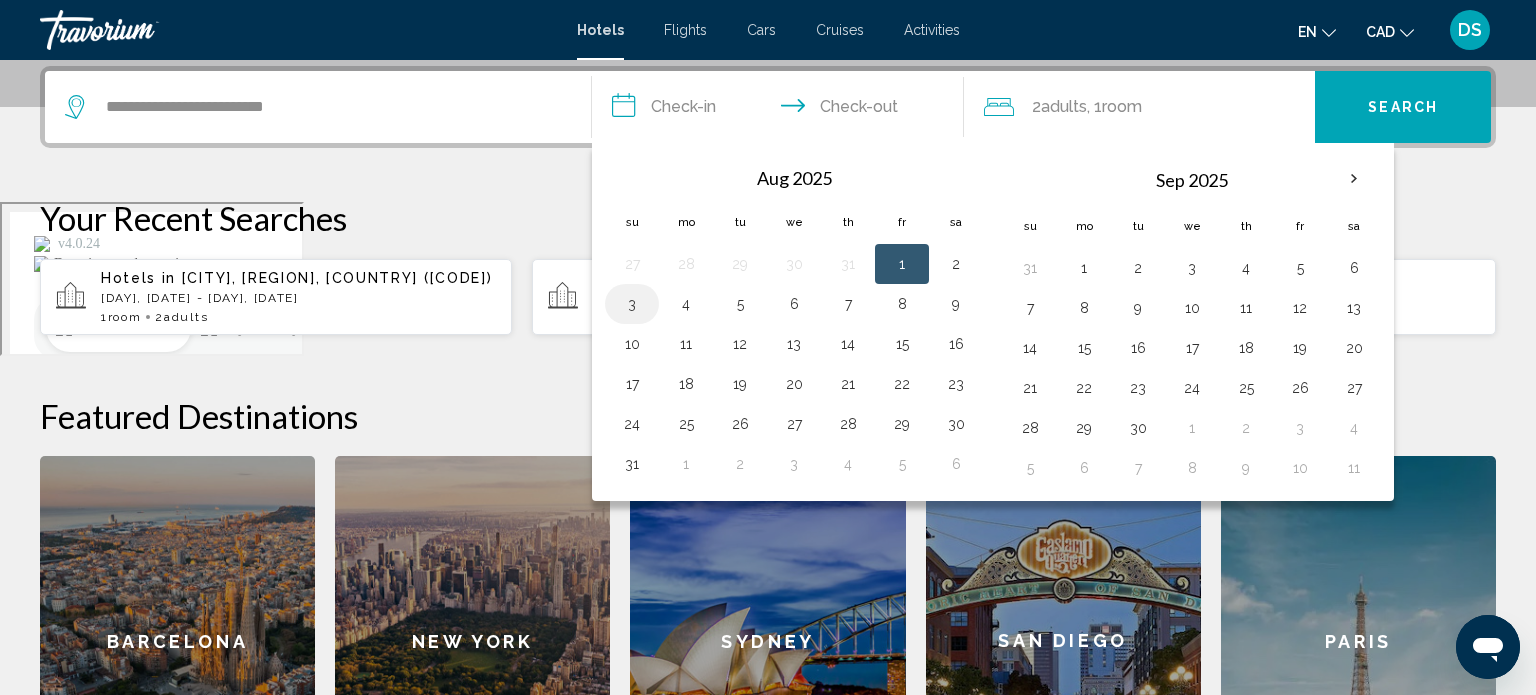 click on "3" at bounding box center [632, 304] 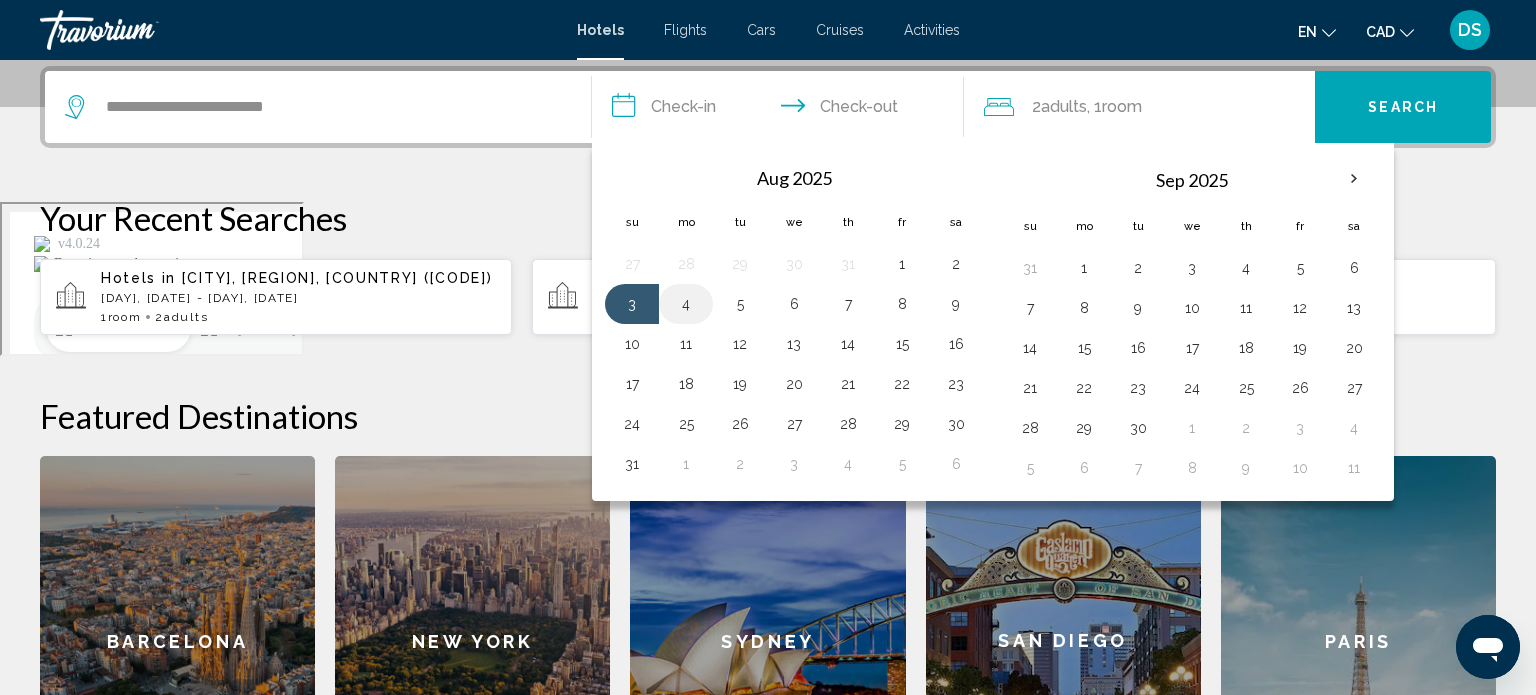 click on "4" at bounding box center (686, 304) 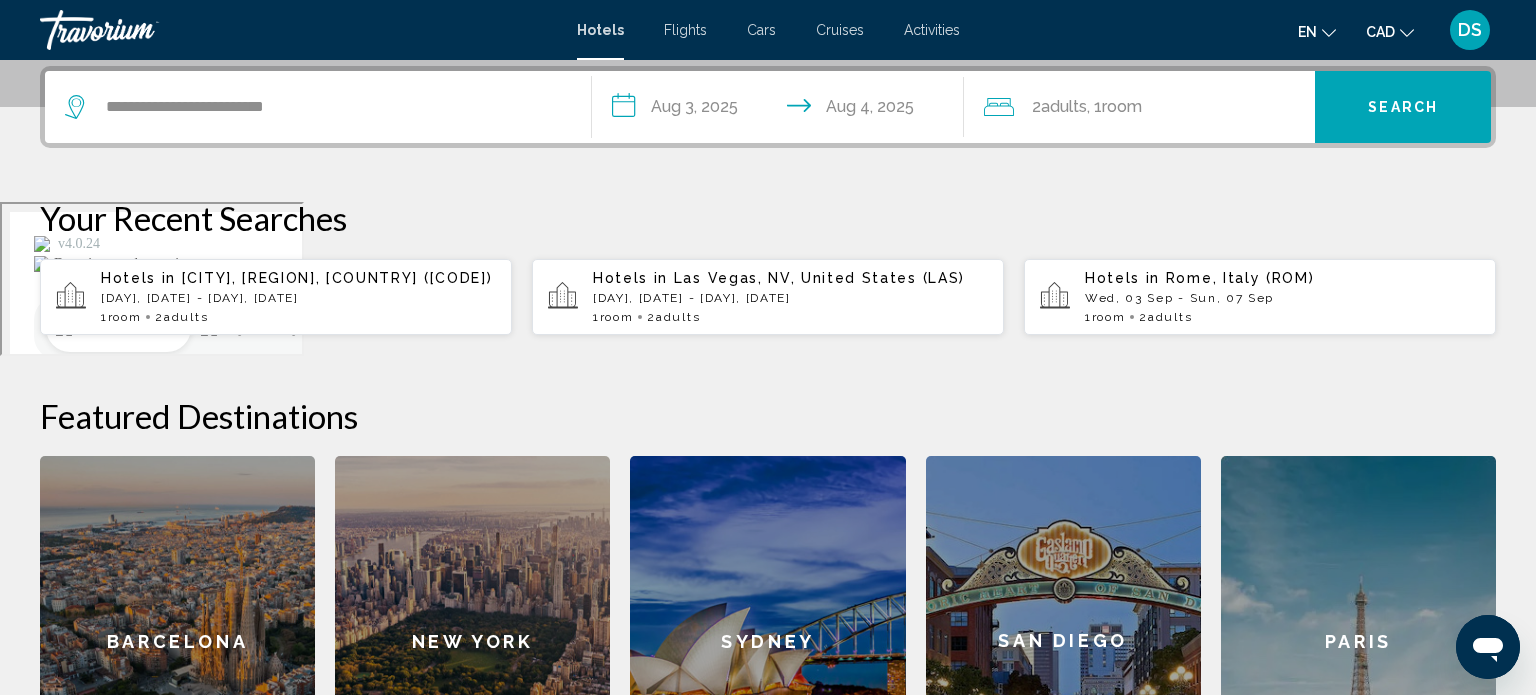 click on "Search" at bounding box center [1403, 108] 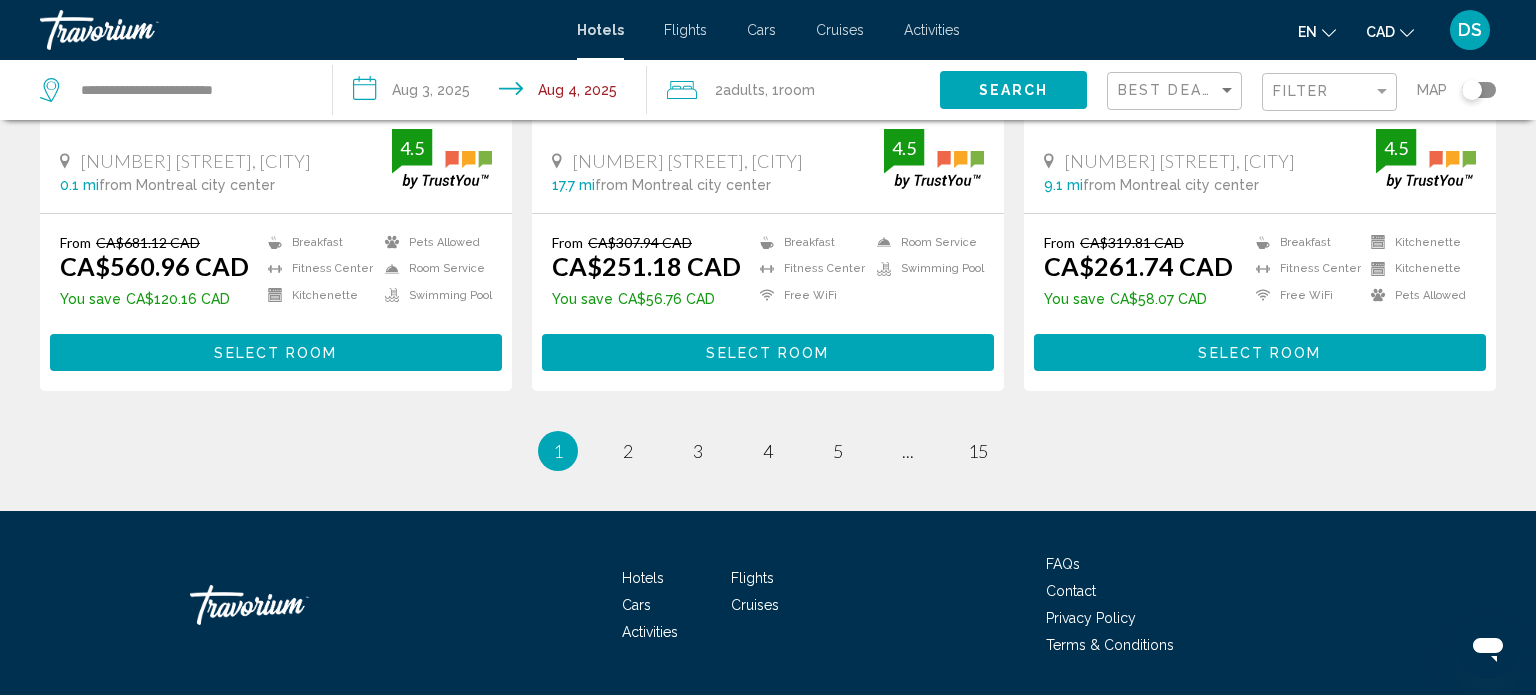 scroll, scrollTop: 2640, scrollLeft: 0, axis: vertical 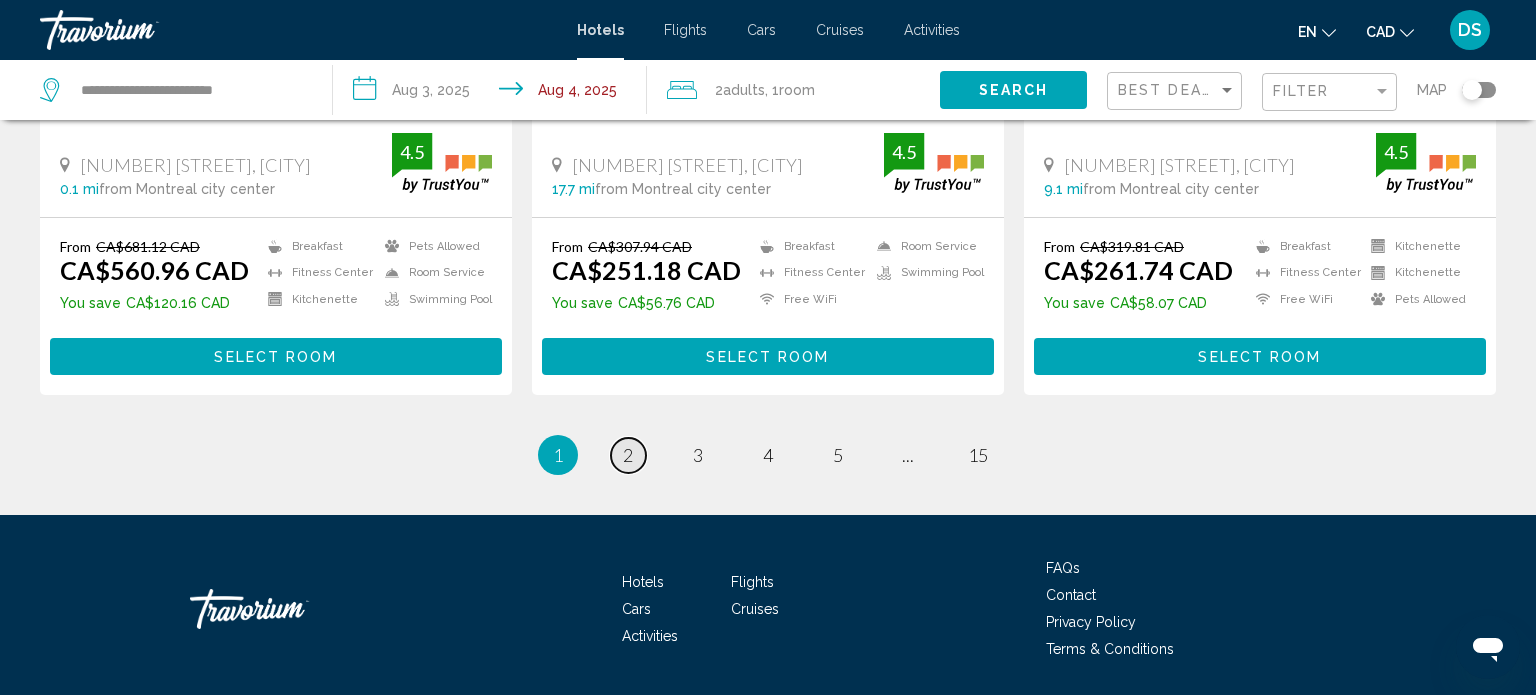 click on "page  2" at bounding box center [628, 455] 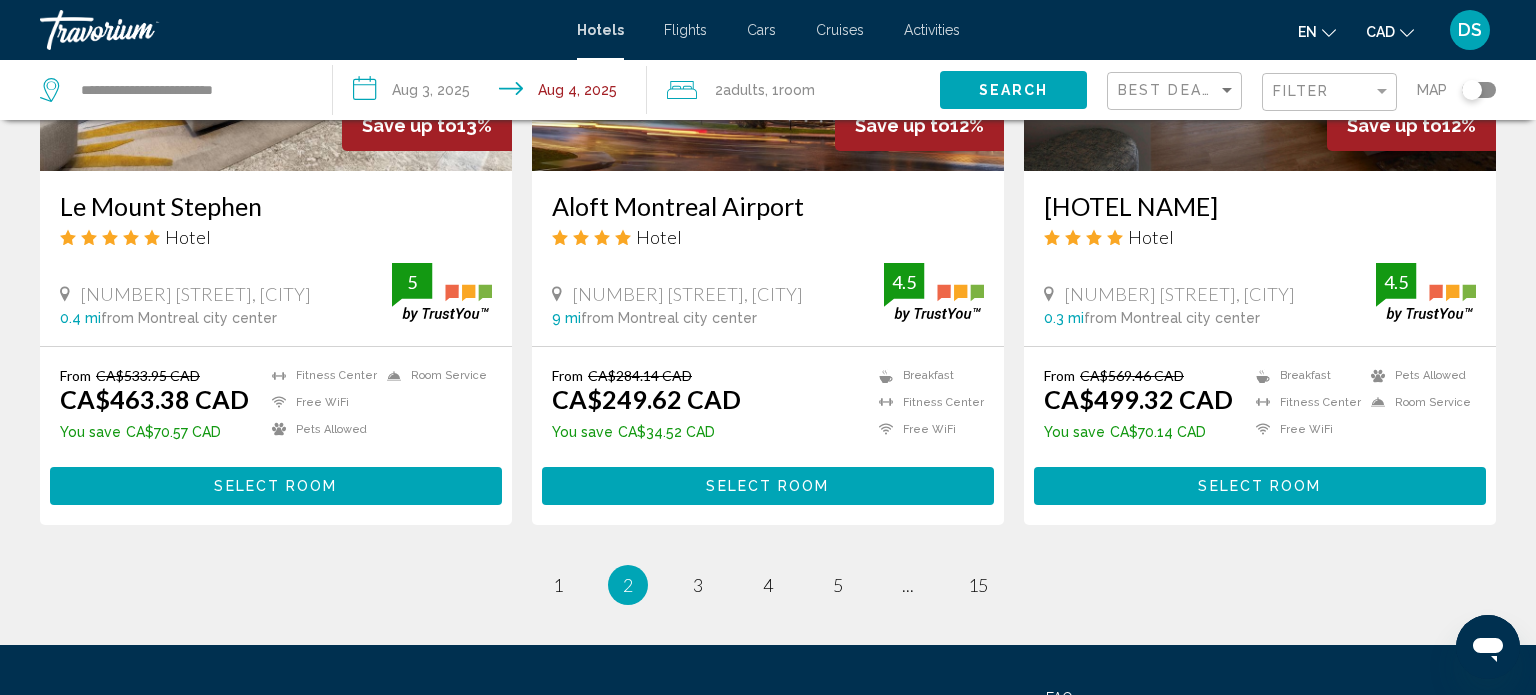 scroll, scrollTop: 2513, scrollLeft: 0, axis: vertical 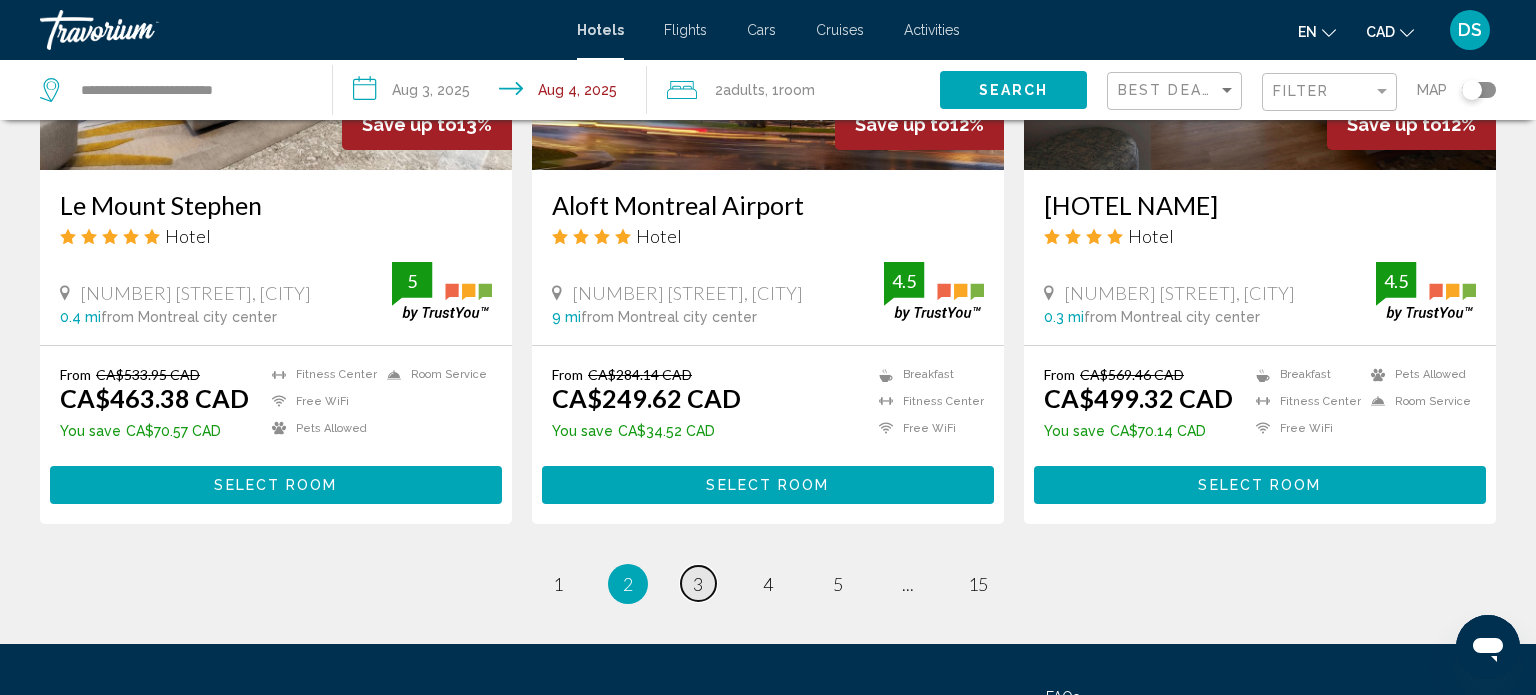 click on "3" at bounding box center (698, 584) 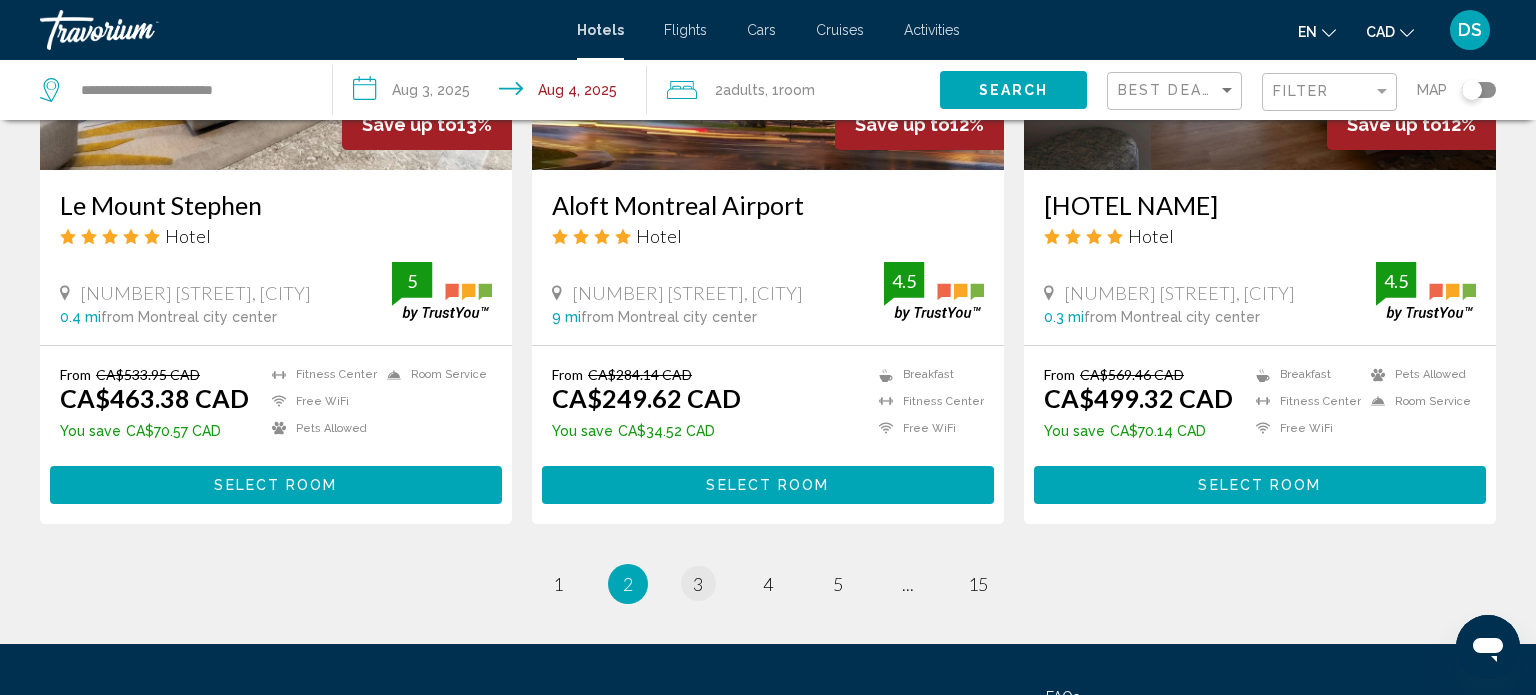scroll, scrollTop: 0, scrollLeft: 0, axis: both 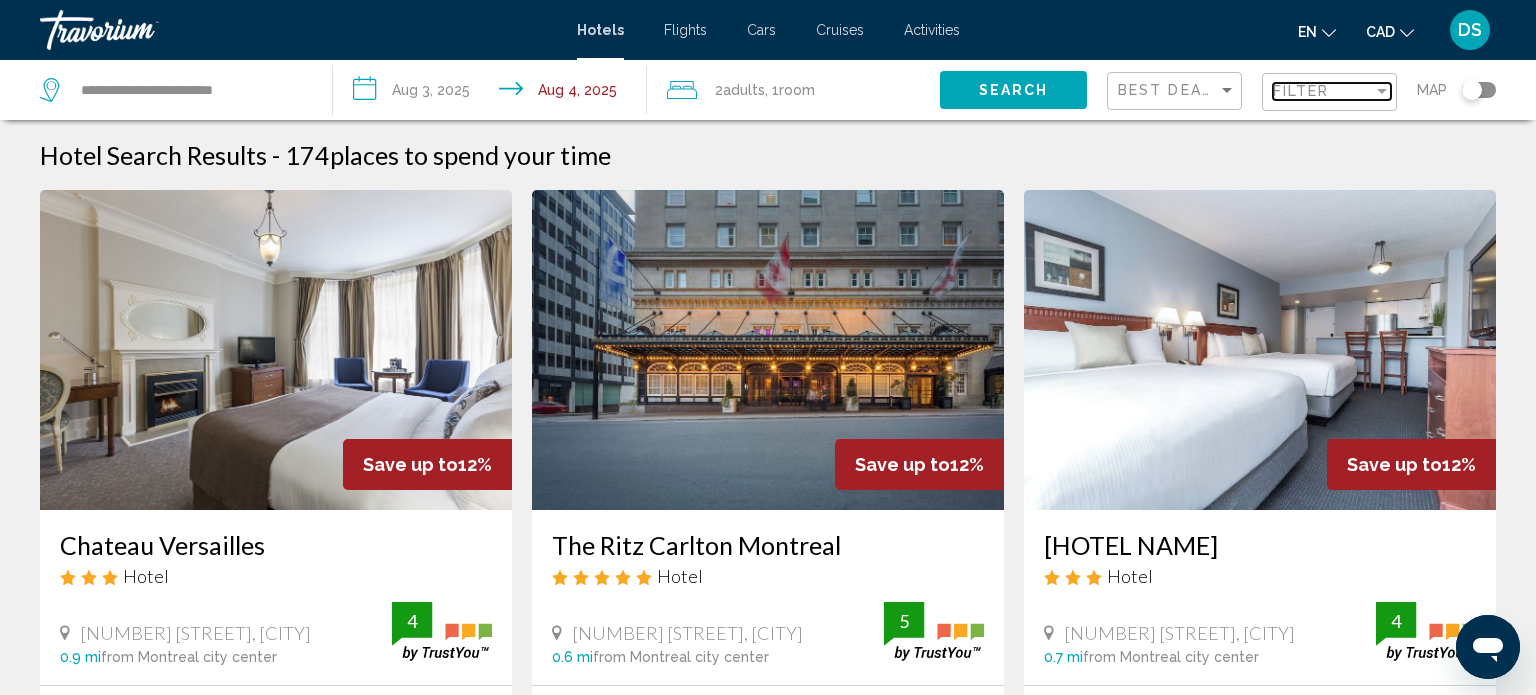 click on "Filter" at bounding box center (1301, 91) 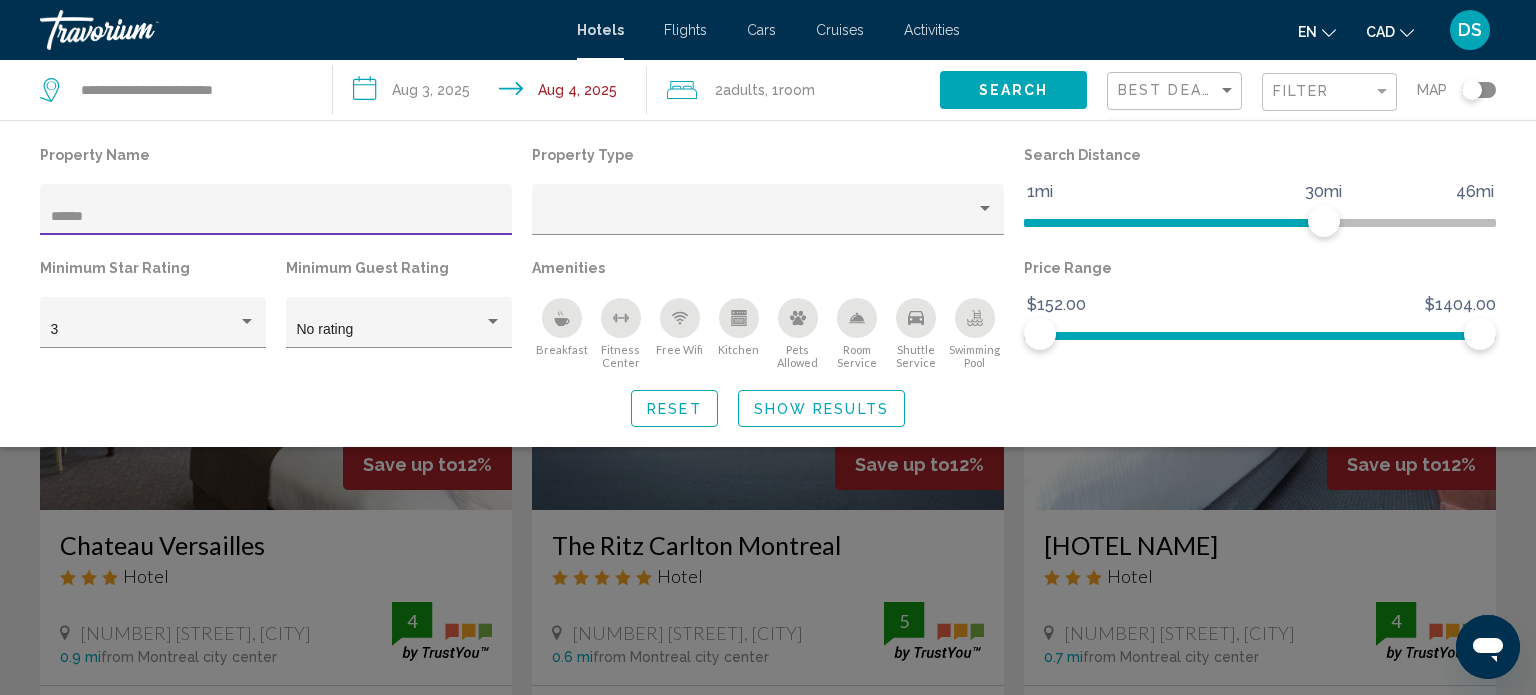 type on "*******" 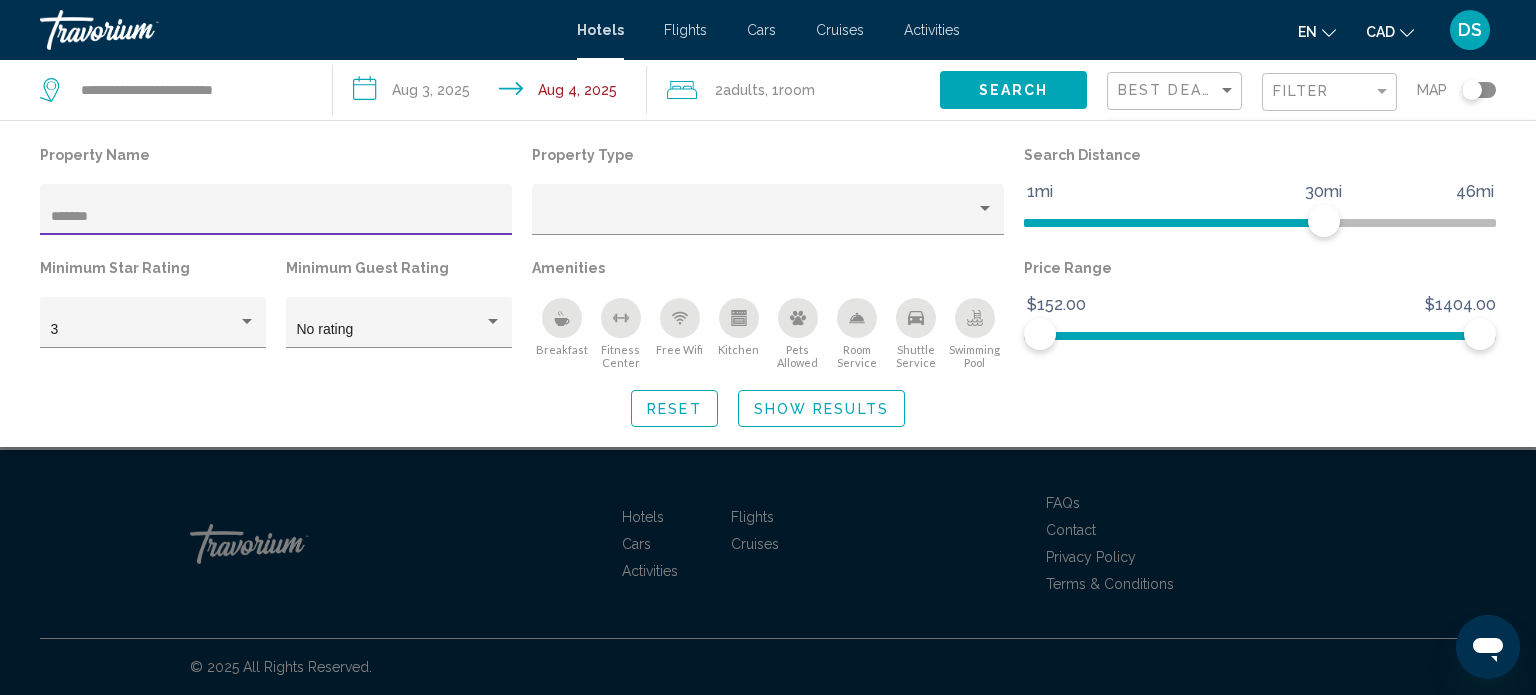click on "Show Results" 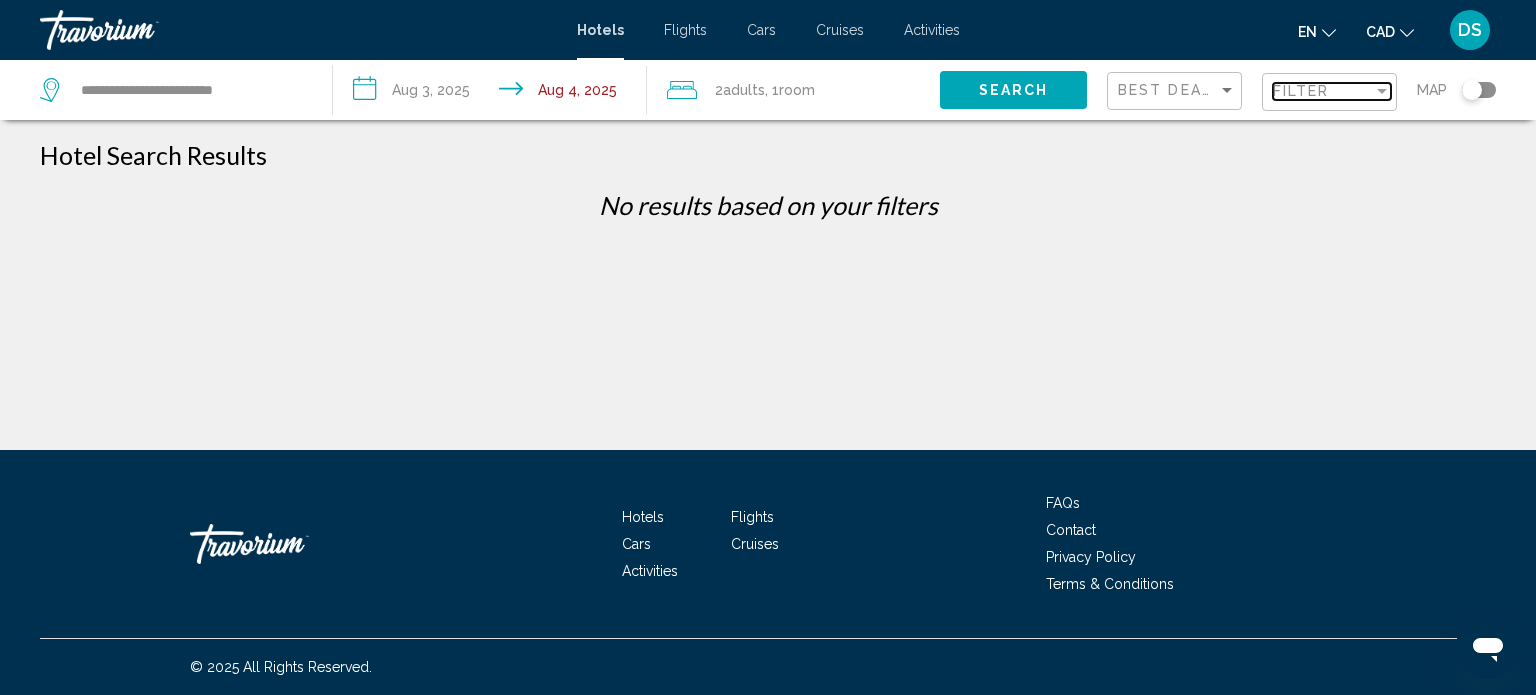 click on "Filter" at bounding box center (1323, 91) 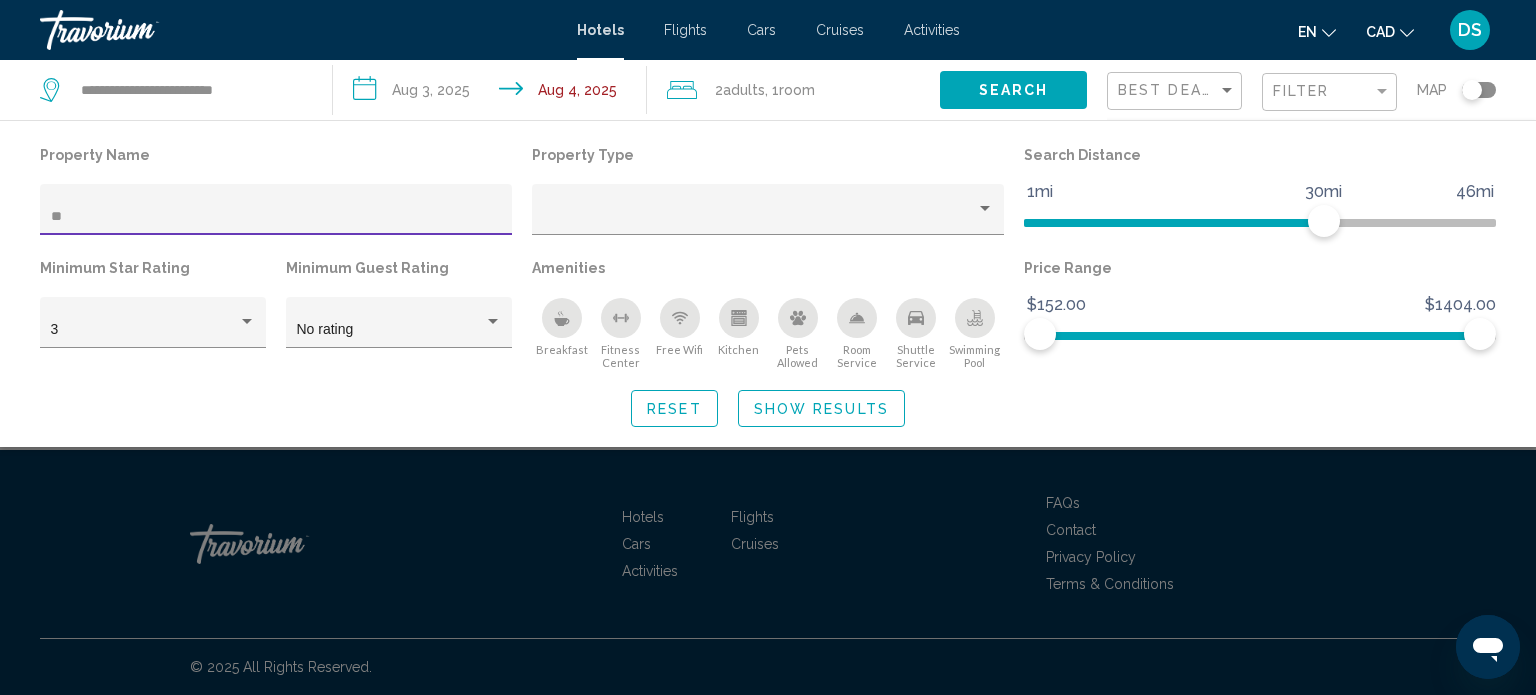 type on "*" 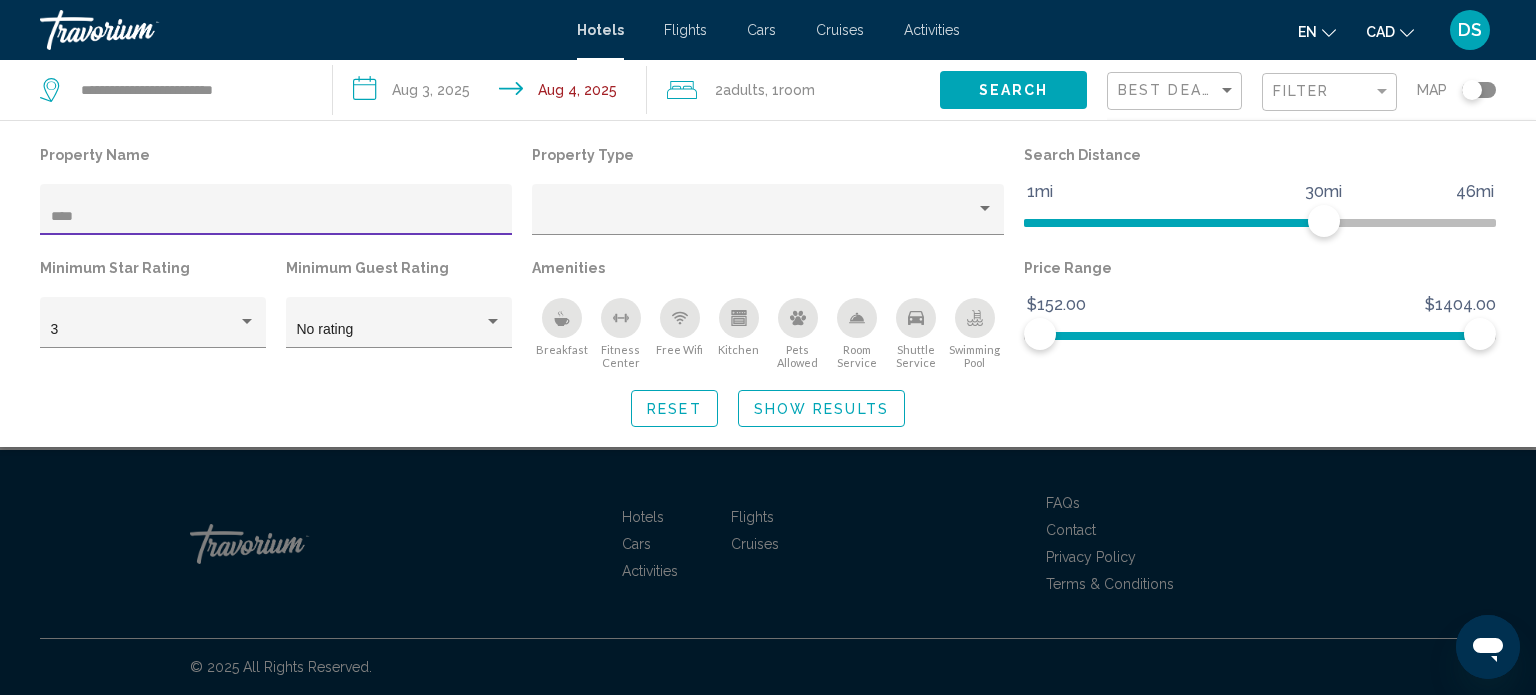 type on "*****" 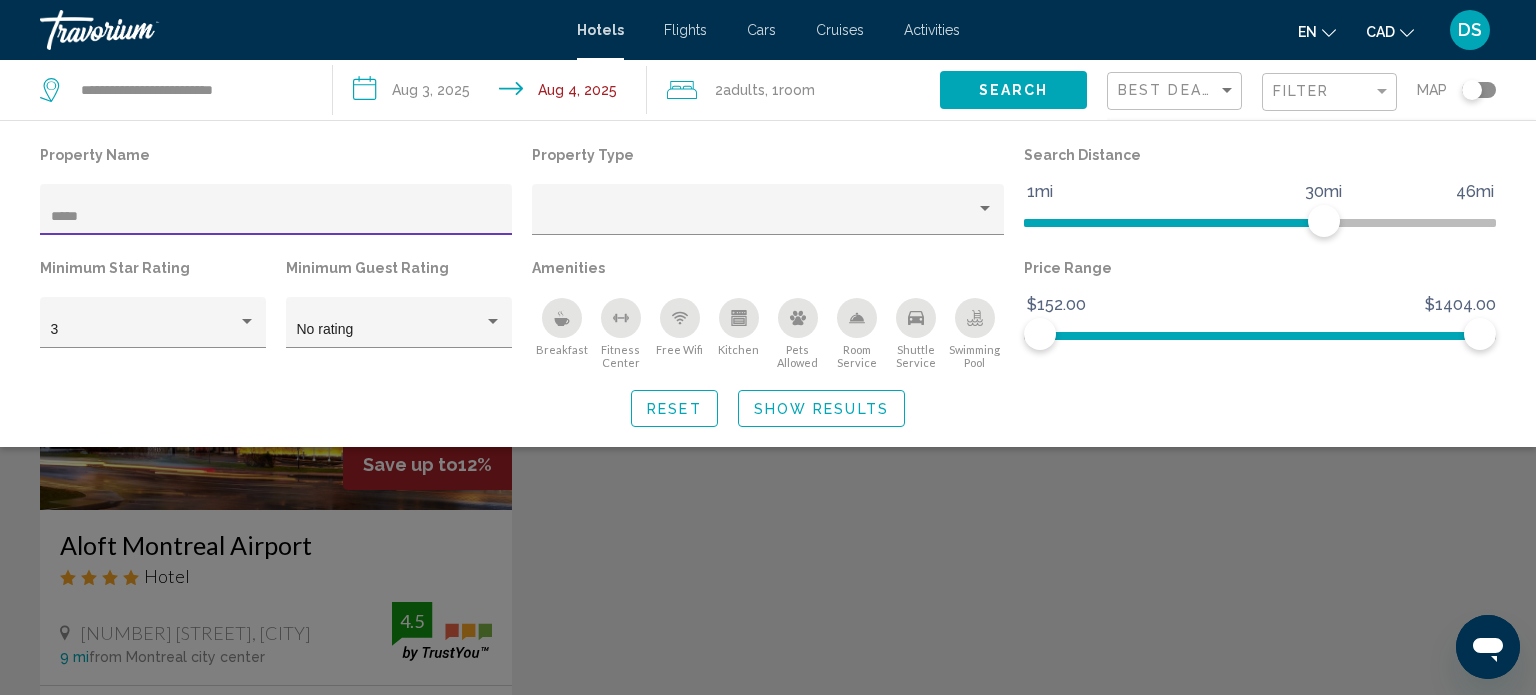 click on "Show Results" 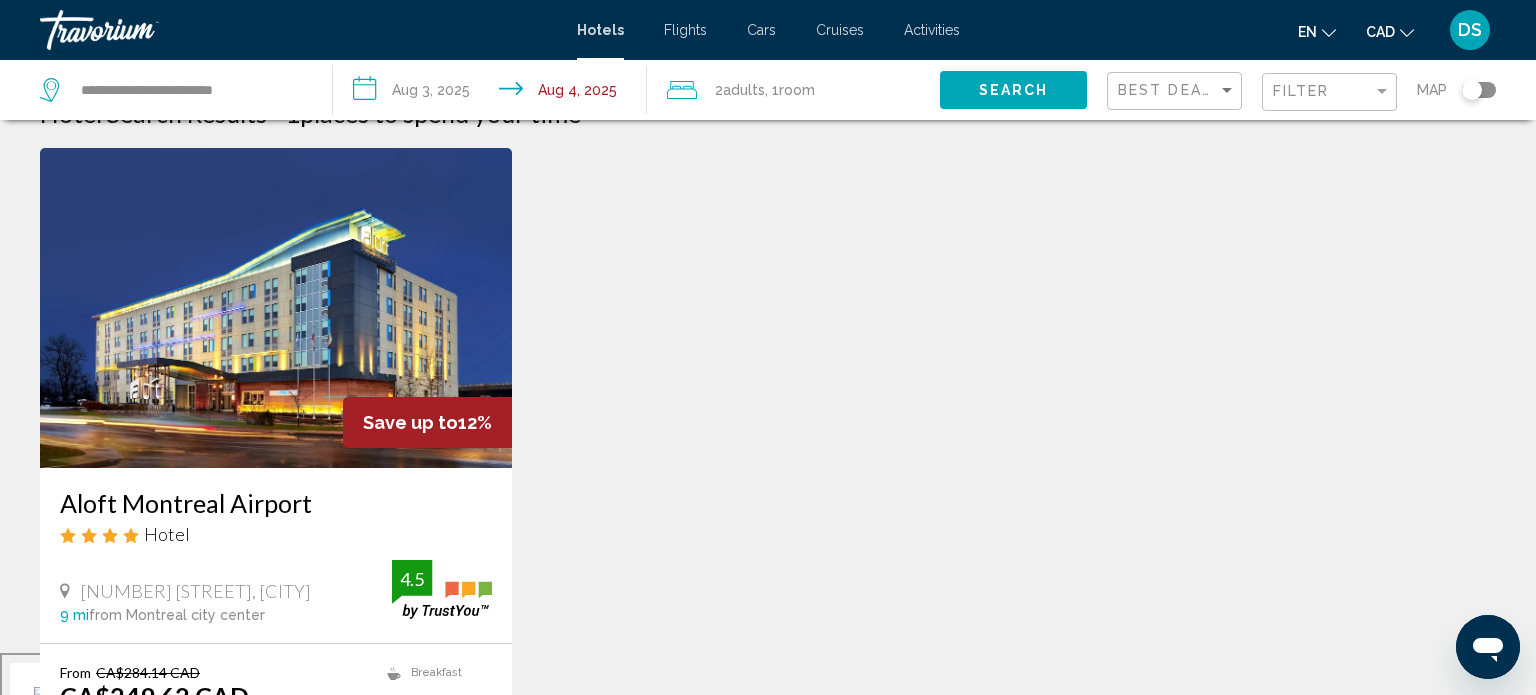 scroll, scrollTop: 39, scrollLeft: 0, axis: vertical 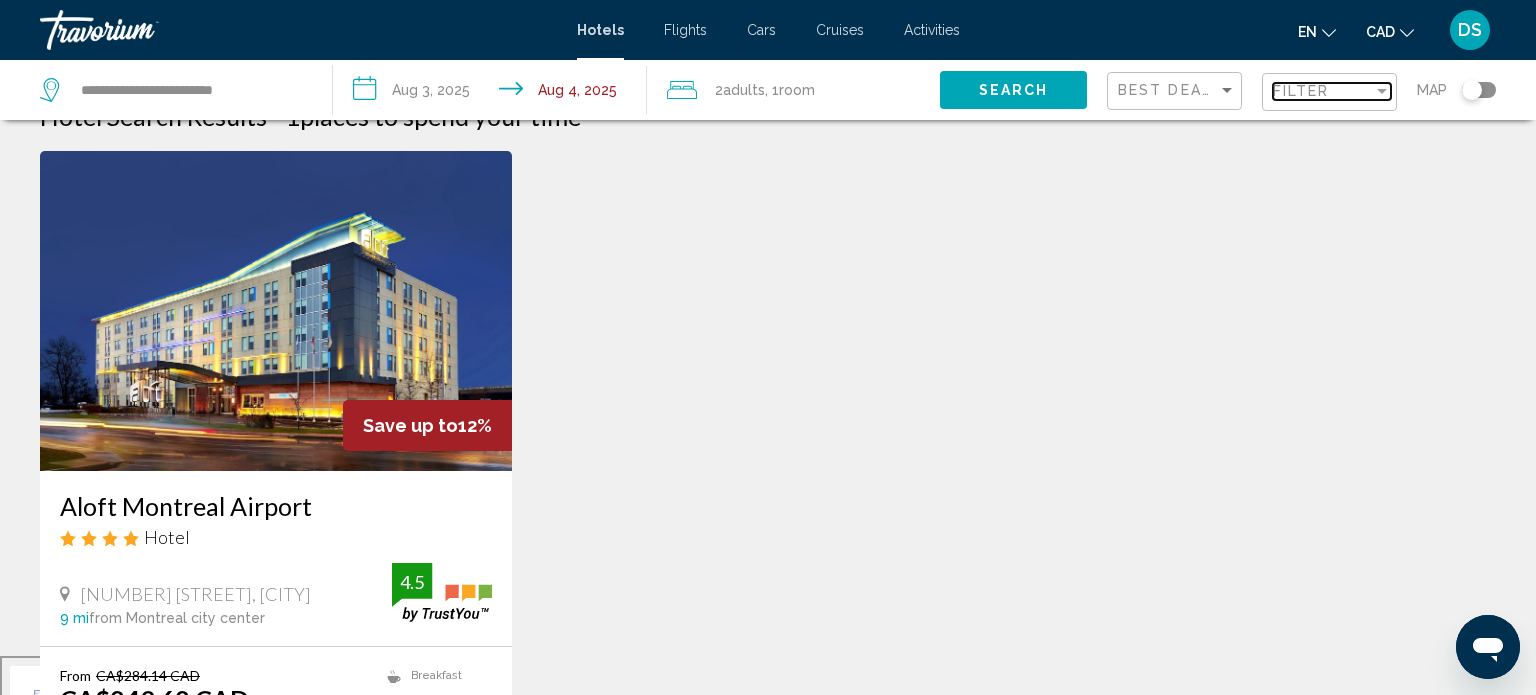 click on "Filter" at bounding box center (1301, 91) 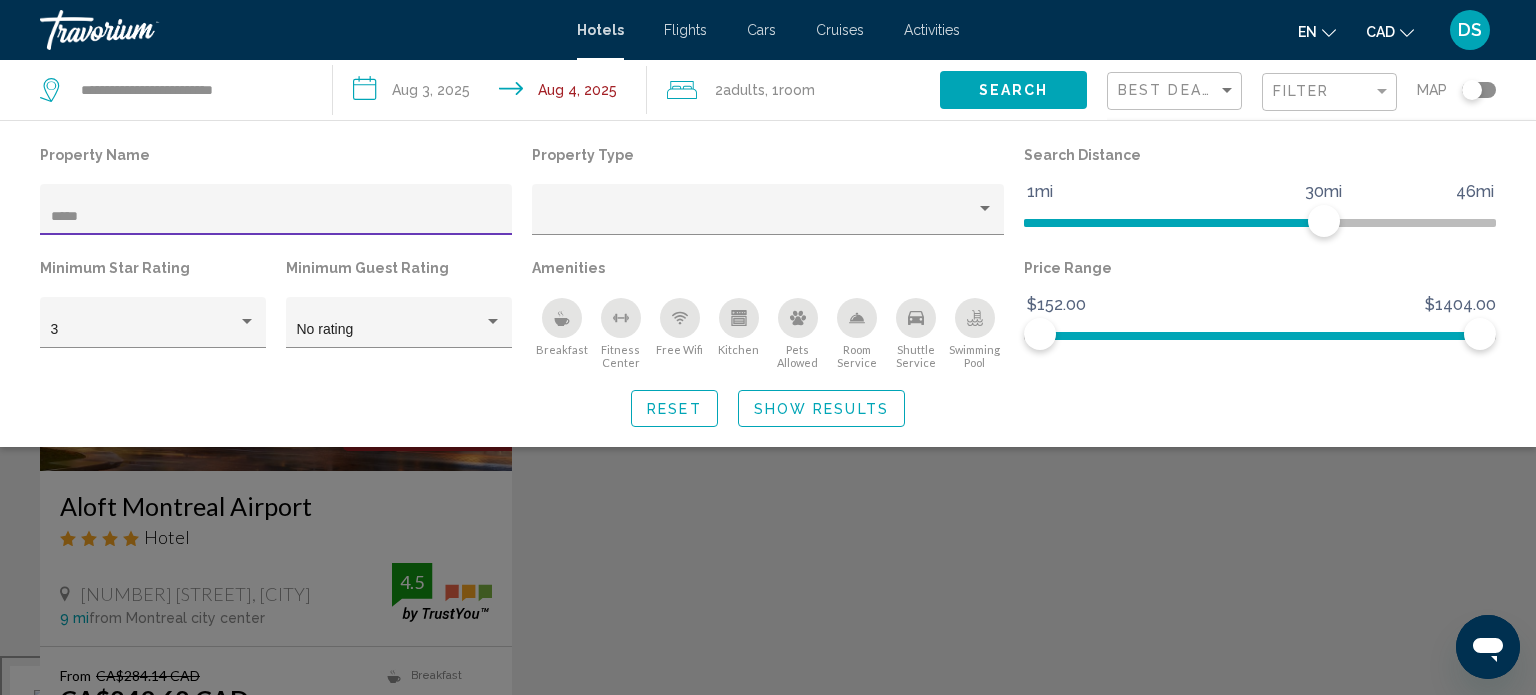click on "*****" at bounding box center [276, 217] 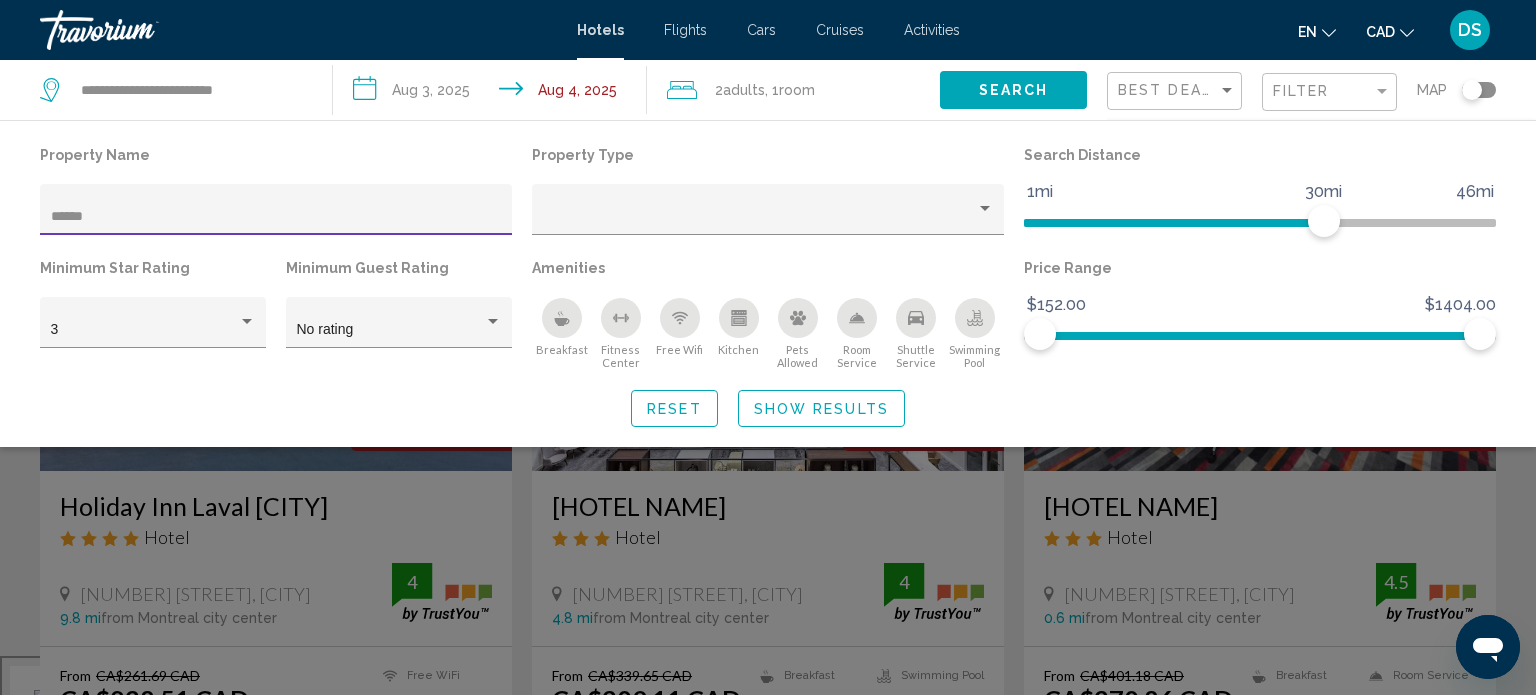 type on "*******" 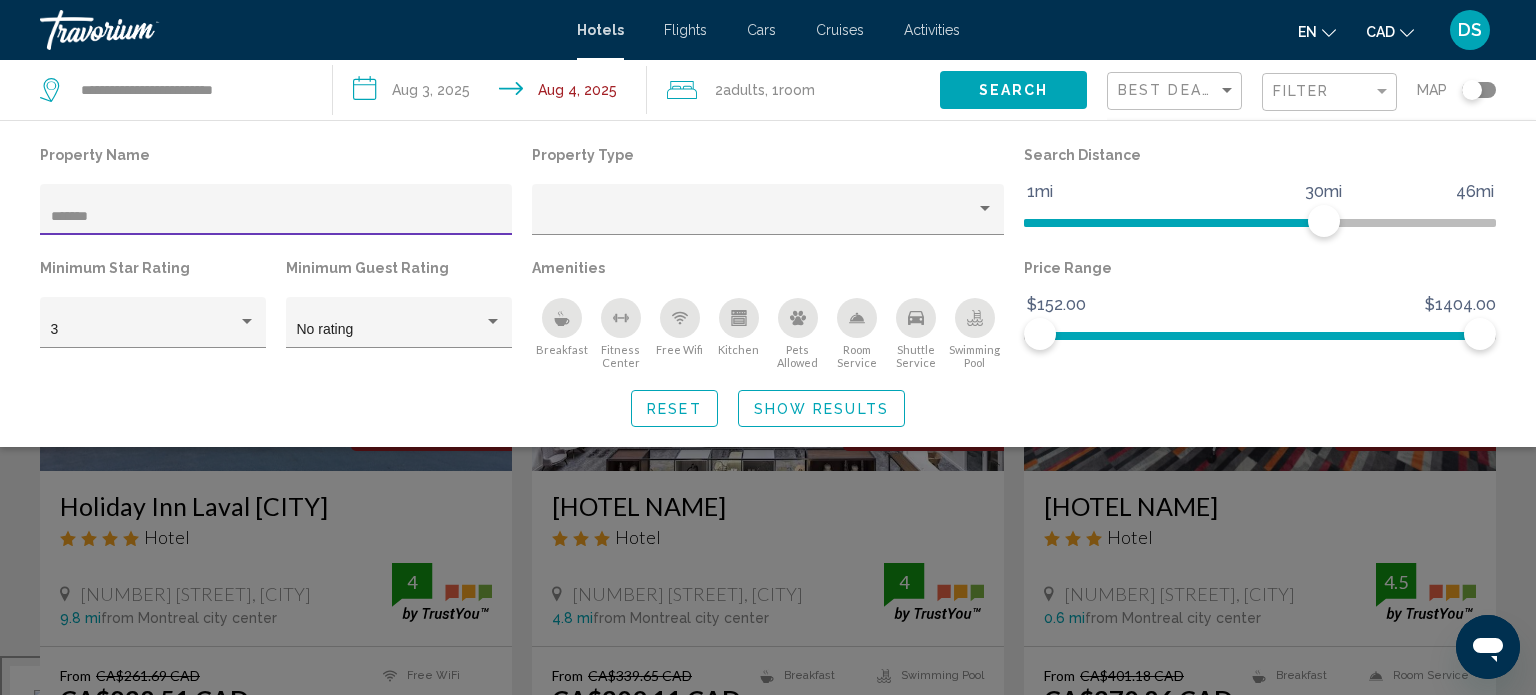 click on "Show Results" 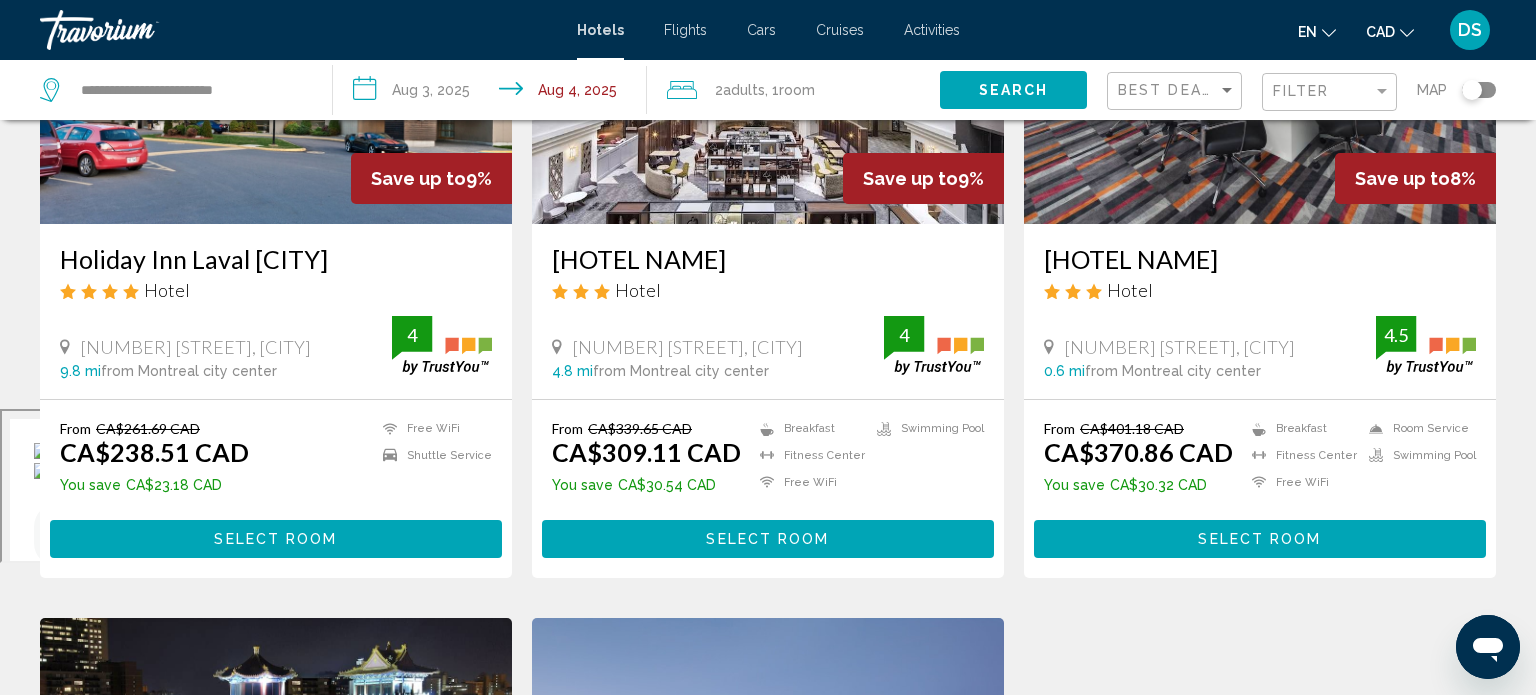 scroll, scrollTop: 285, scrollLeft: 0, axis: vertical 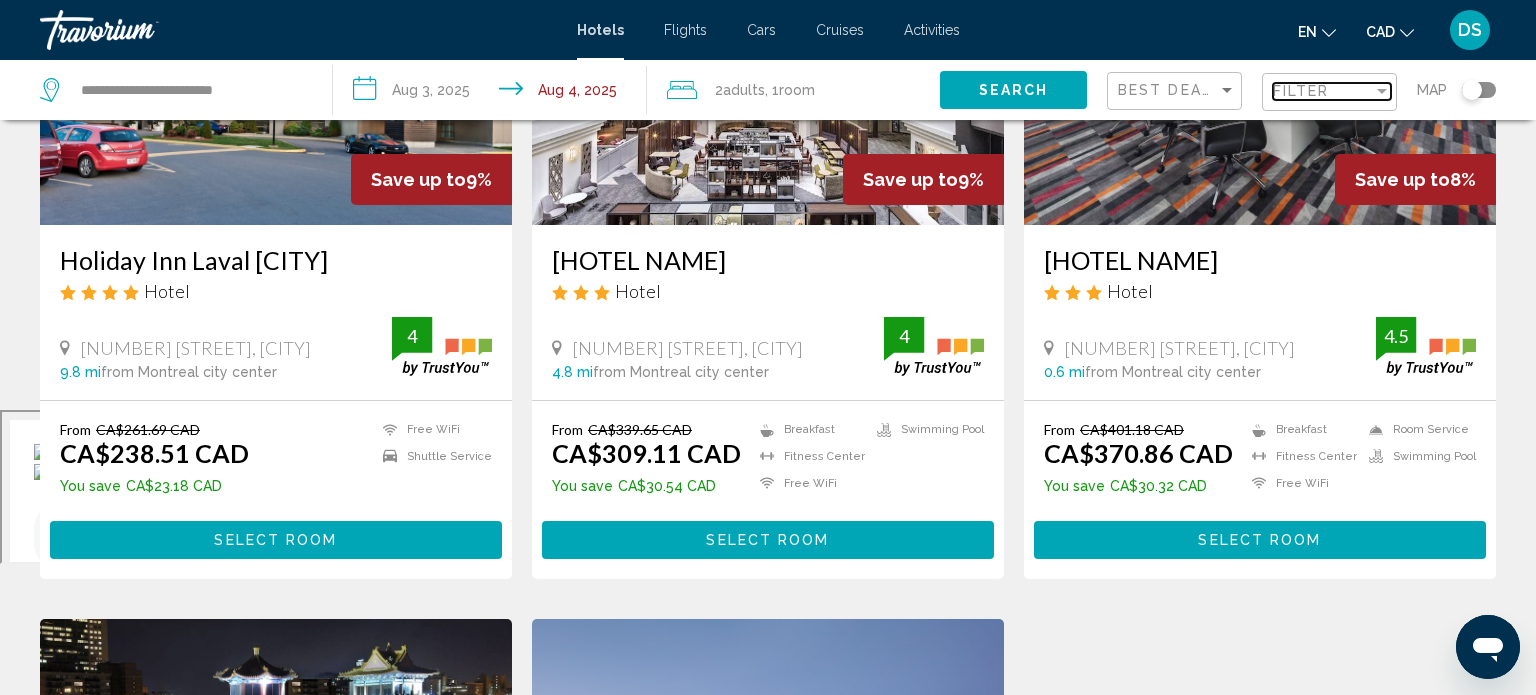 click on "Filter" at bounding box center (1301, 91) 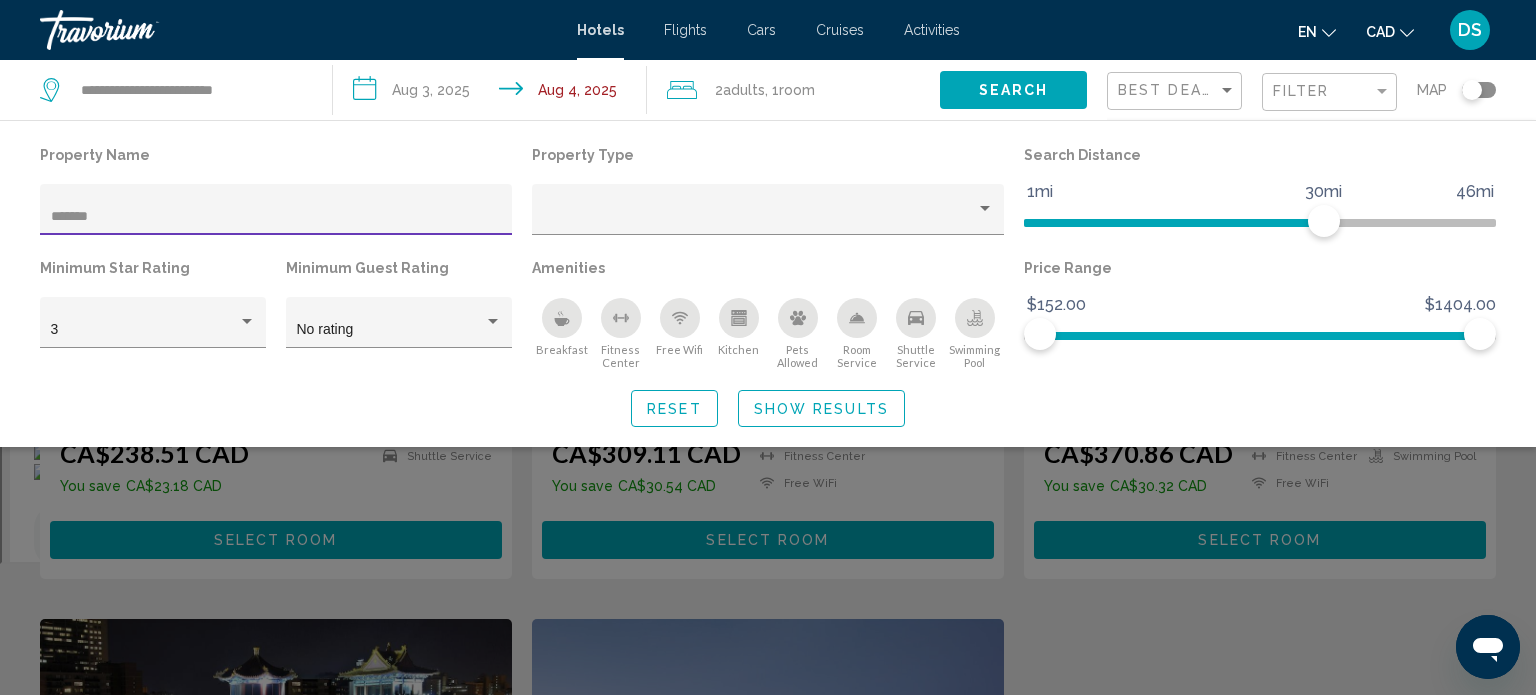 click on "*******" at bounding box center [276, 217] 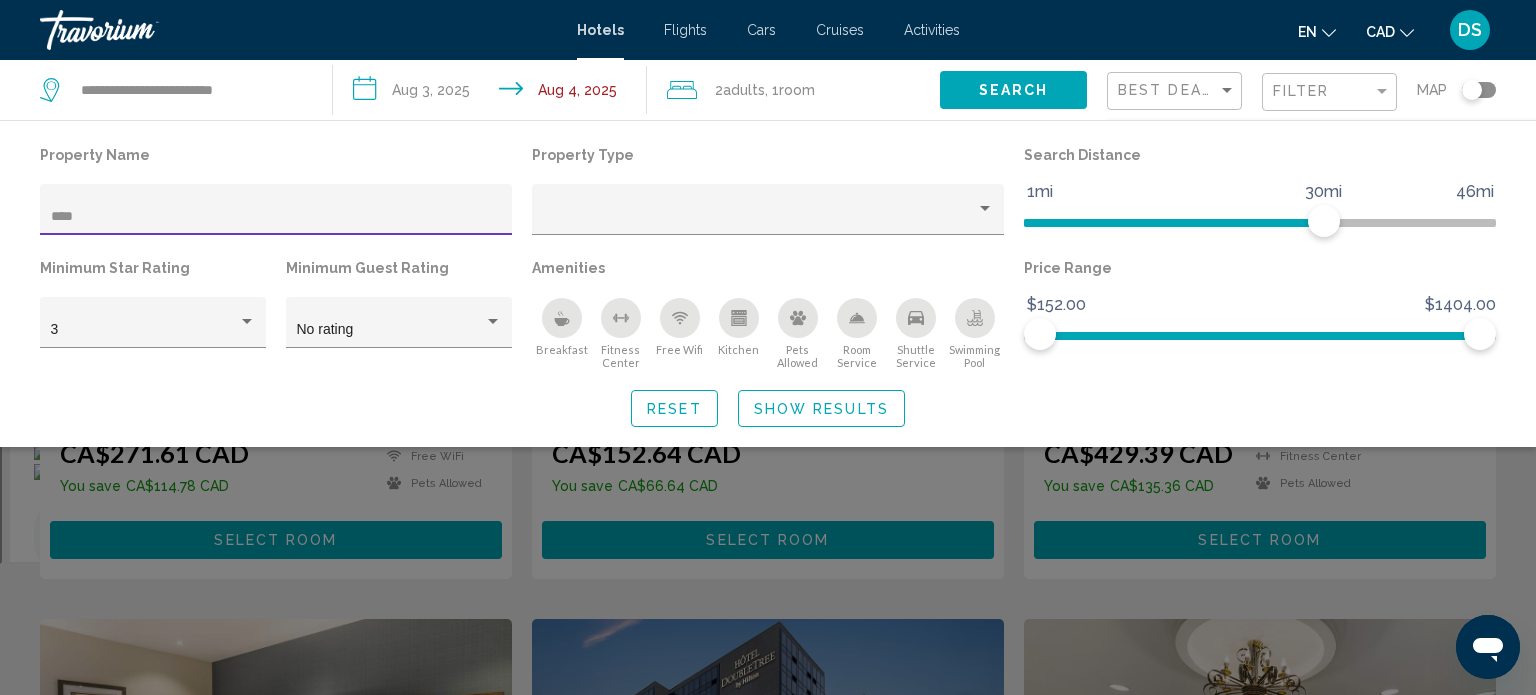 type on "*****" 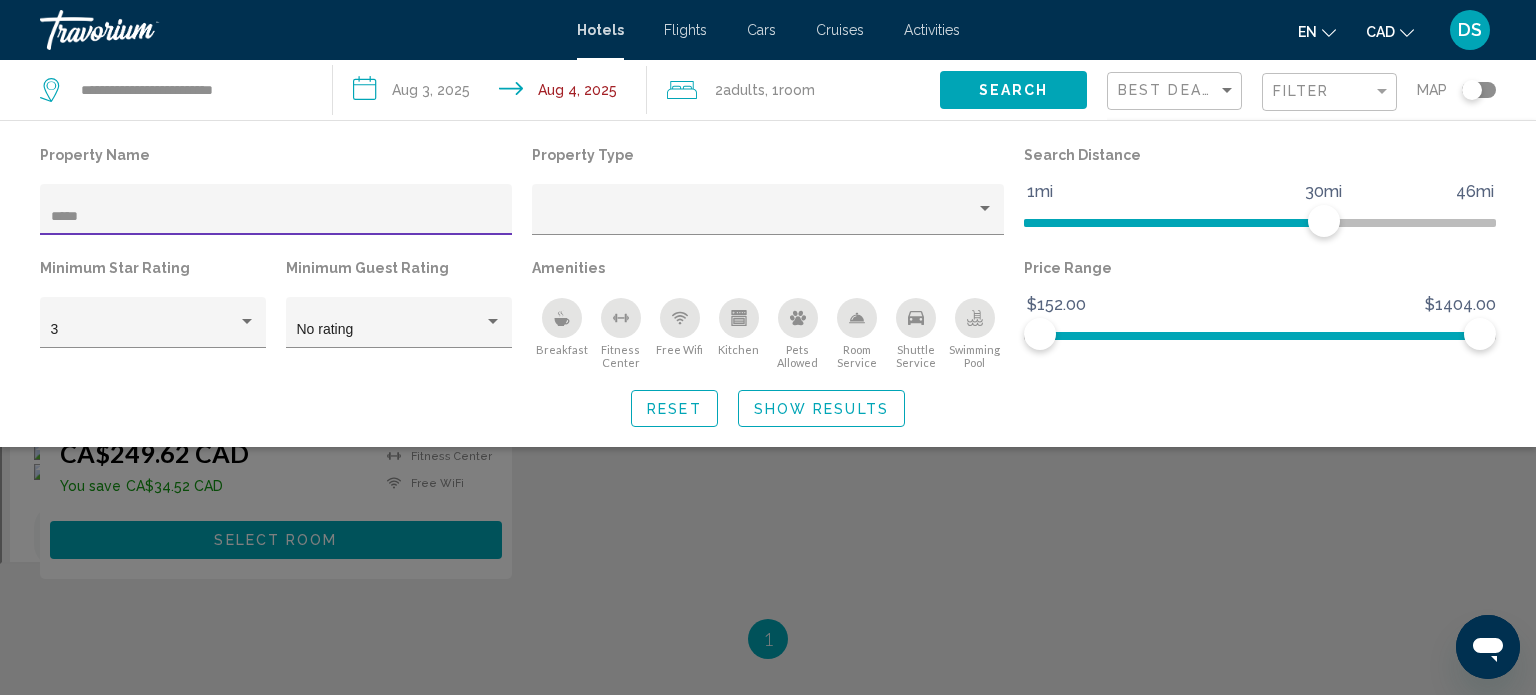 click 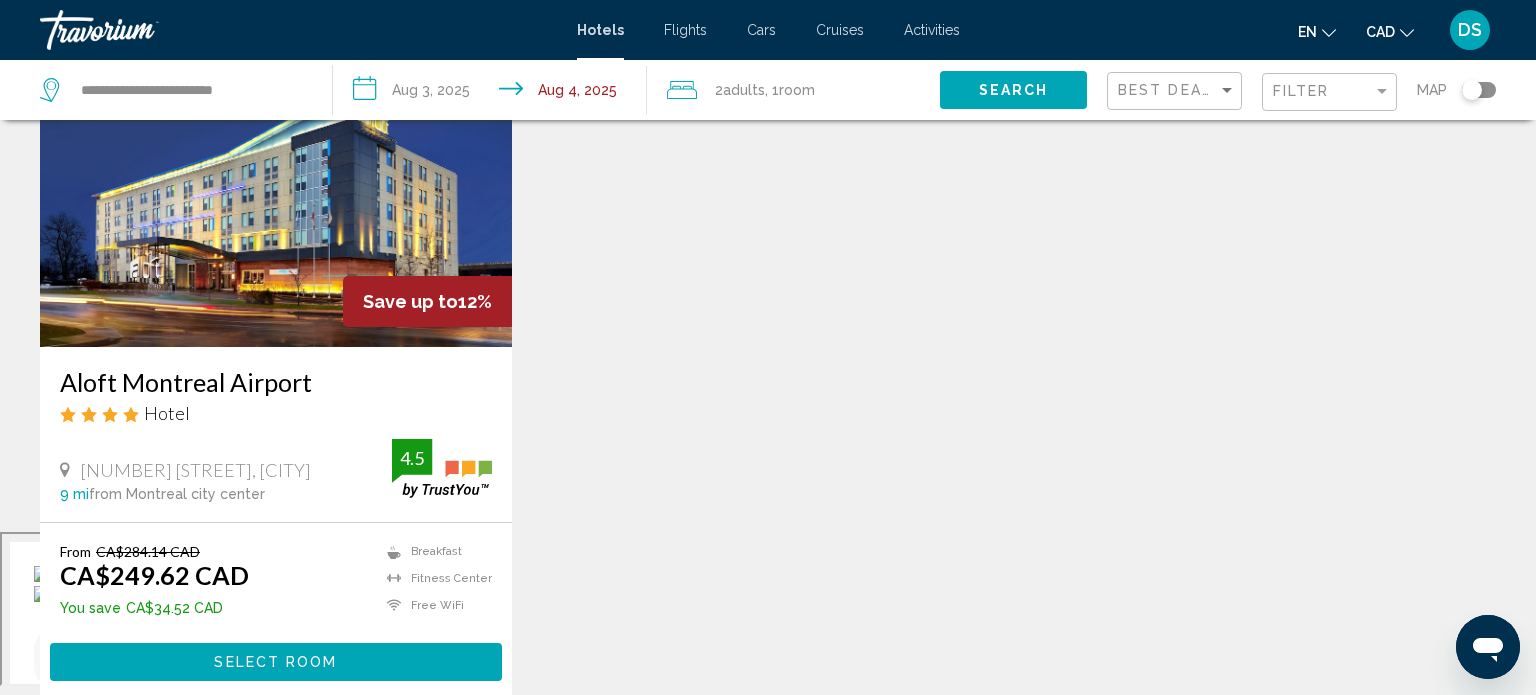 scroll, scrollTop: 241, scrollLeft: 0, axis: vertical 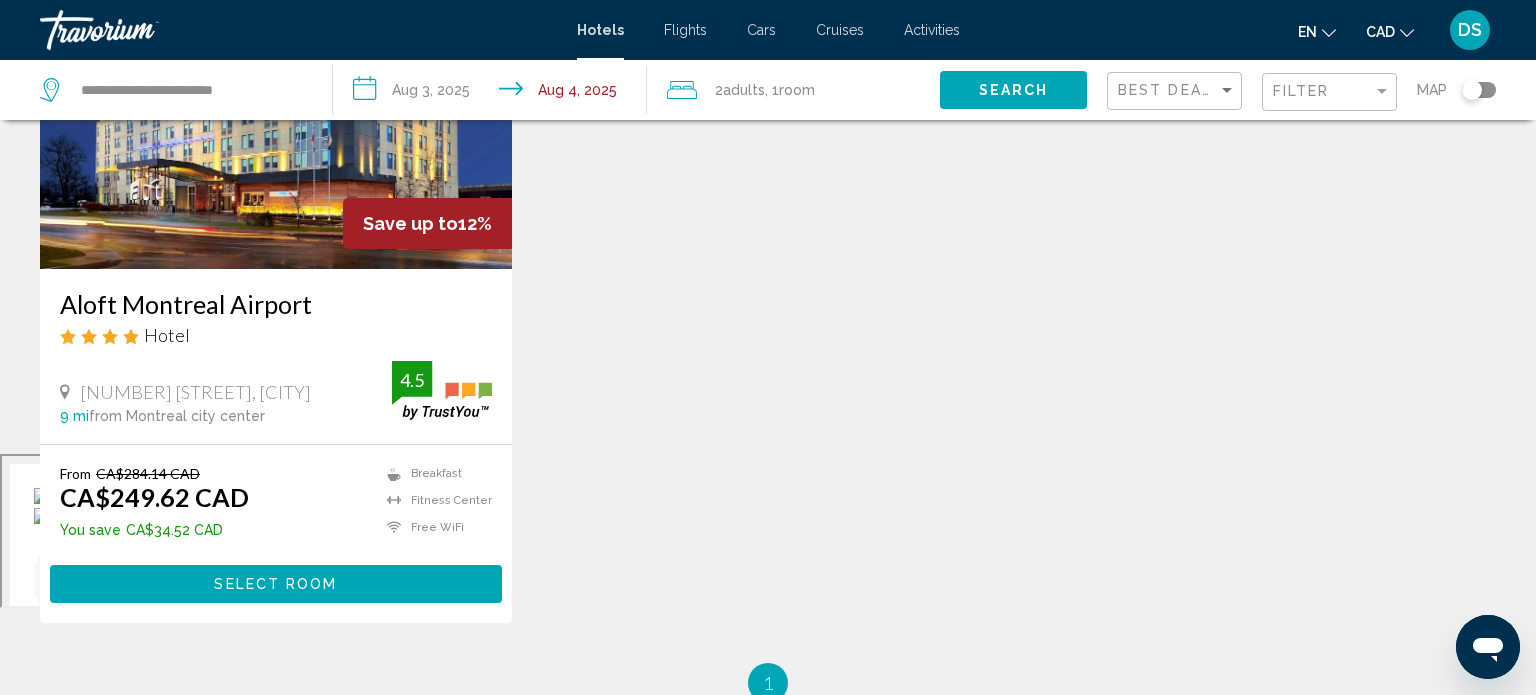 click on "Select Room" at bounding box center [276, 583] 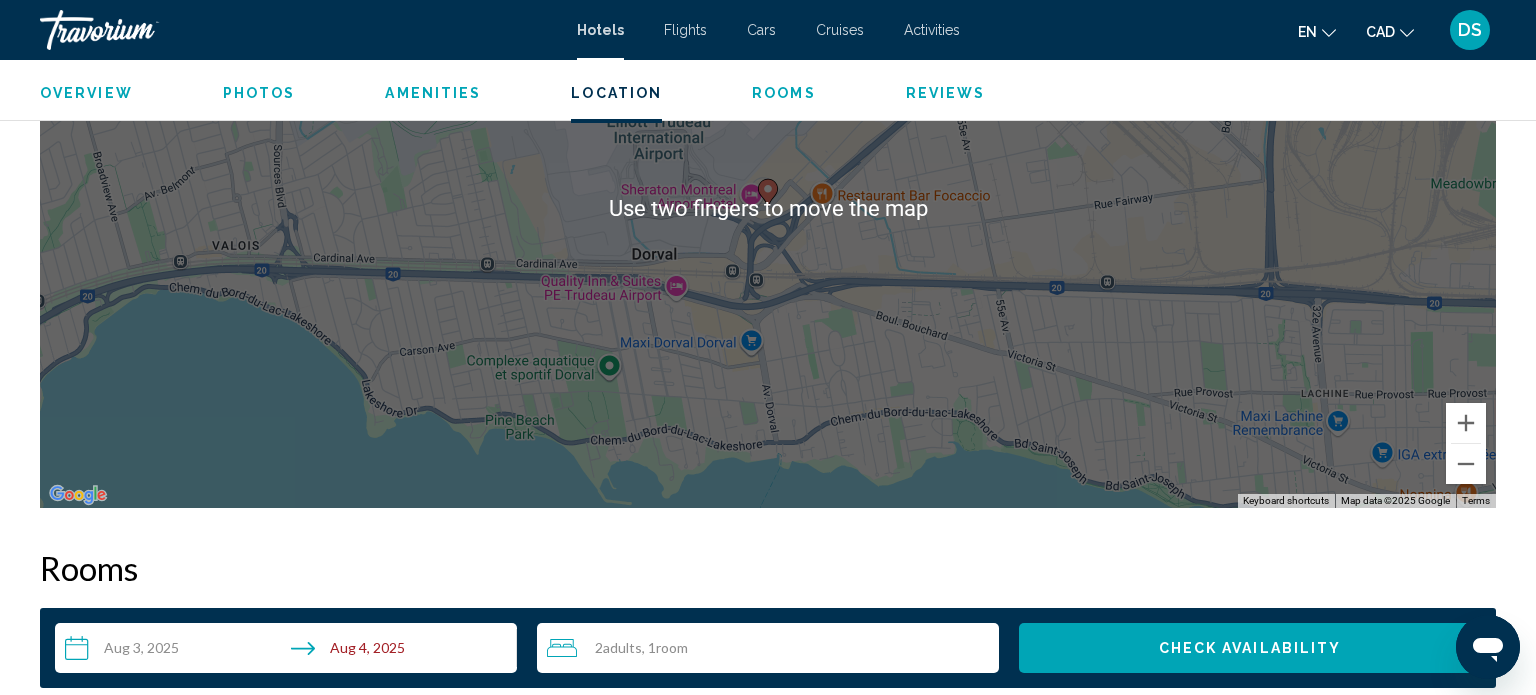 scroll, scrollTop: 2104, scrollLeft: 0, axis: vertical 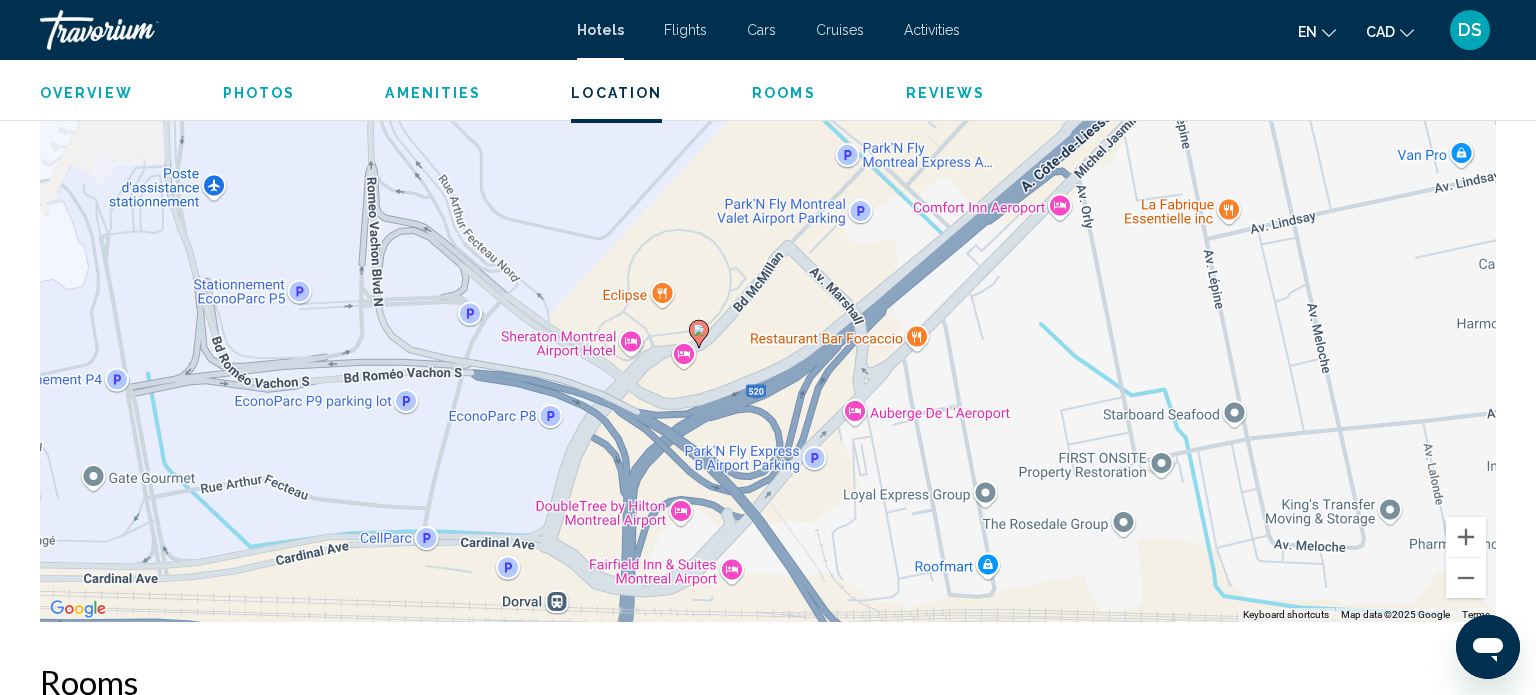 click at bounding box center [699, 334] 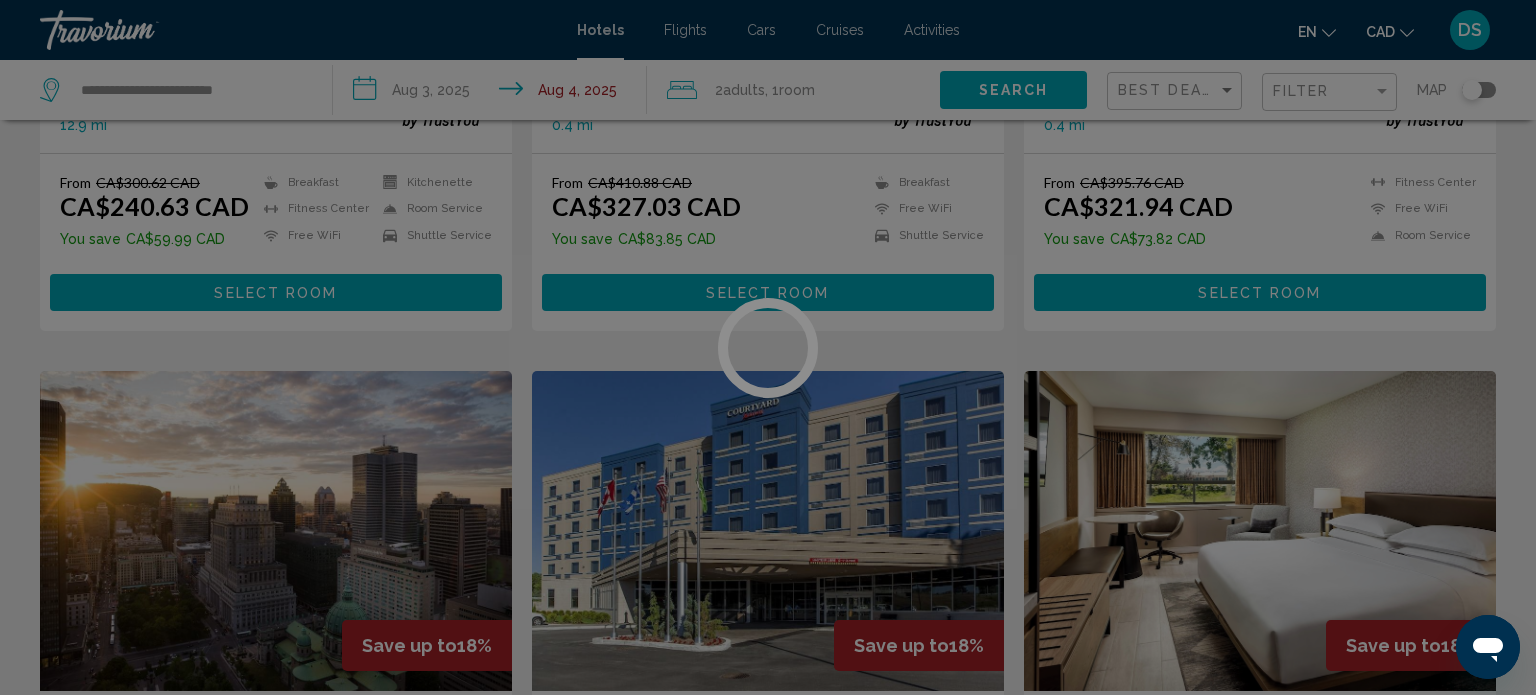 scroll, scrollTop: 0, scrollLeft: 0, axis: both 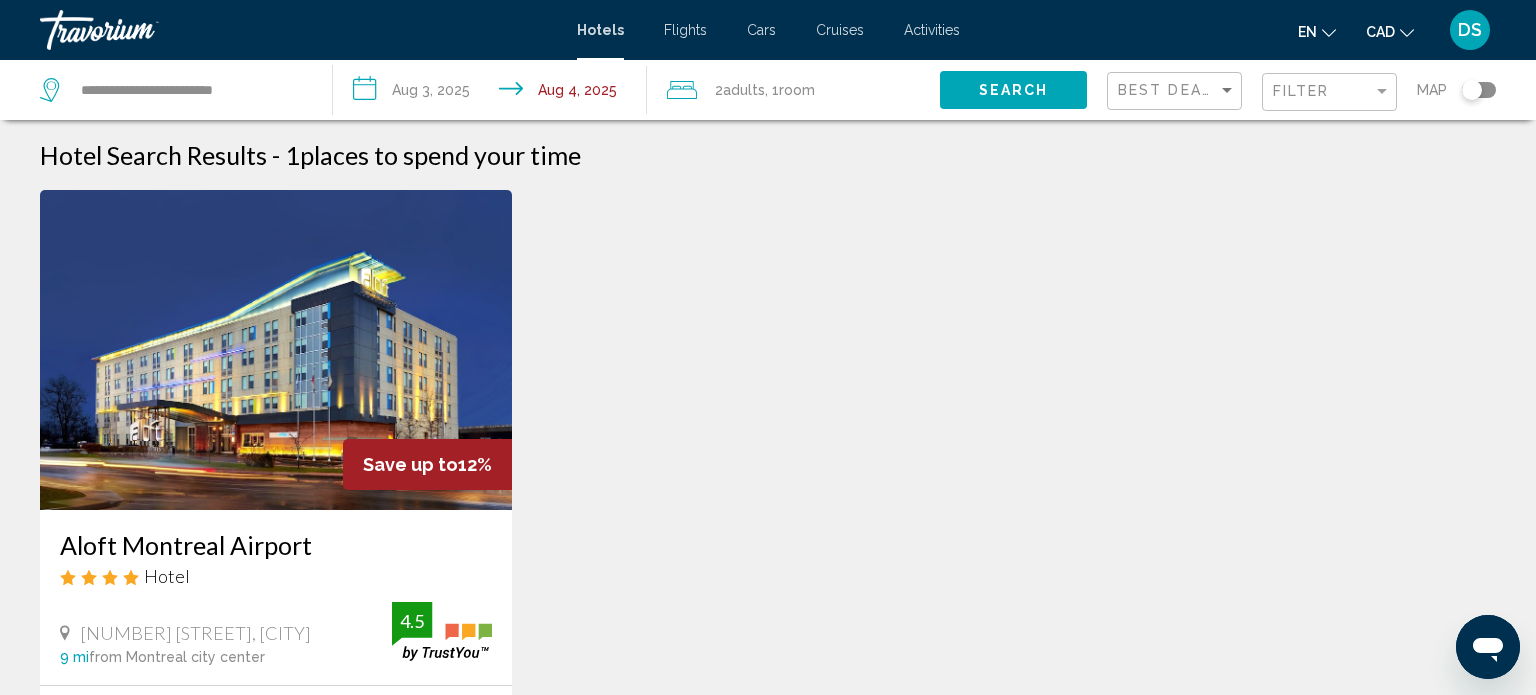 click on "Filter" 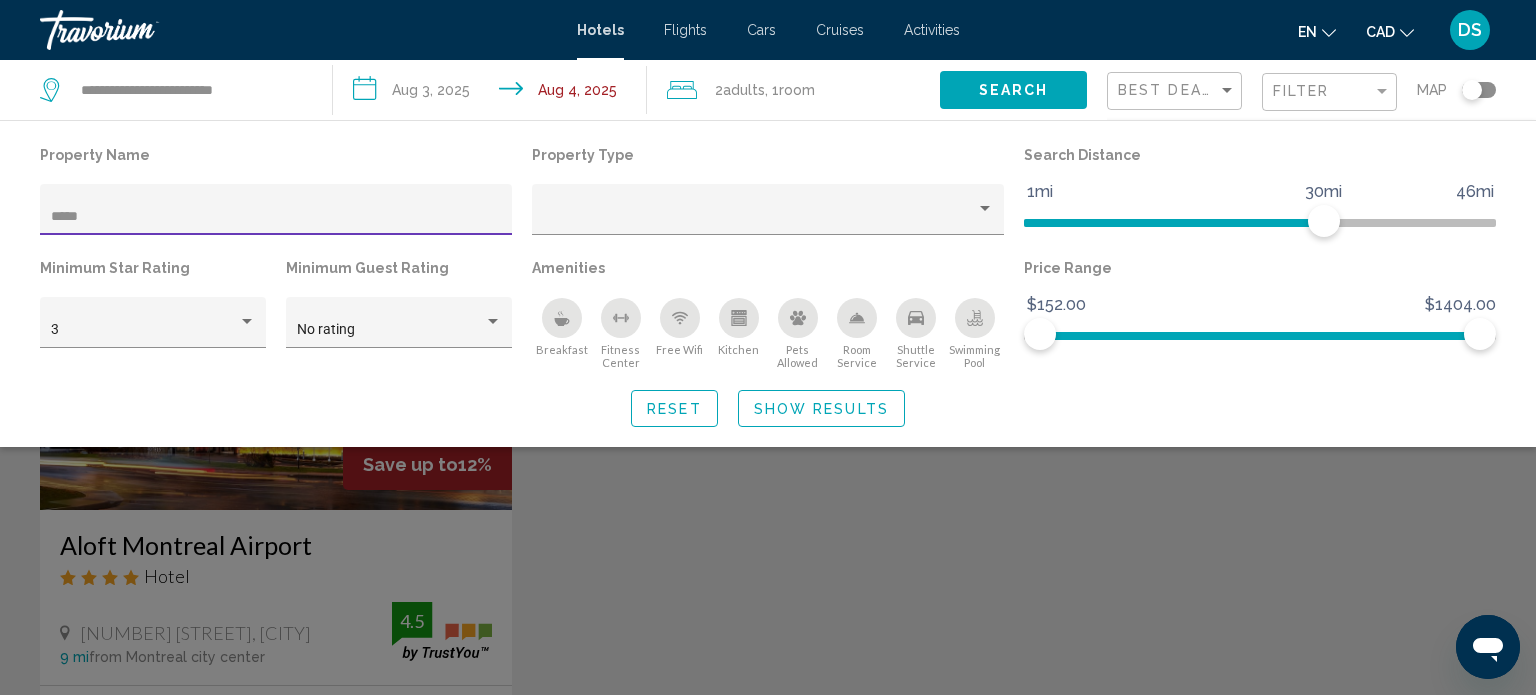 click on "*****" at bounding box center [276, 217] 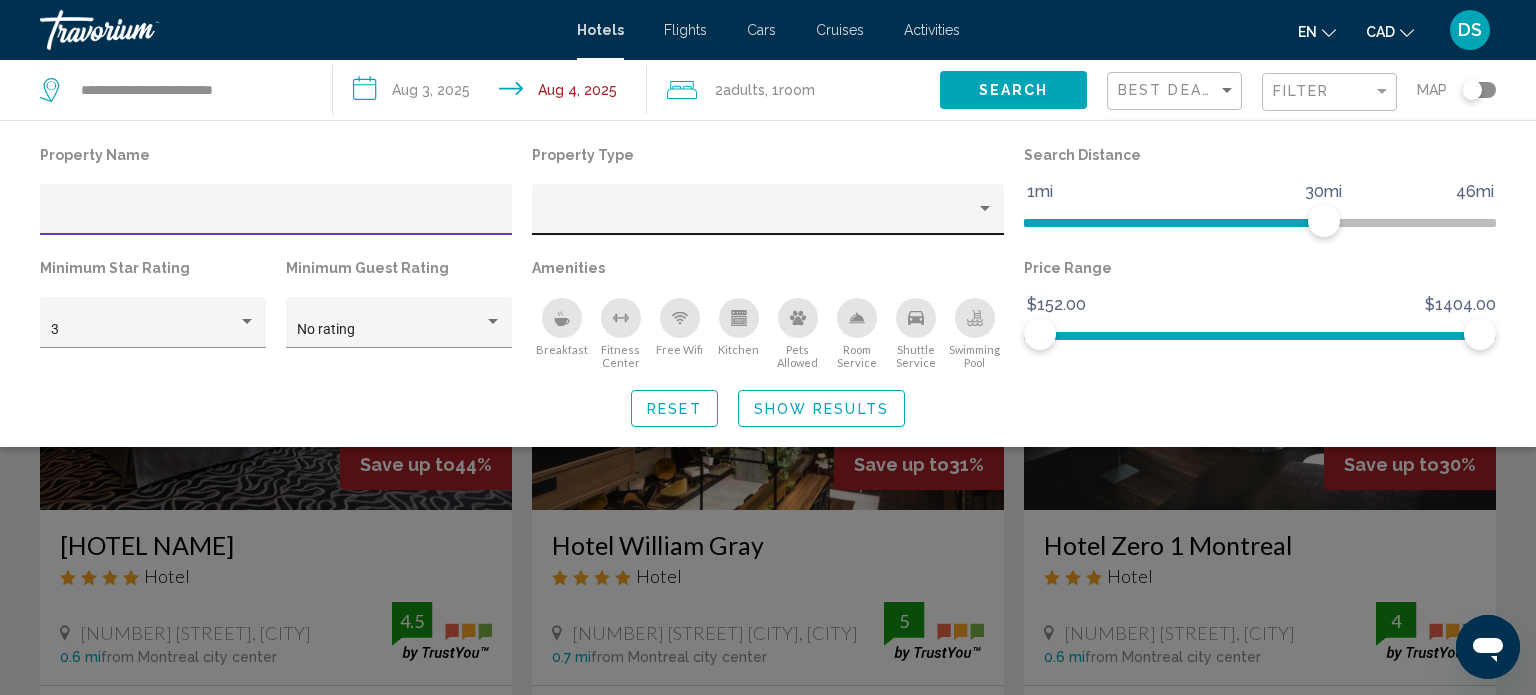 type 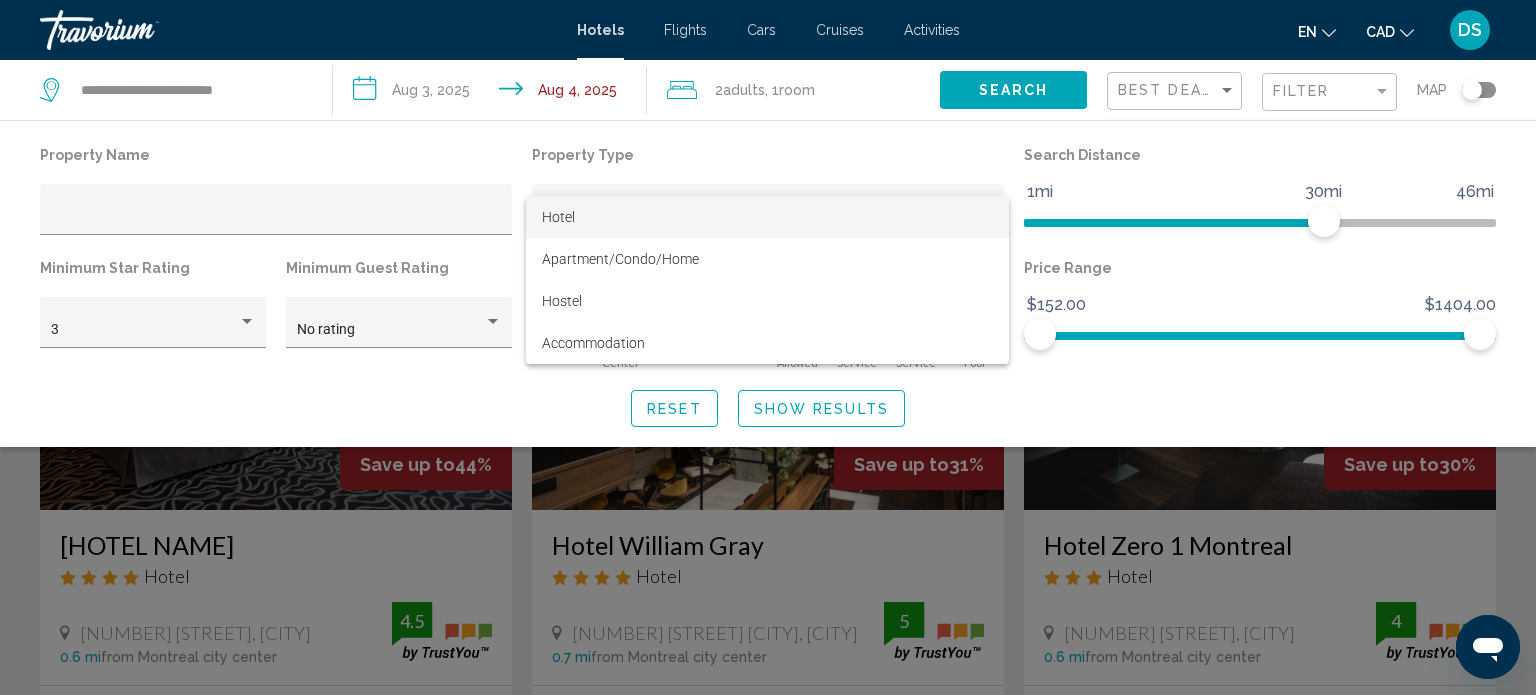 click on "Hotel" at bounding box center (767, 217) 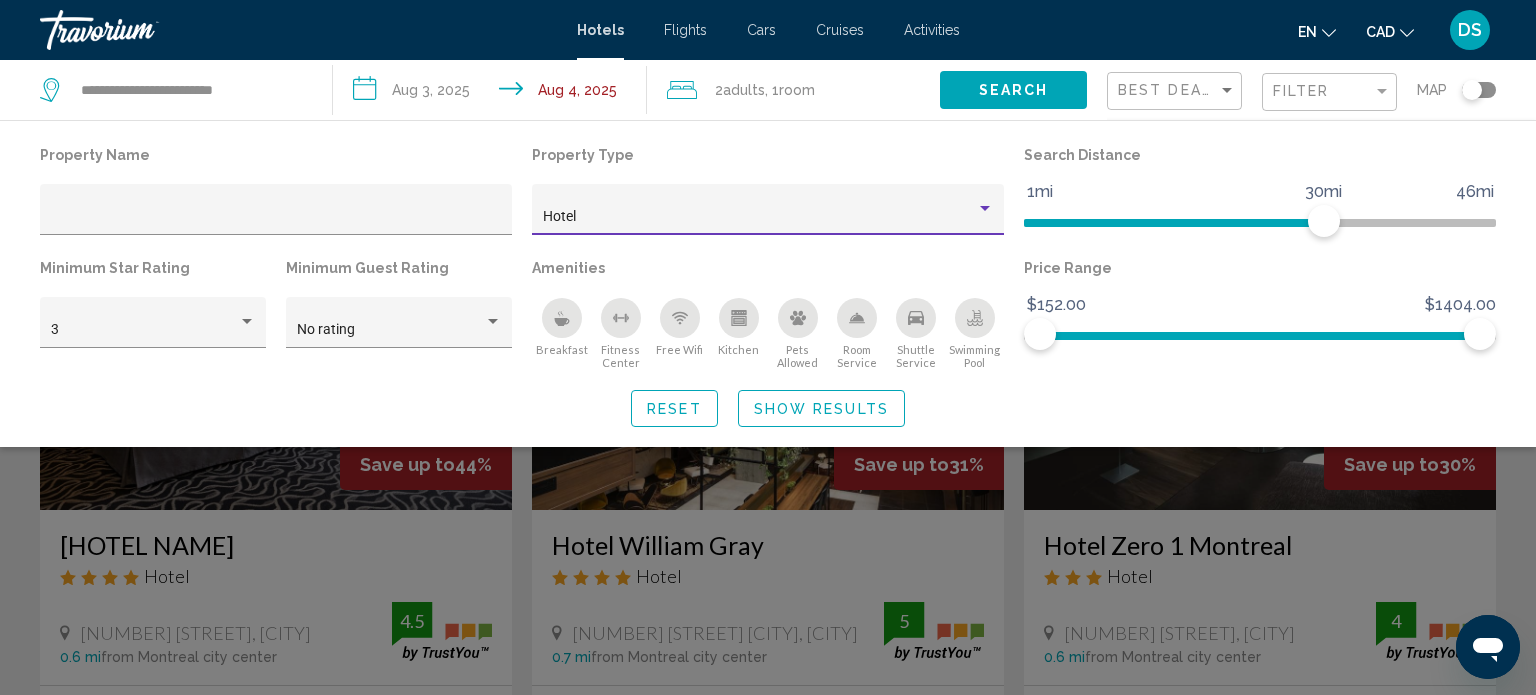 click on "Show Results" 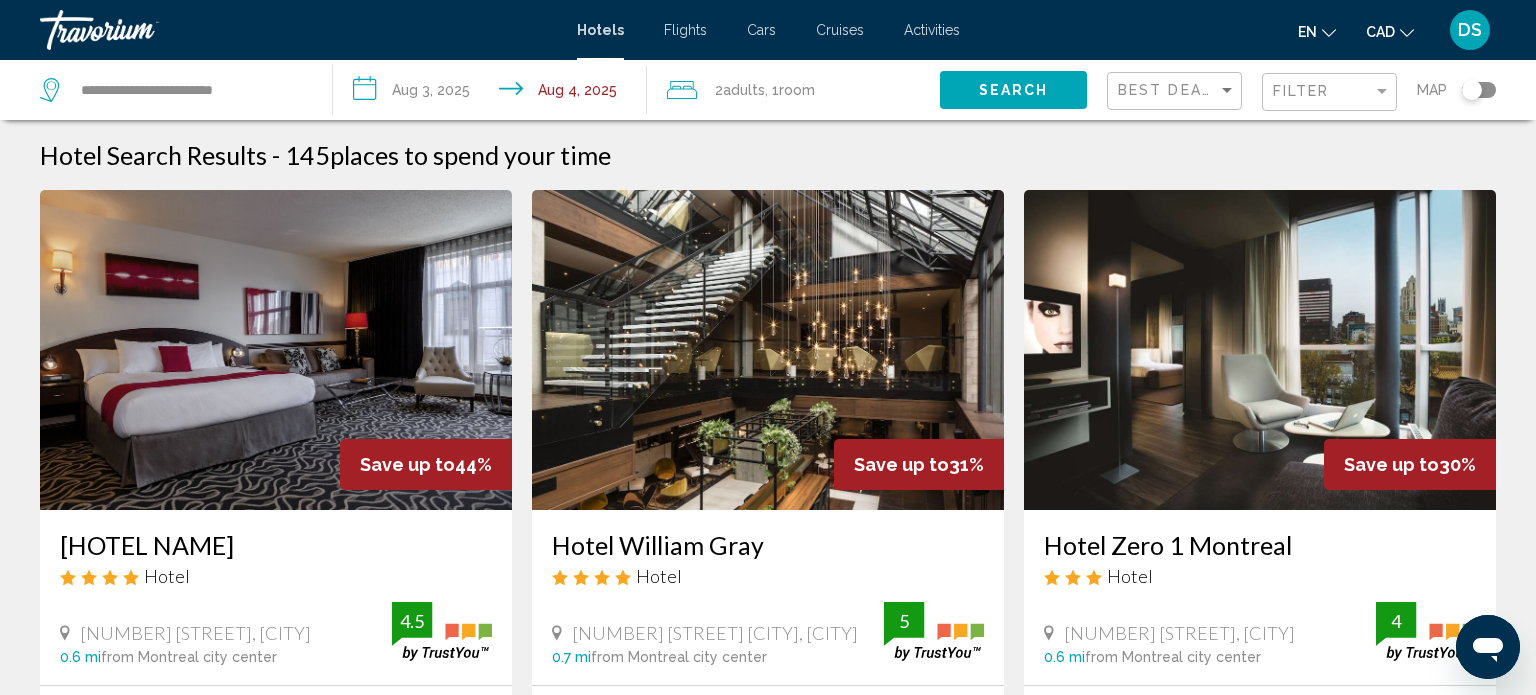 click on "Best Deals Filter Map" 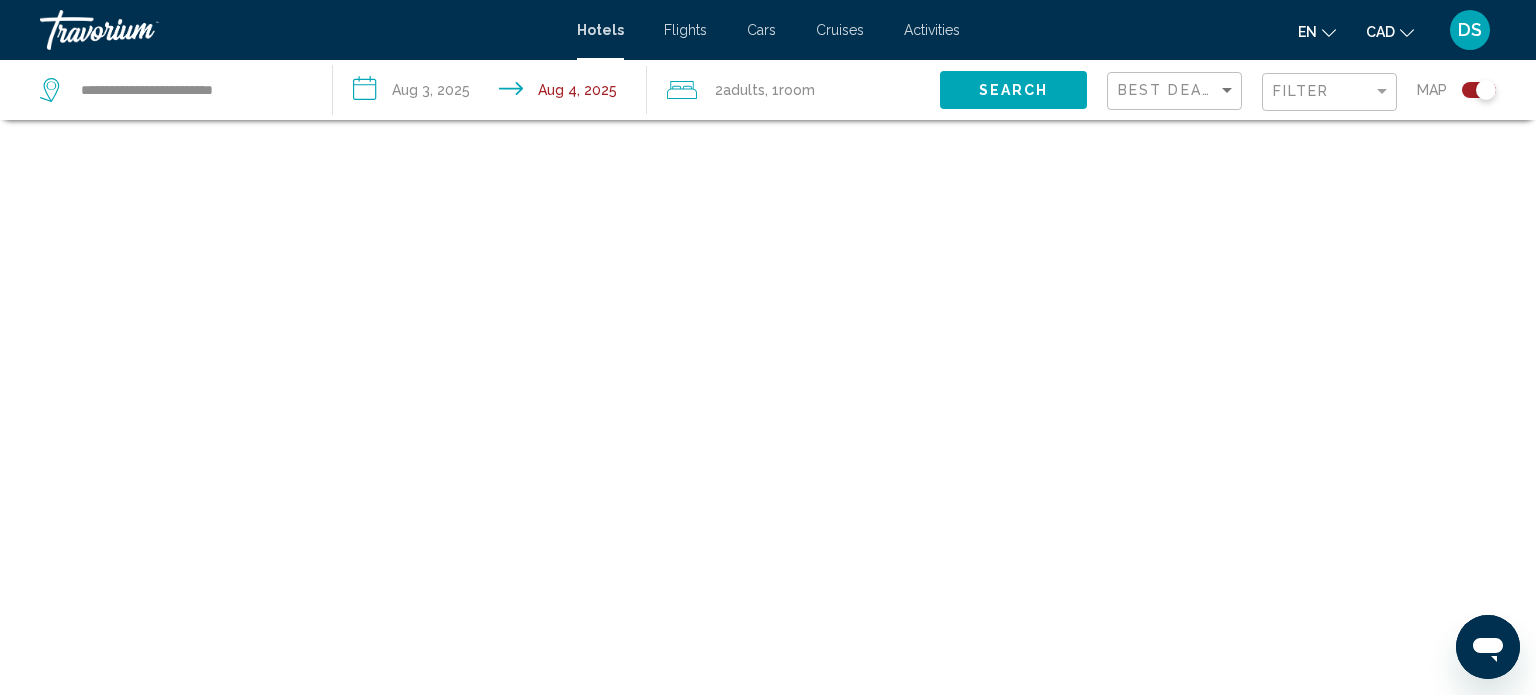 scroll, scrollTop: 120, scrollLeft: 0, axis: vertical 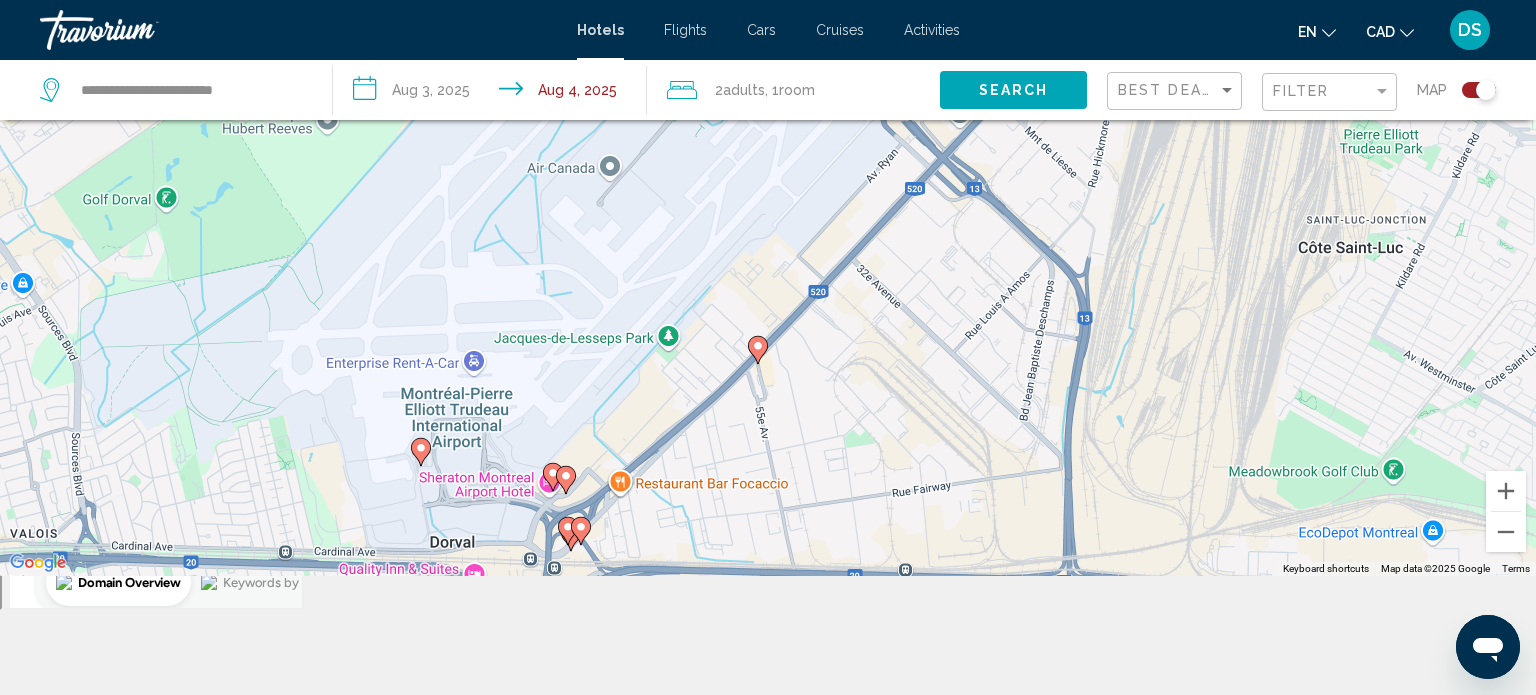 click 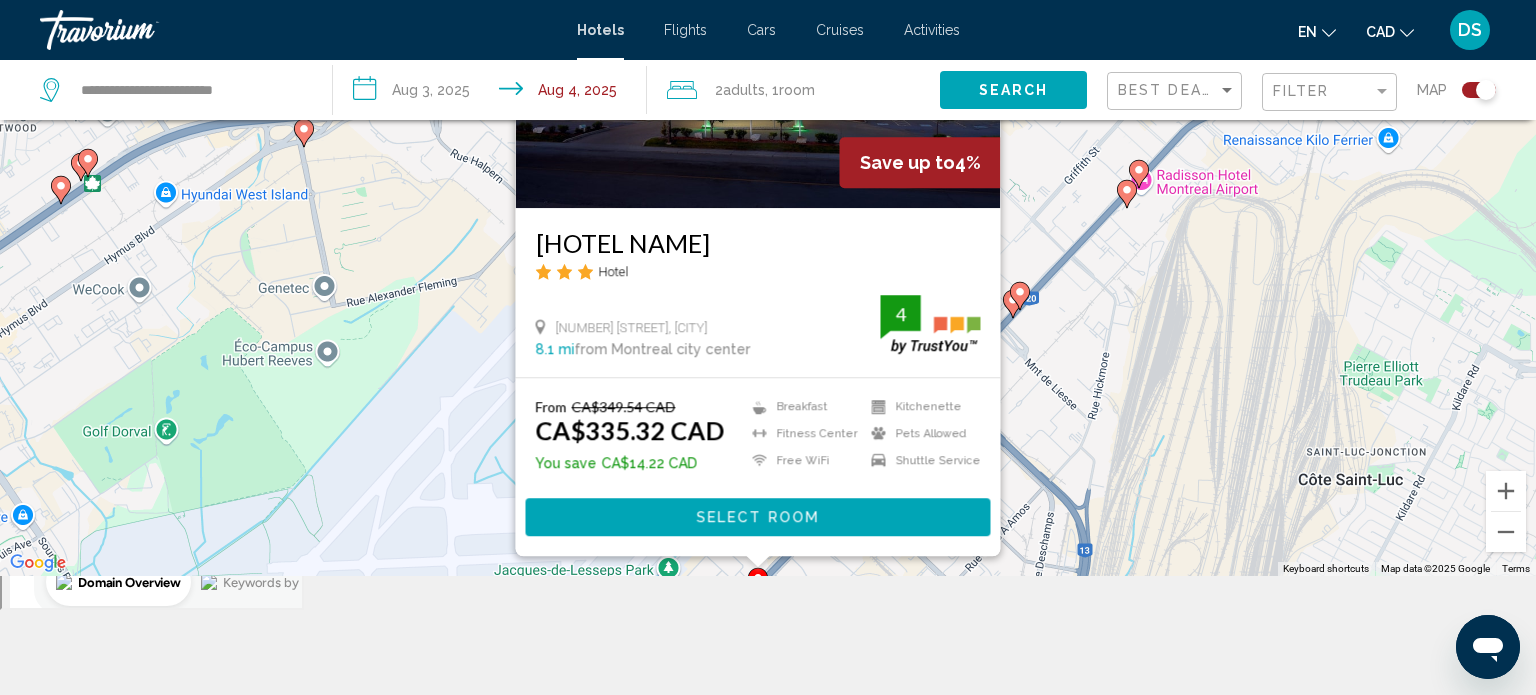 click on "Save up to  4%   [HOTEL NAME] by IHG
Hotel
[NUMBER] [STREET], [CITY] [DISTANCE]  from [CITY] city center from hotel 4 From CA$[PRICE] CAD CA$[PRICE] CAD  You save  CA$[PRICE] CAD
Breakfast
Fitness Center
Free WiFi
Kitchenette
Pets Allowed
Shuttle Service  4 Select Room" at bounding box center [768, 228] 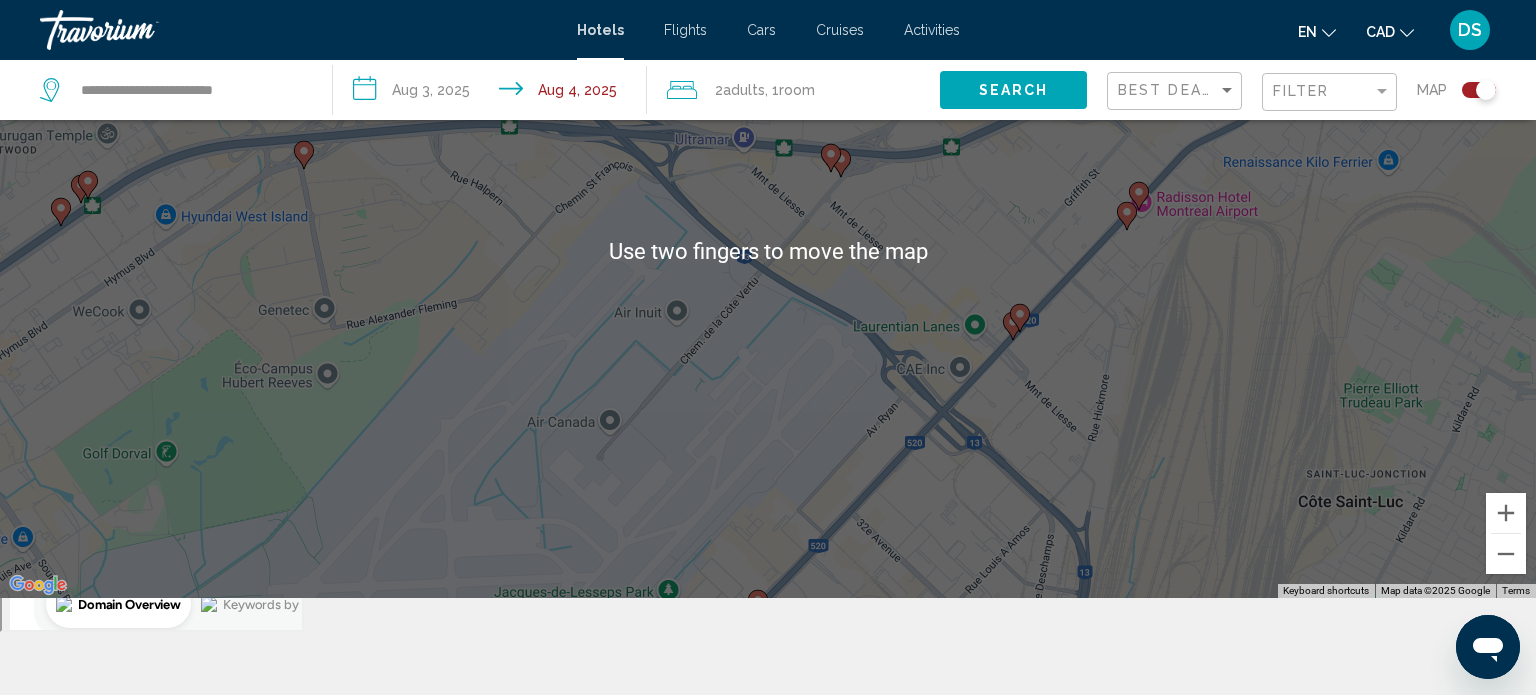 scroll, scrollTop: 210, scrollLeft: 0, axis: vertical 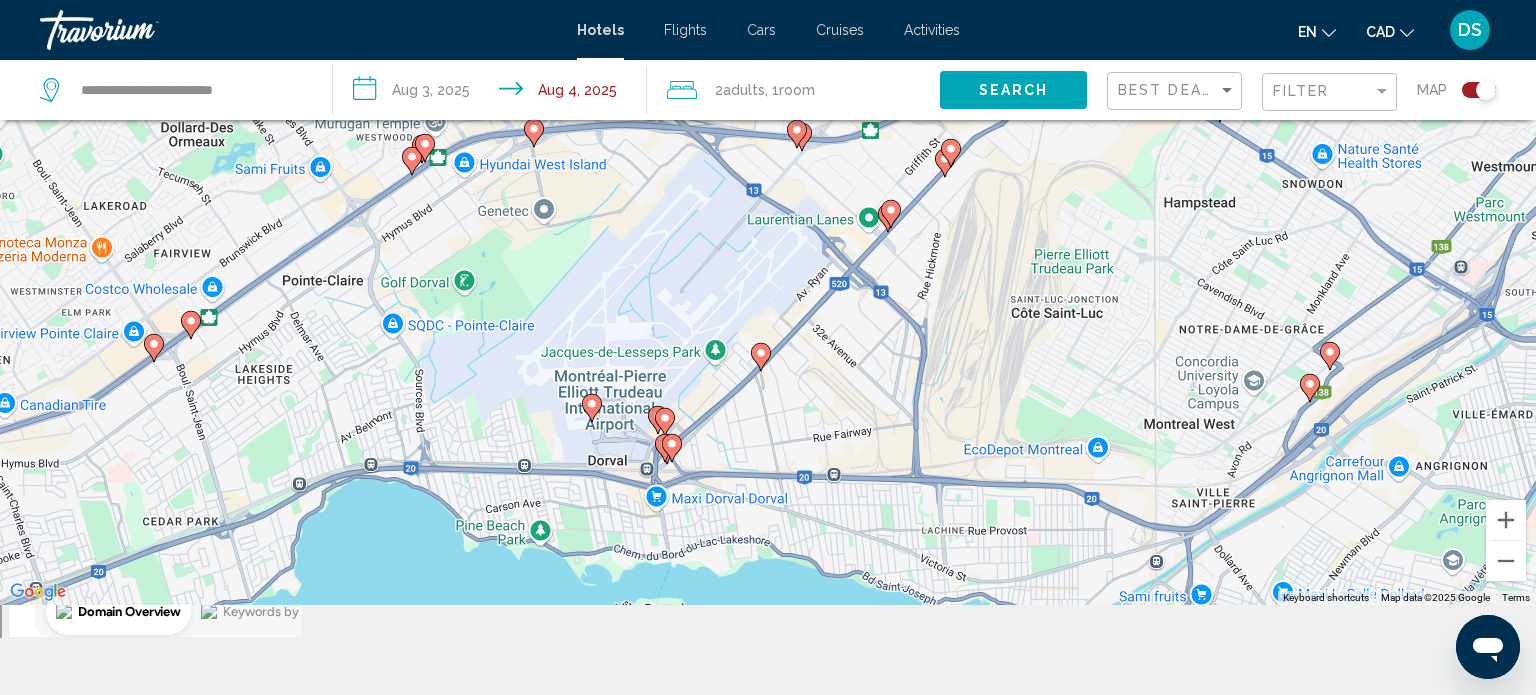 click 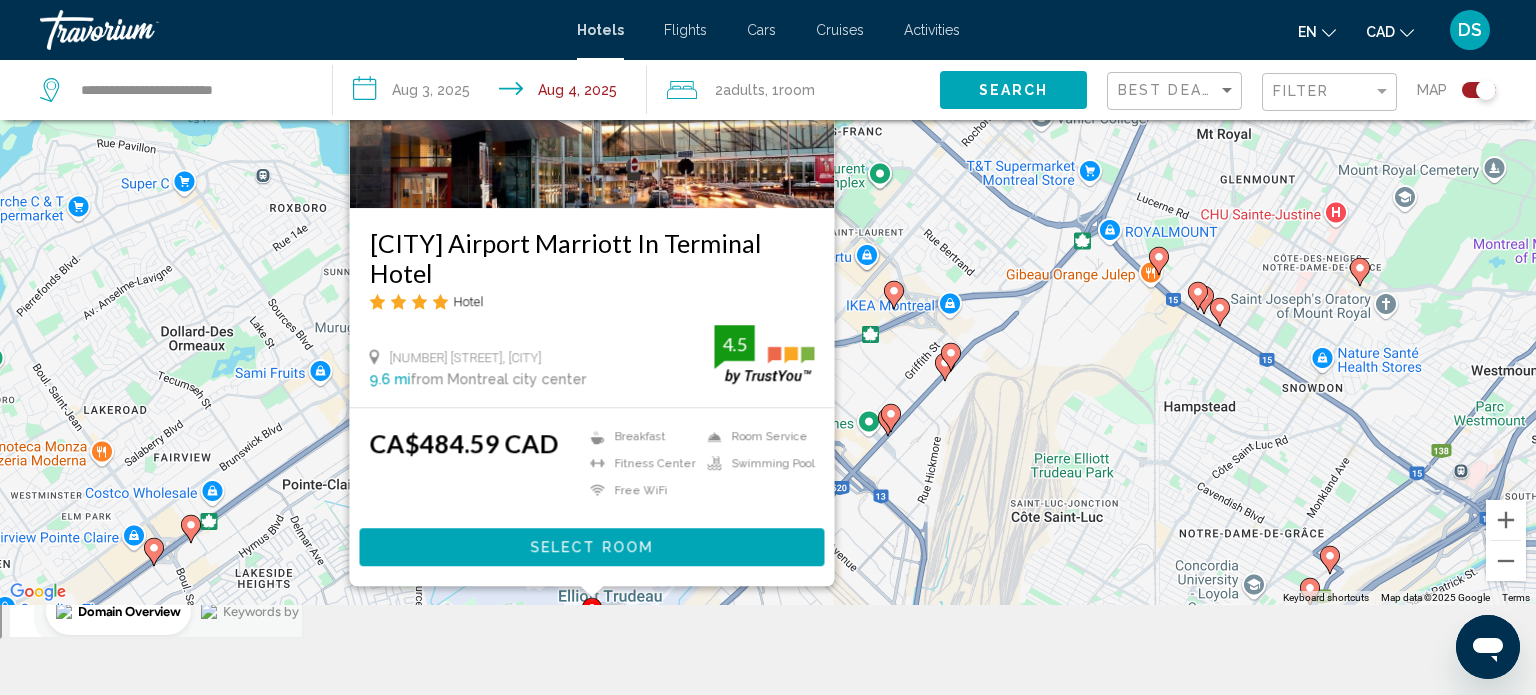 click on "Save up to  5%   [HOTEL NAME]  Hotel
[NUMBER] [STREET], [CITY] [DISTANCE]  from [CITY] city center from hotel 4.5 CA$[PRICE]
Breakfast
Fitness Center
Free WiFi
Room Service
Swimming Pool  4.5 Select Room" at bounding box center (768, 257) 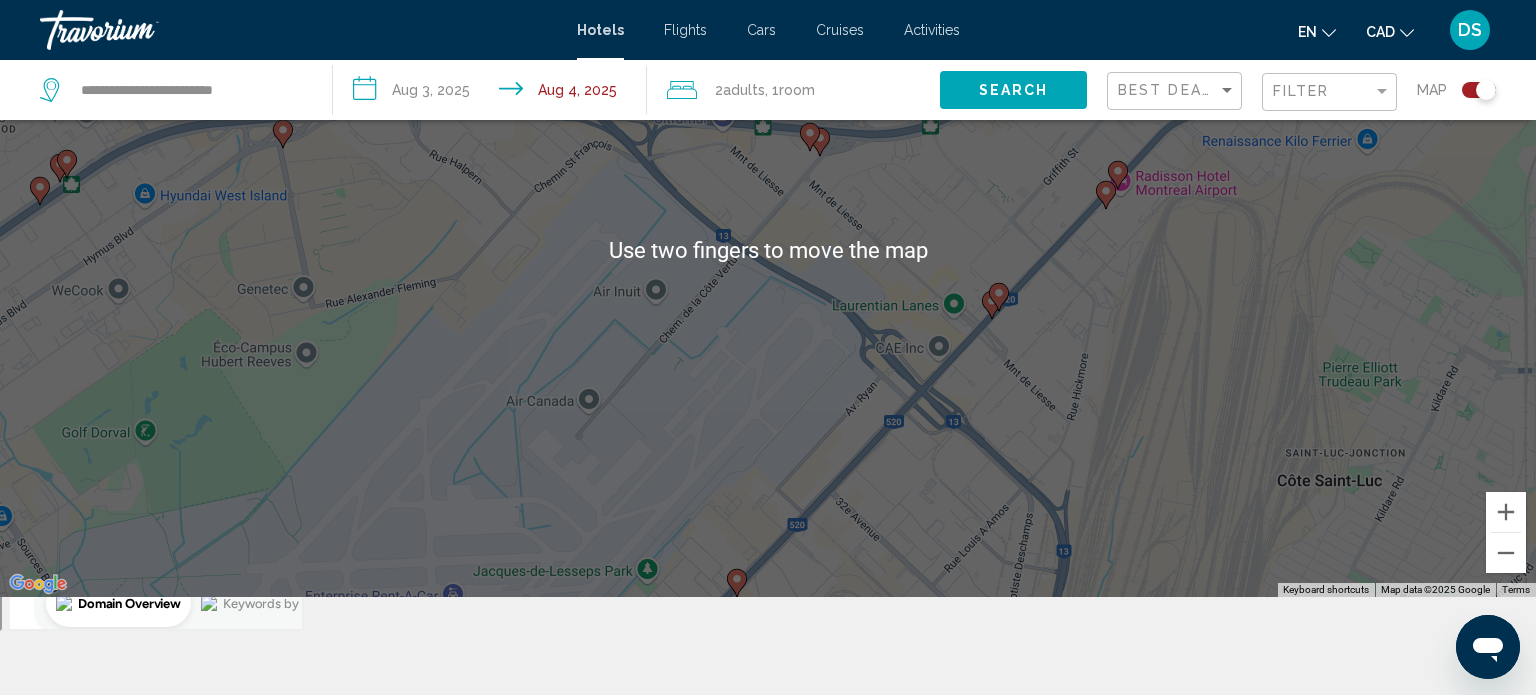 scroll, scrollTop: 219, scrollLeft: 0, axis: vertical 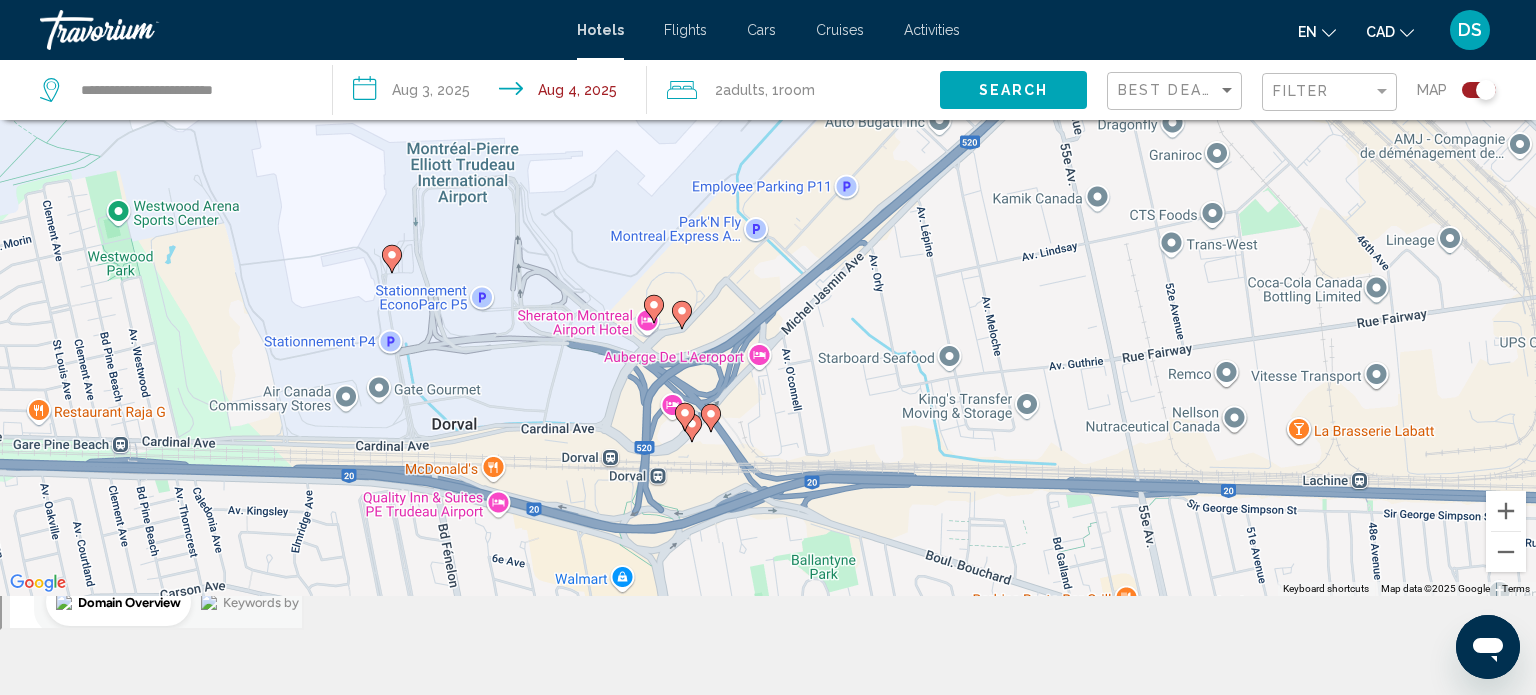 click 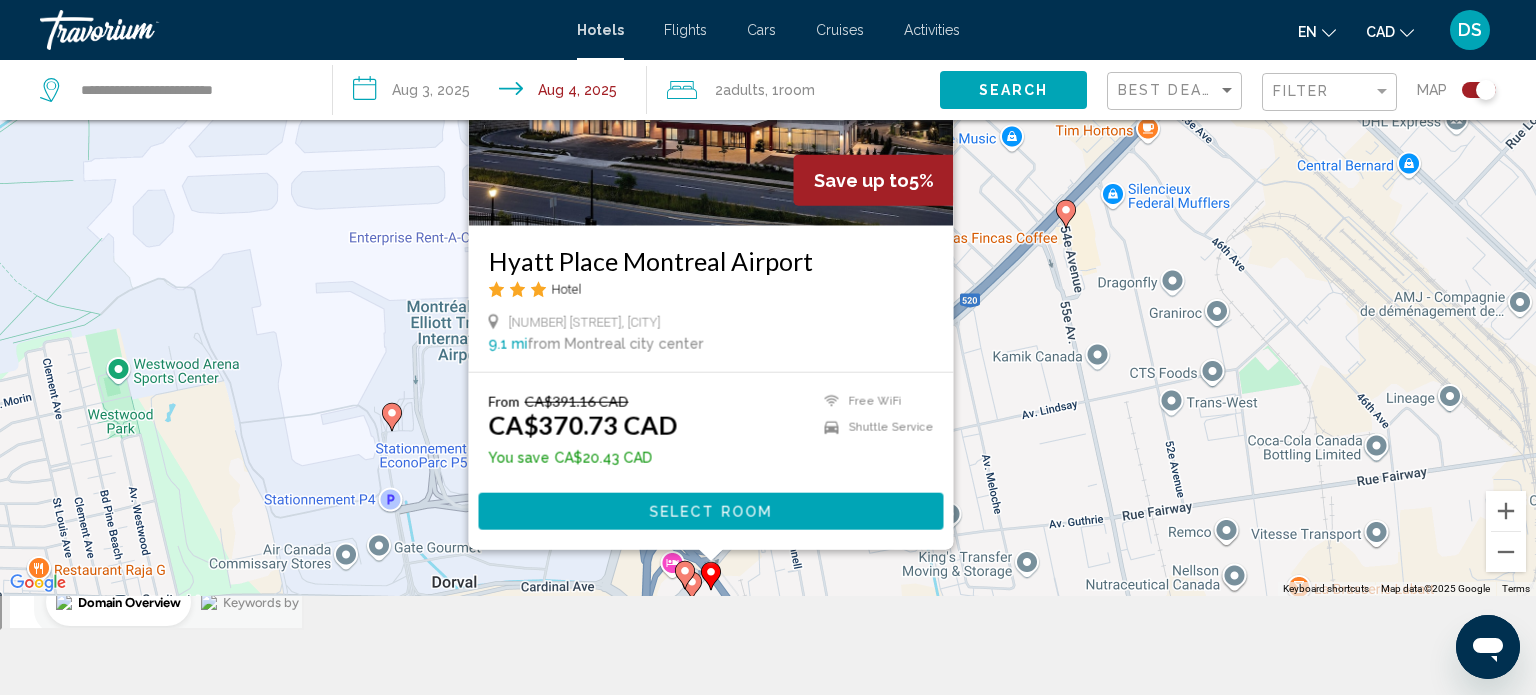 click 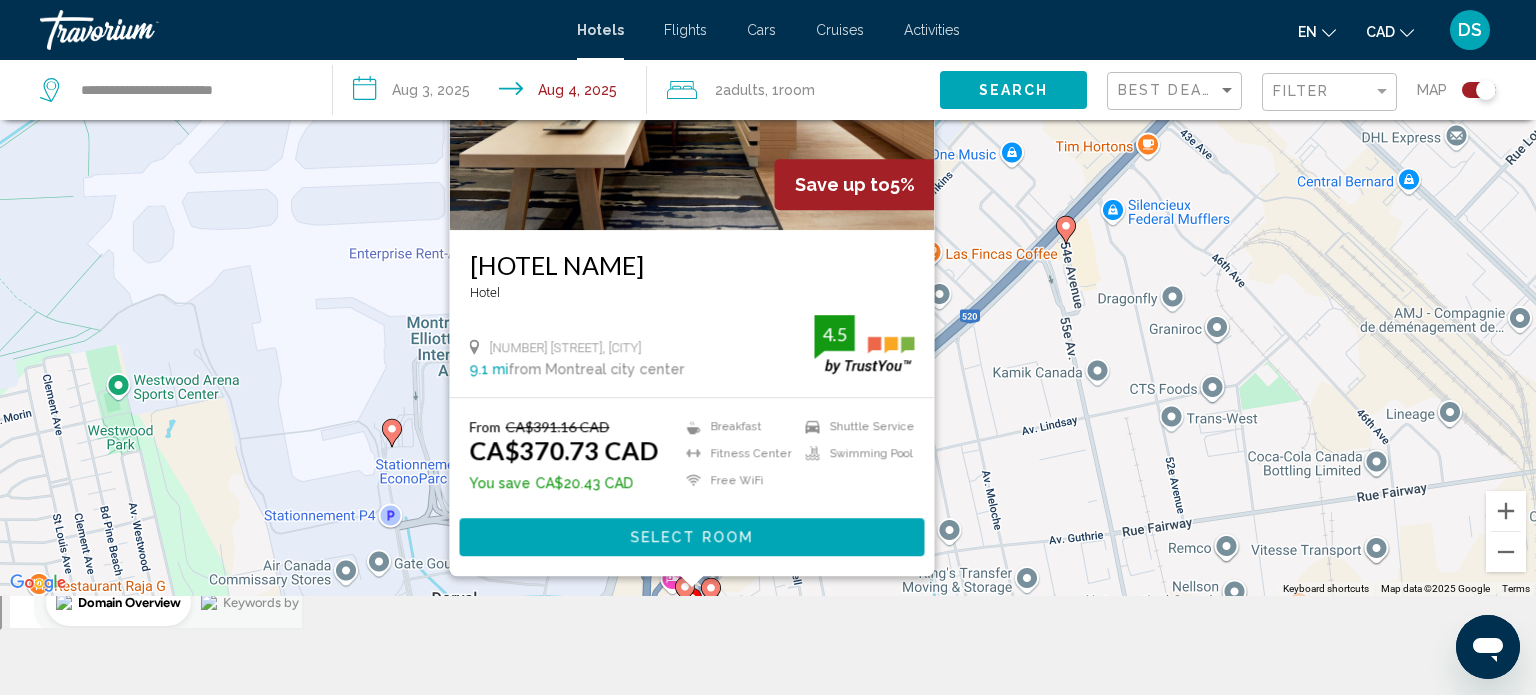 click 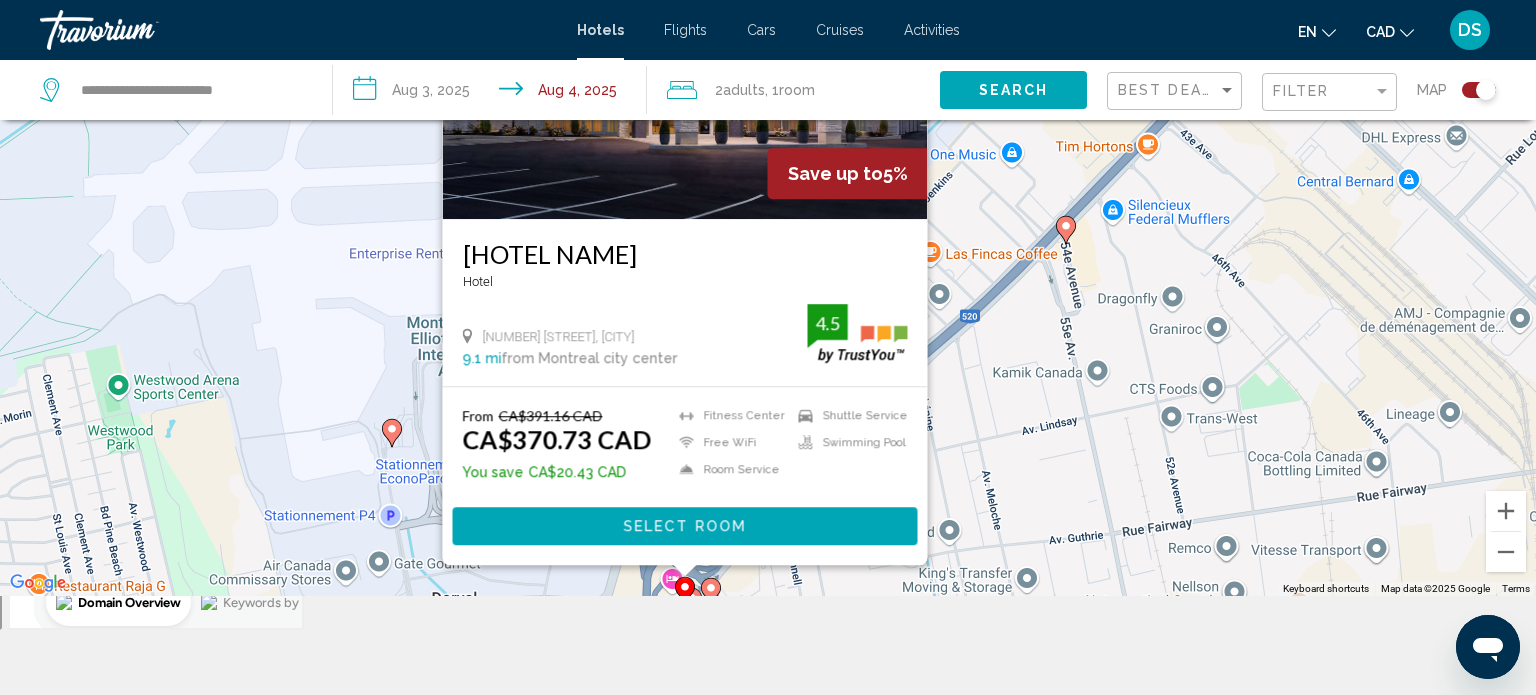scroll, scrollTop: 0, scrollLeft: 0, axis: both 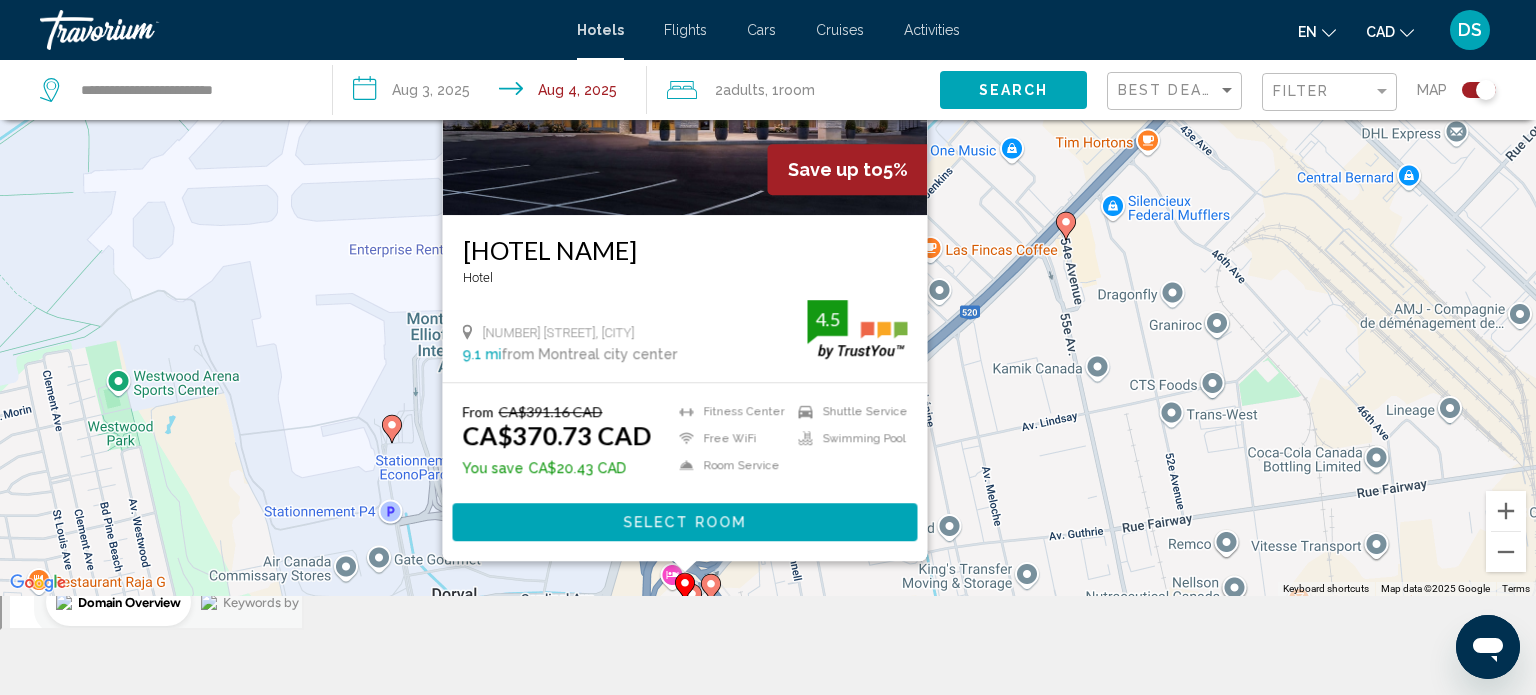 click on "Save up to  5%   [HOTEL NAME]  Hotel
[NUMBER] [STREET], [CITY] [DISTANCE]  from [CITY] city center from hotel 4.5 From CA$[PRICE] CAD CA$[PRICE] CAD  You save  CA$[PRICE] CAD
Fitness Center
Free WiFi
Room Service
Shuttle Service
Swimming Pool  4.5 Select Room" at bounding box center [768, 248] 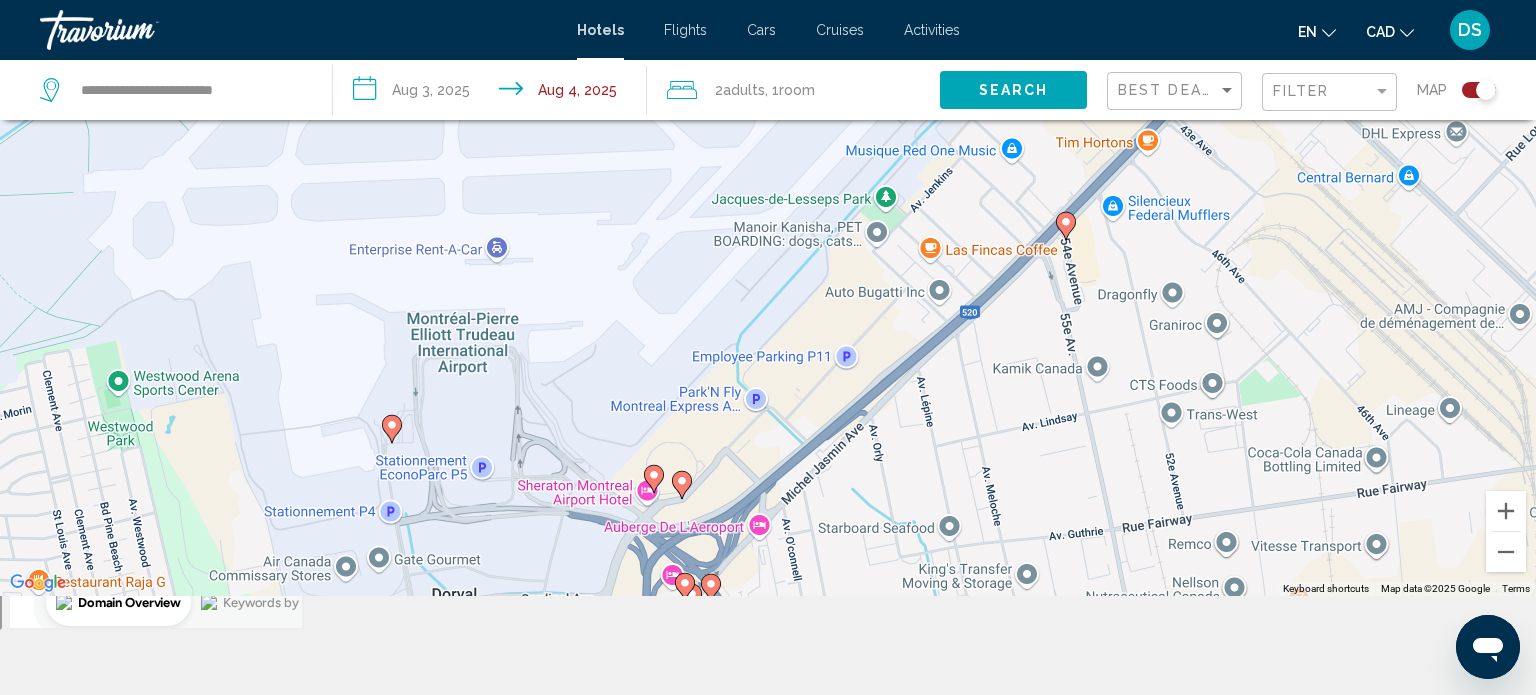 click 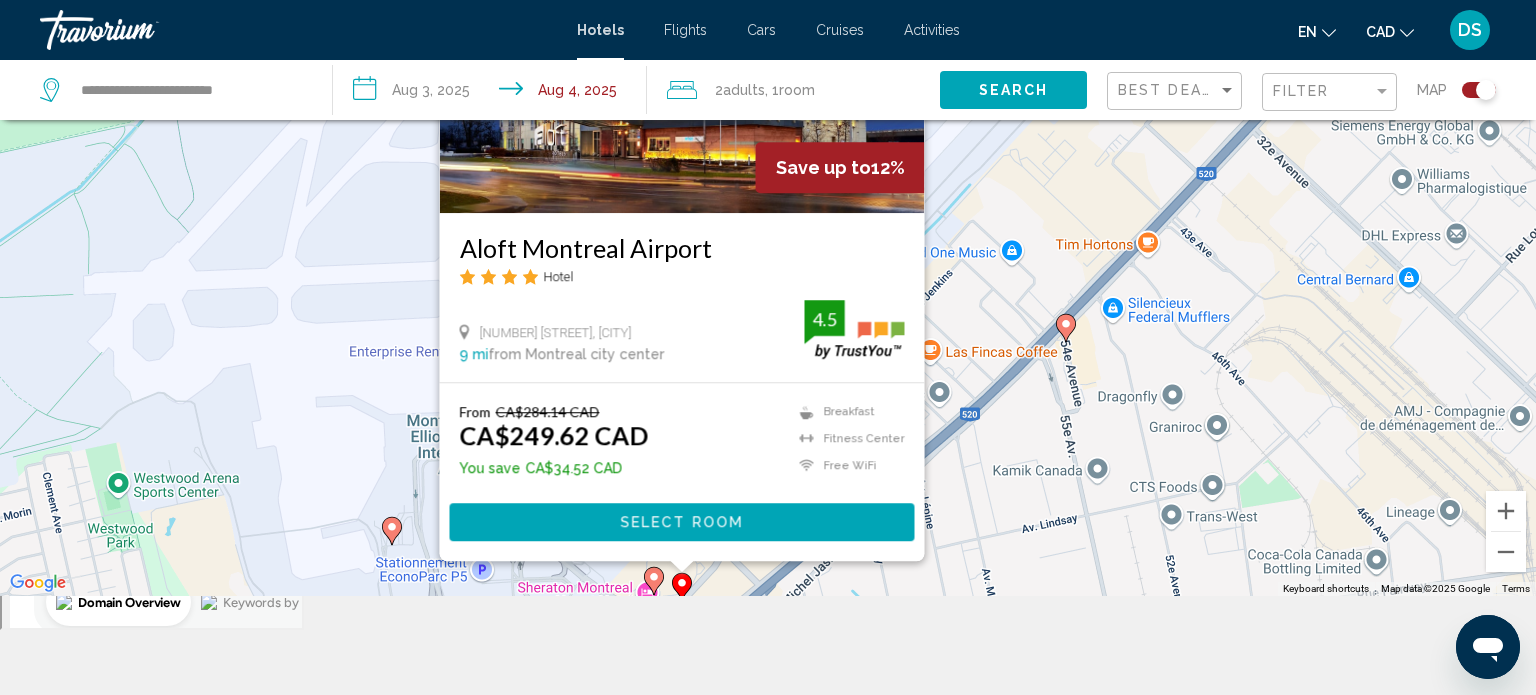 click 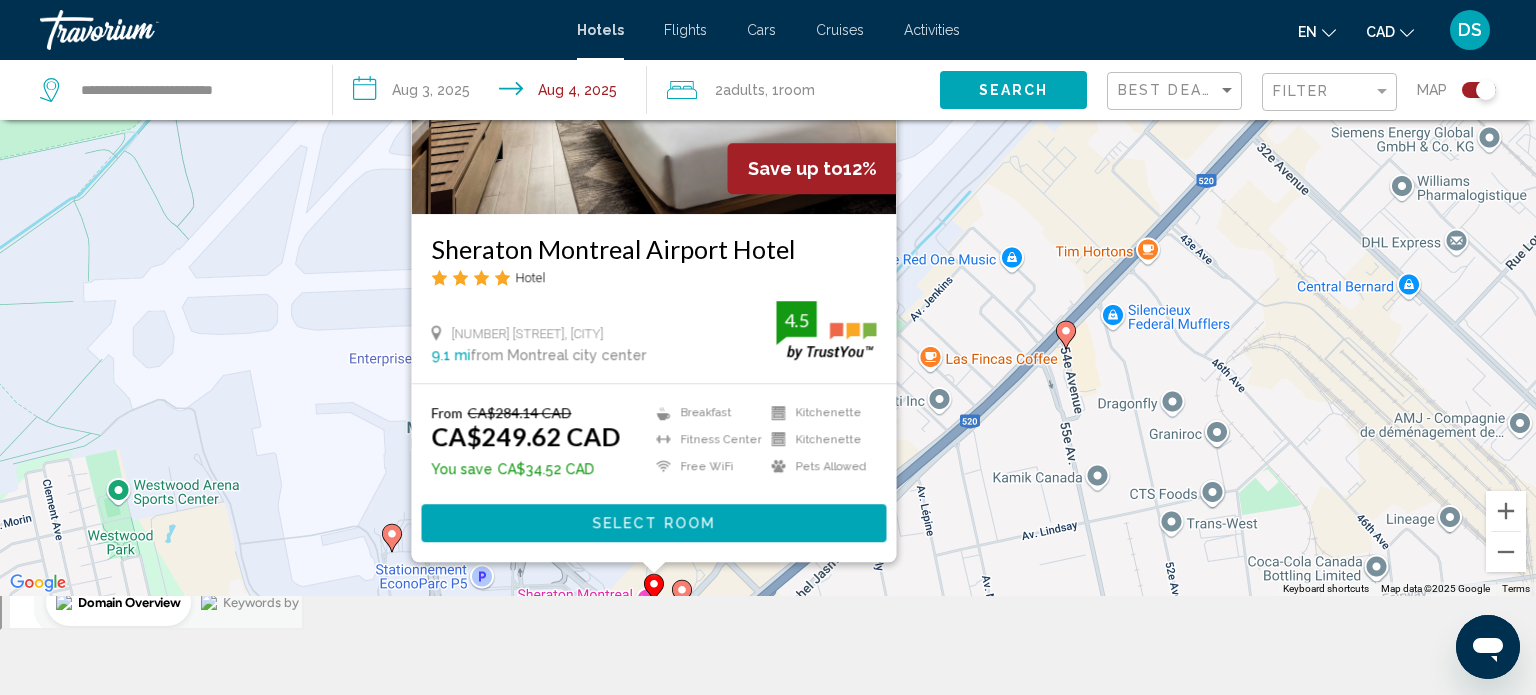 click on "Save up to  12%   Sheraton [CITY] Airport Hotel
Hotel
[NUMBER] [STREET], [CITY] [POSTAL_CODE] [MILES]  from [CITY] city center from hotel 4.5 From CA$284.14 CAD CA$249.62 CAD  You save  CA$34.52 CAD
Breakfast
Fitness Center
Free WiFi
Kitchenette
Kitchenette
Pets Allowed  4.5 Select Room" at bounding box center [768, 248] 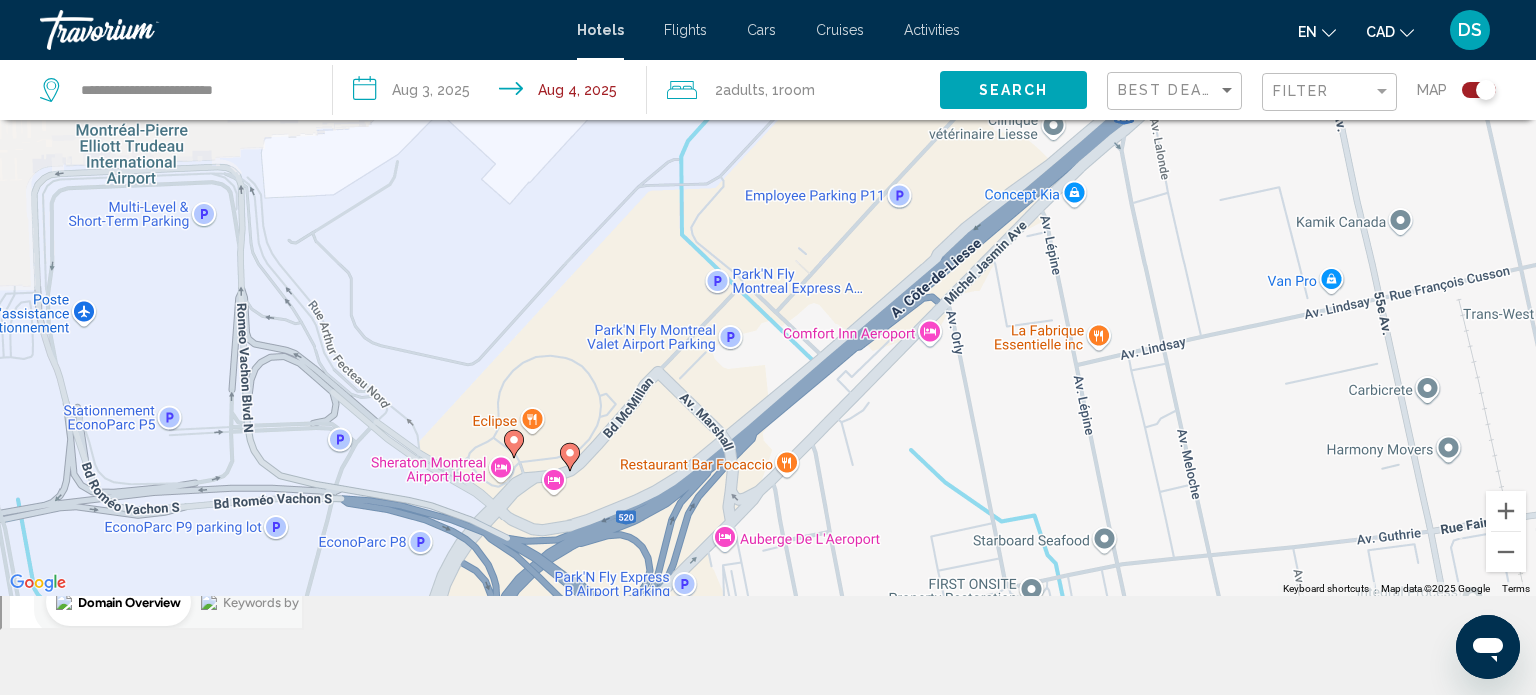 click 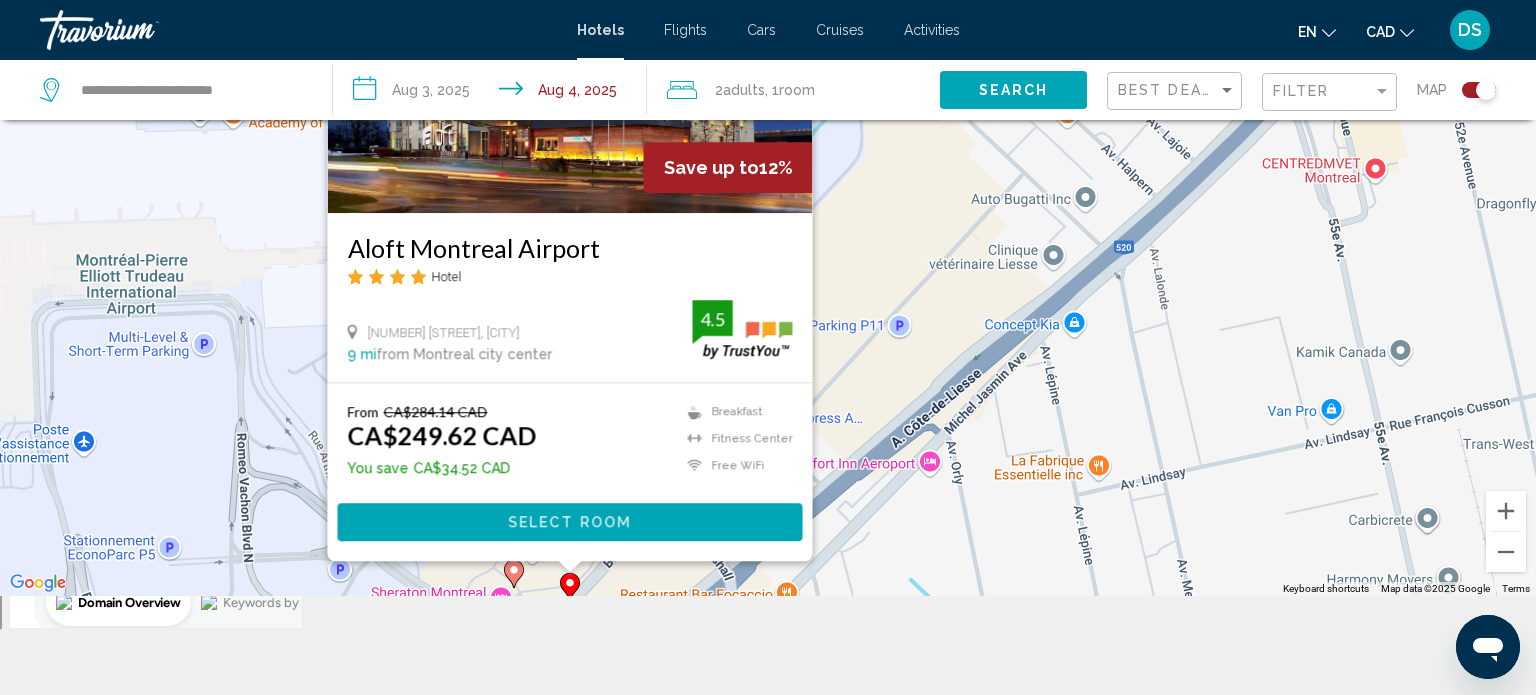 click 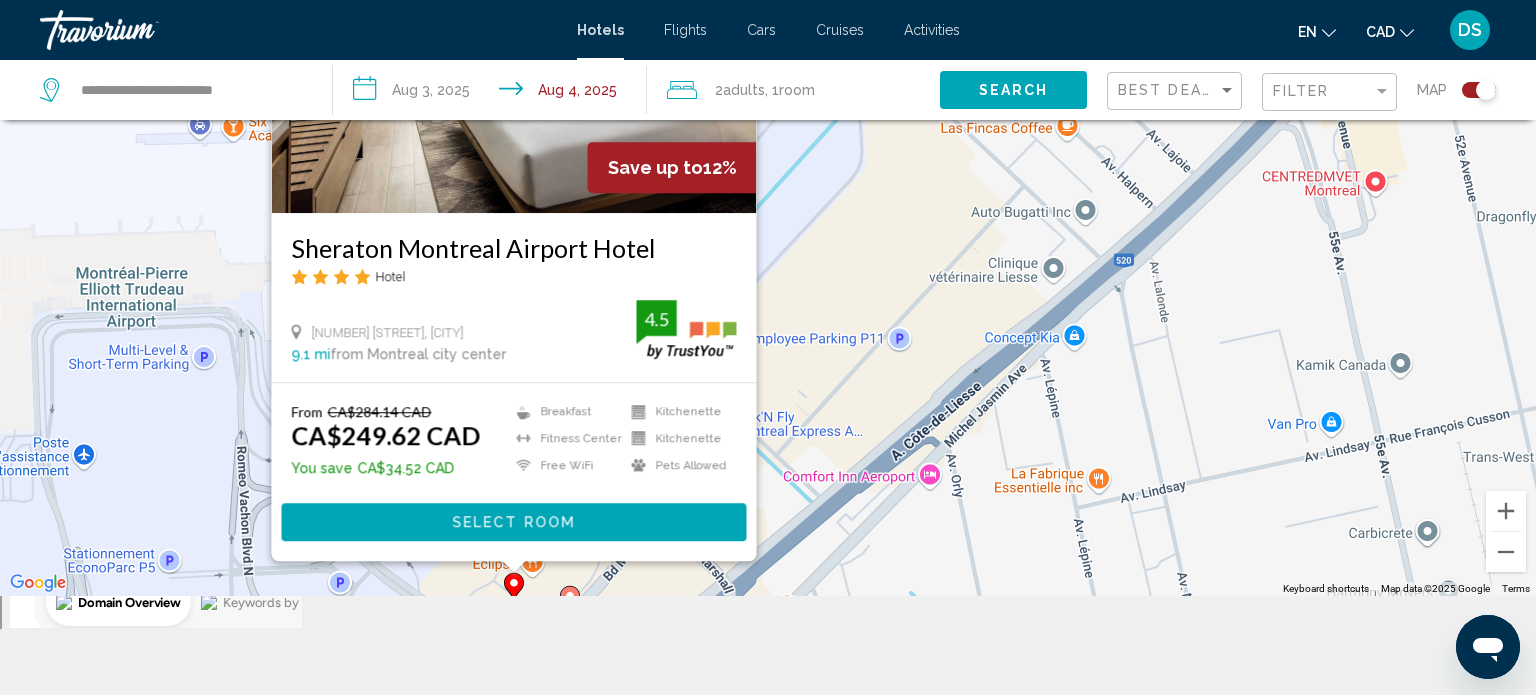 drag, startPoint x: 665, startPoint y: 247, endPoint x: 712, endPoint y: 248, distance: 47.010635 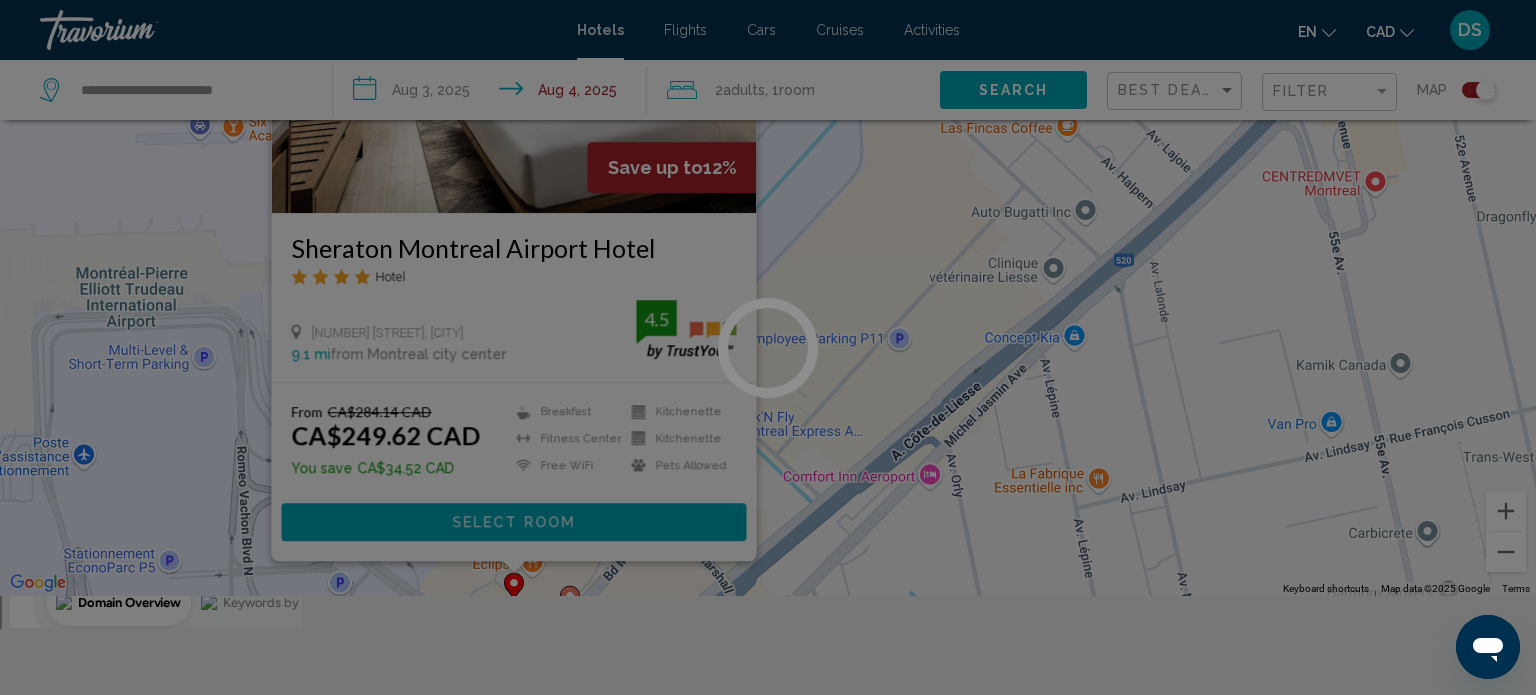 click at bounding box center (768, 347) 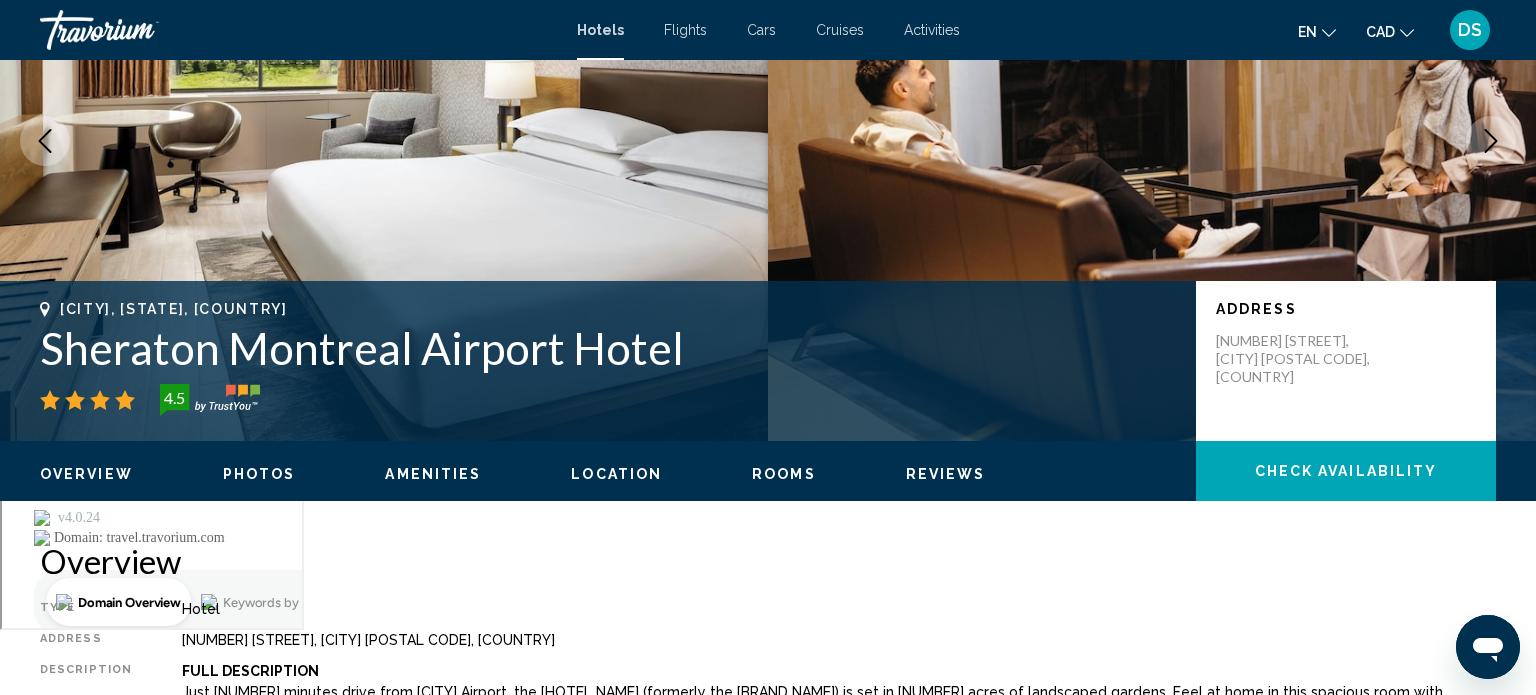 scroll, scrollTop: 12, scrollLeft: 0, axis: vertical 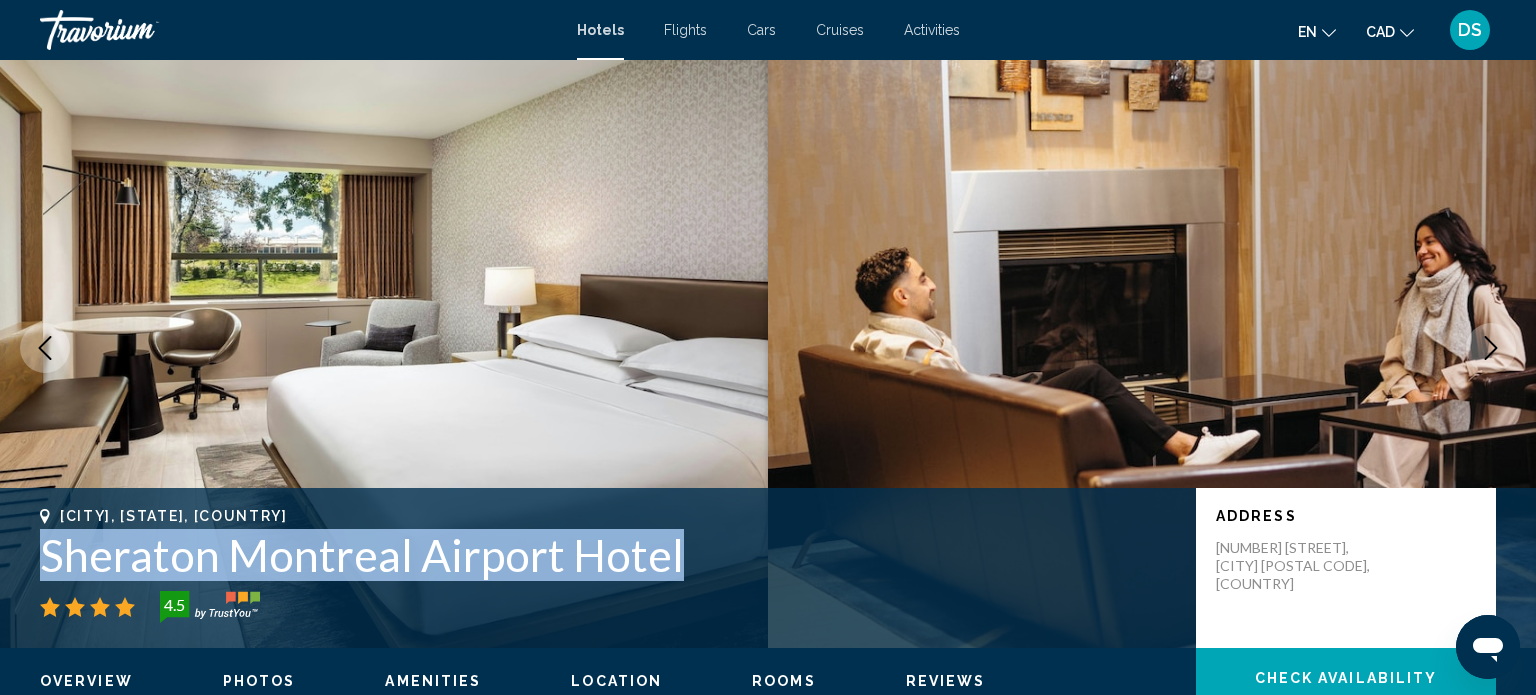 drag, startPoint x: 28, startPoint y: 539, endPoint x: 659, endPoint y: 583, distance: 632.5322 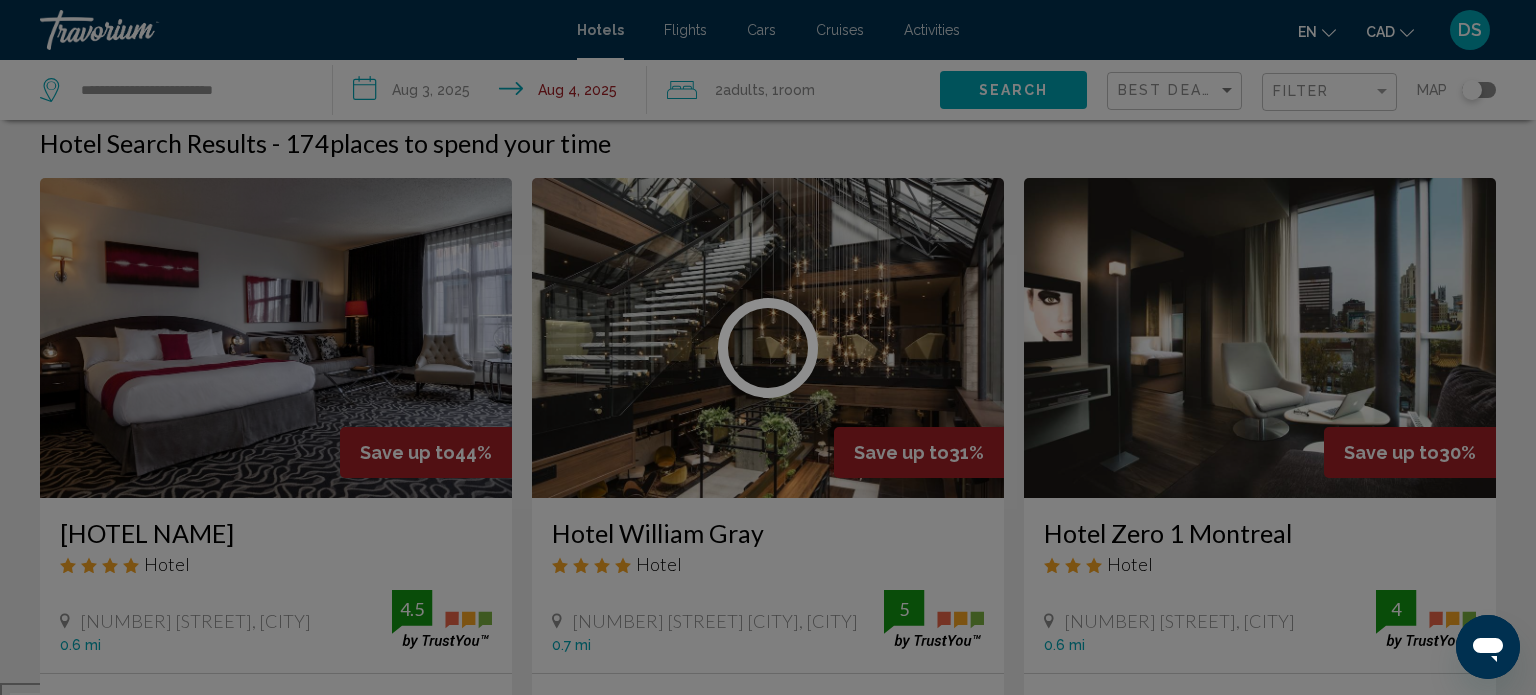scroll, scrollTop: 0, scrollLeft: 0, axis: both 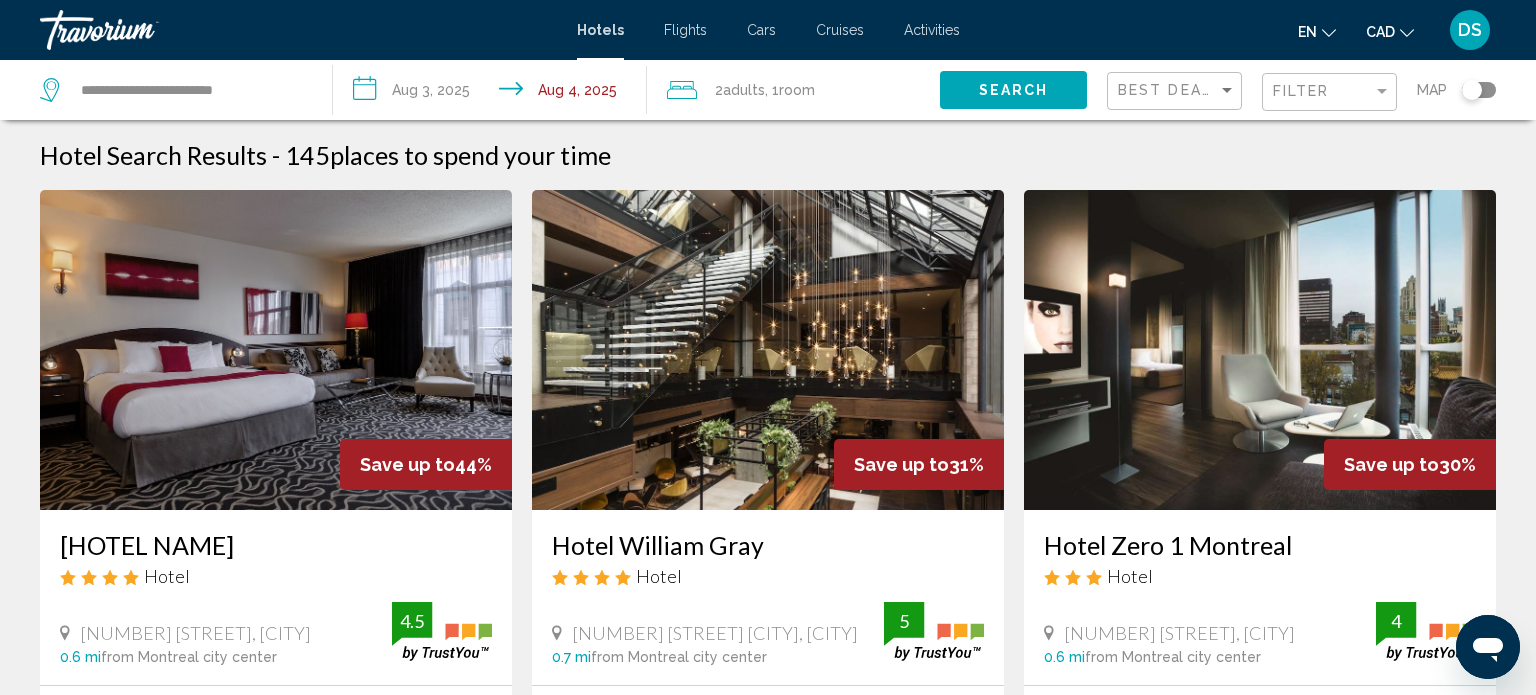 click 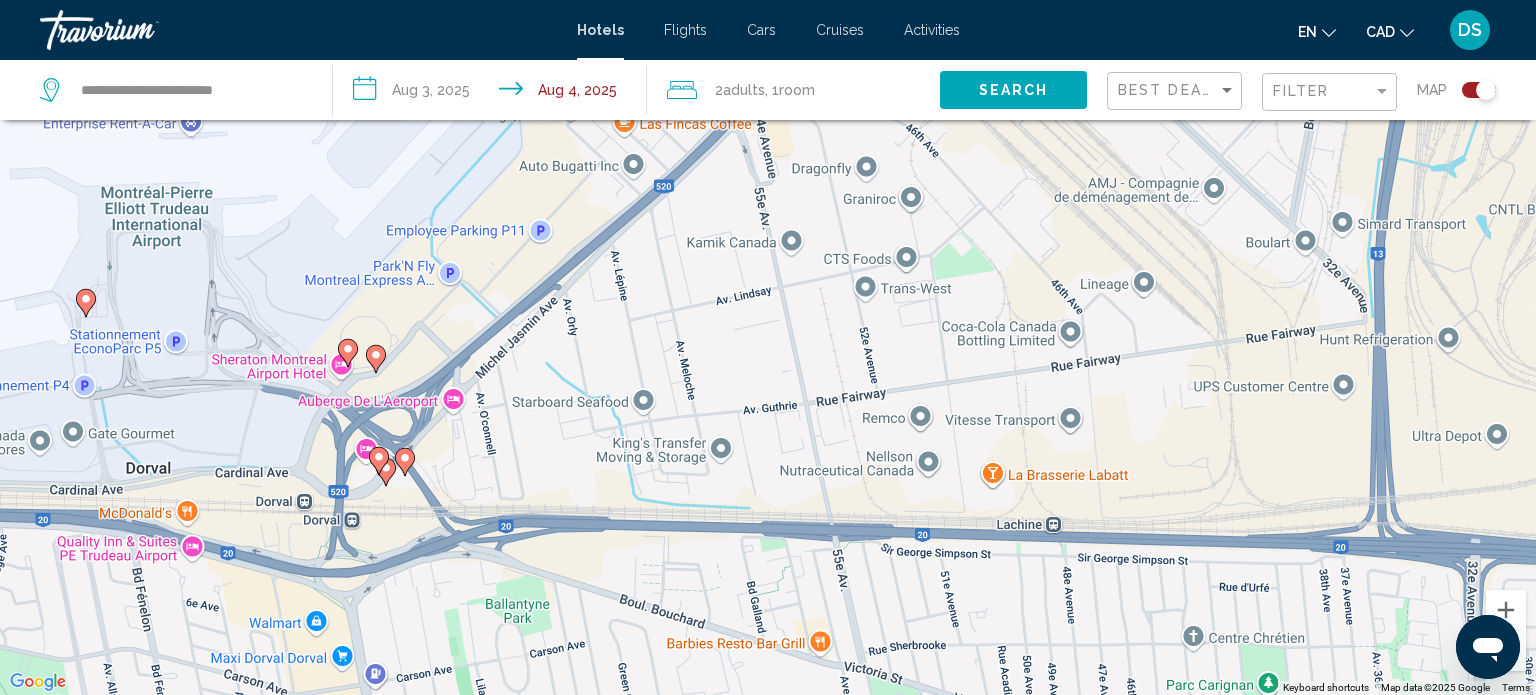 click 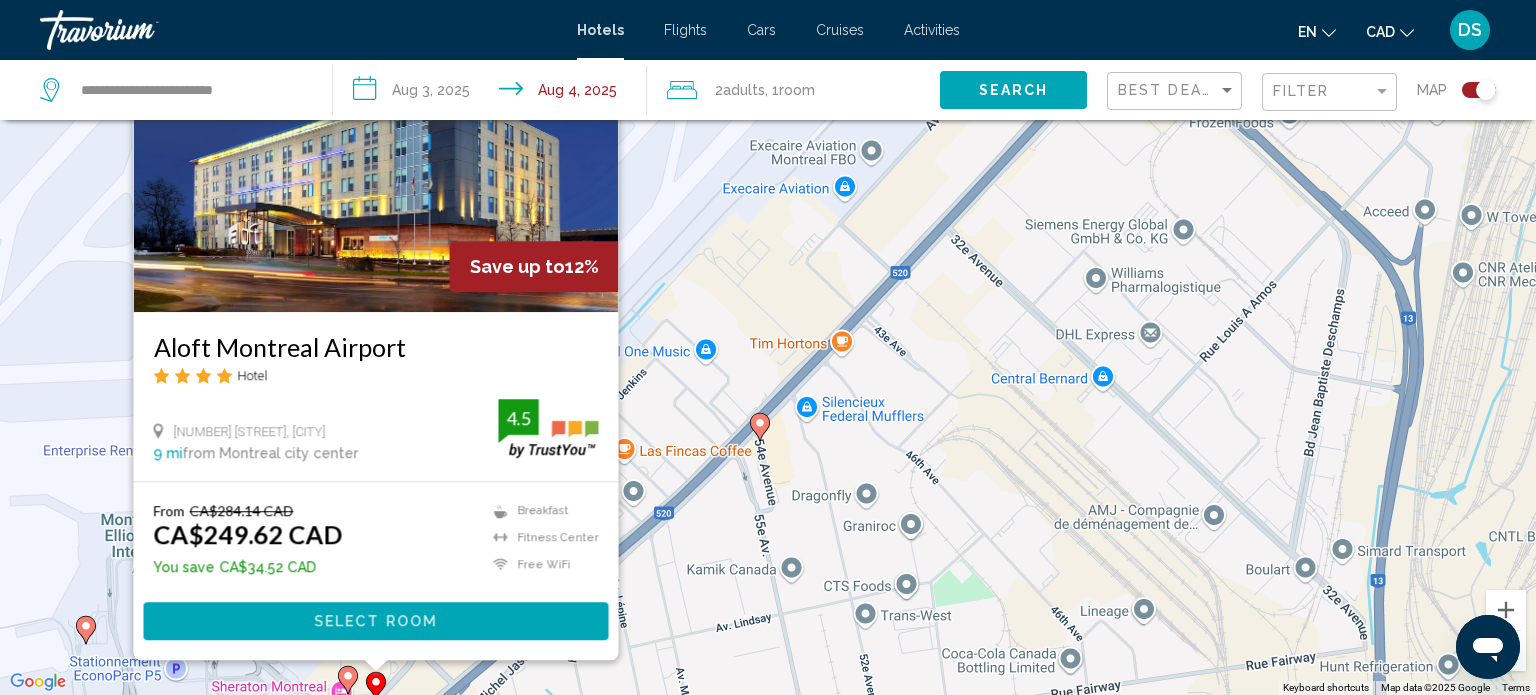 click on "Save up to  12%   [HOTEL NAME]
Hotel
[NUMBER] [STREET], [CITY] [DISTANCE]  from [CITY] city center from hotel 4.5 From CA$[PRICE] CAD CA$[PRICE] CAD  You save  CA$[PRICE] CAD
Breakfast
Fitness Center
Free WiFi  4.5 Select Room" at bounding box center (768, 347) 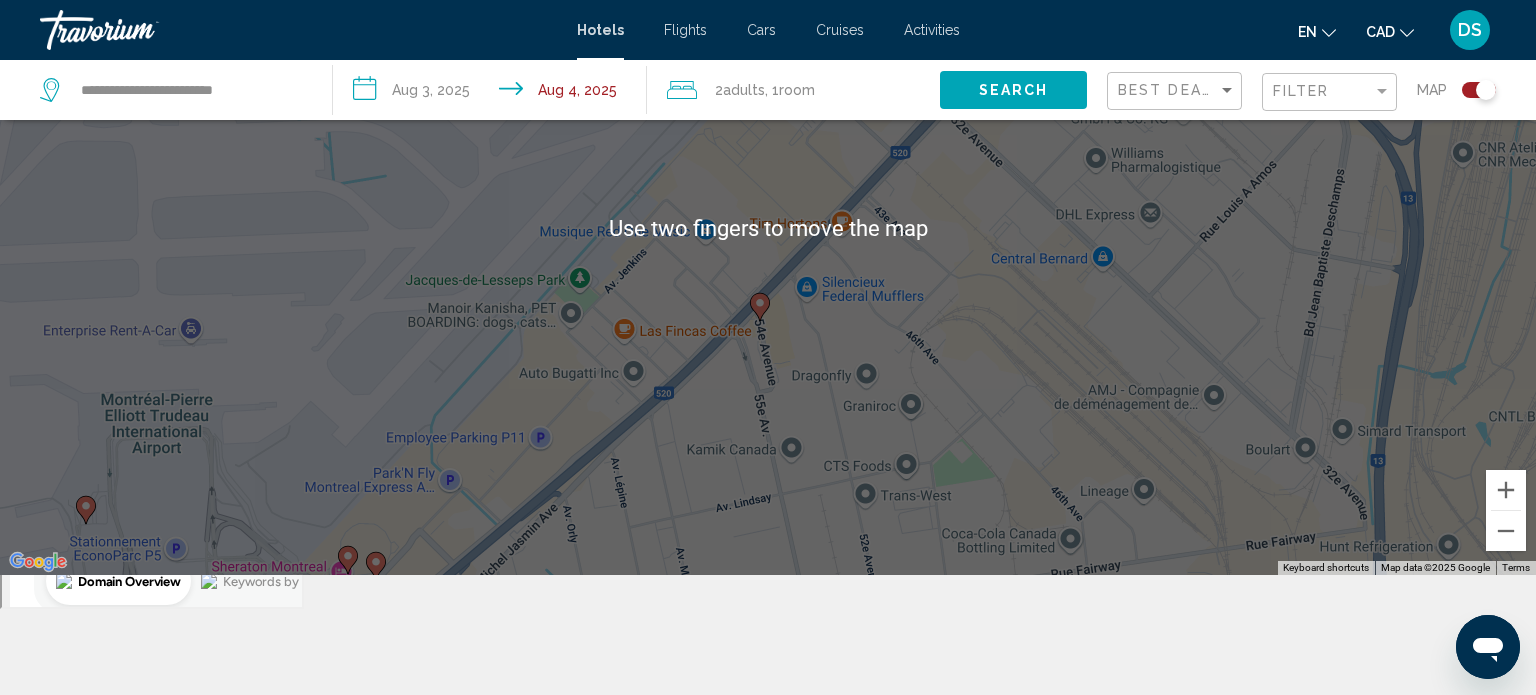 scroll, scrollTop: 239, scrollLeft: 0, axis: vertical 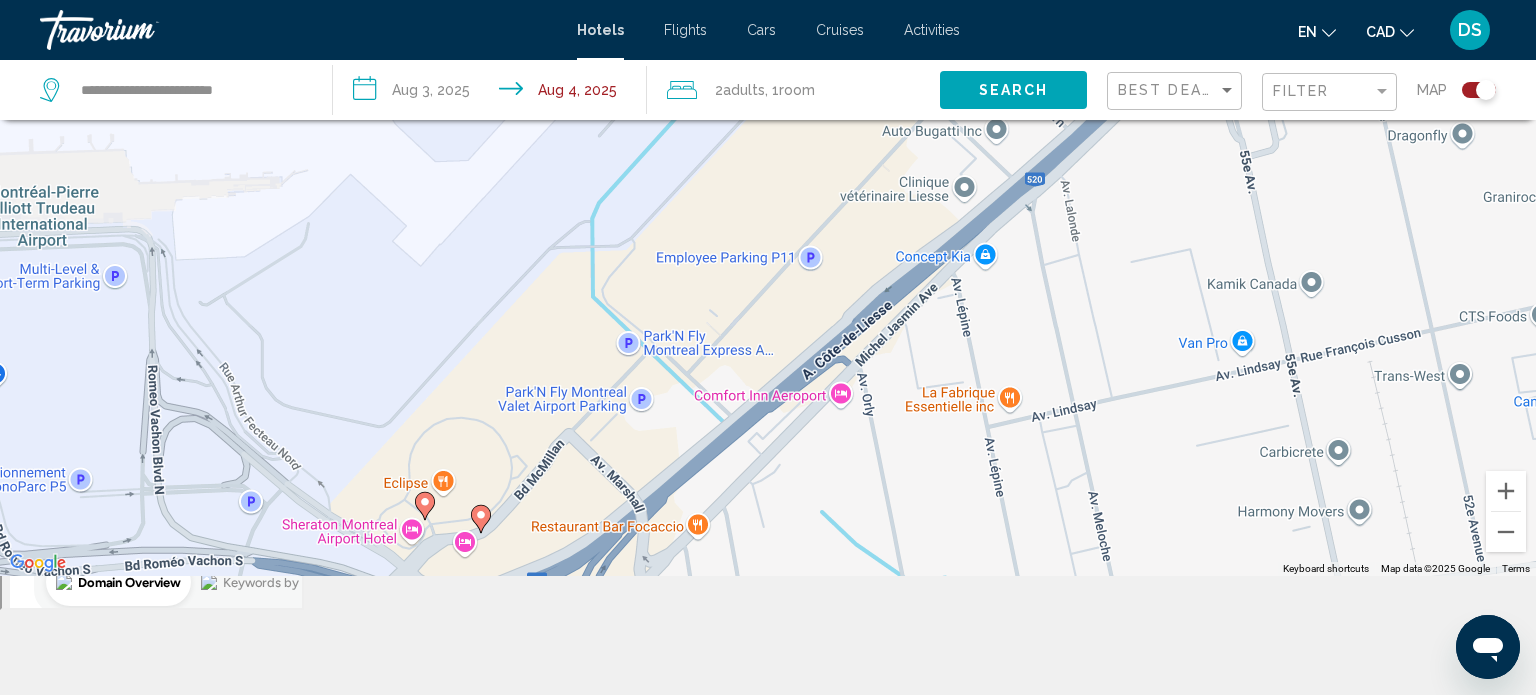 click on "To activate drag with keyboard, press Alt + Enter. Once in keyboard drag state, use the arrow keys to move the marker. To complete the drag, press the Enter key. To cancel, press Escape." at bounding box center (768, 228) 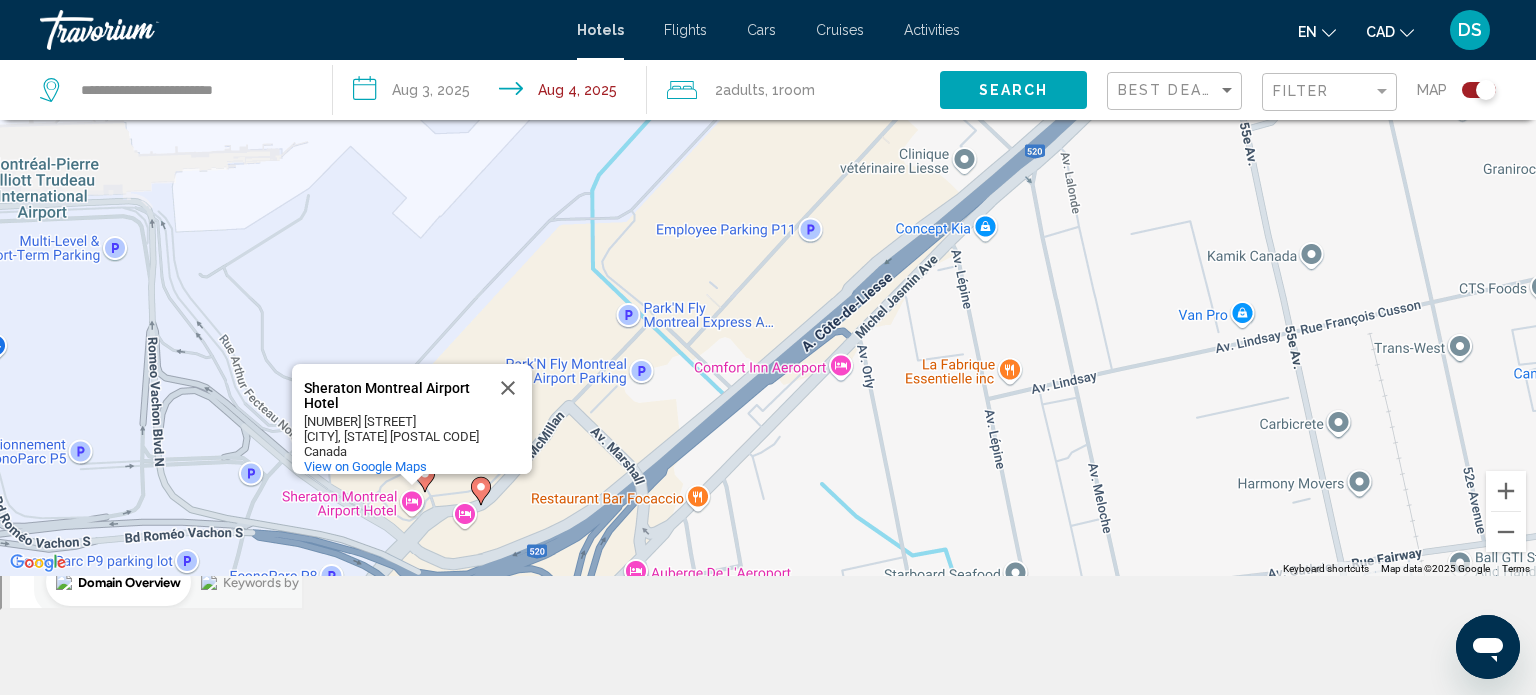 click on "Save up to  18%   Sheraton [CITY] Airport Hotel
Hotel
[NUMBER] [STREET], [CITY], [STATE] [POSTAL_CODE] Canada              View on Google Maps" at bounding box center (768, 228) 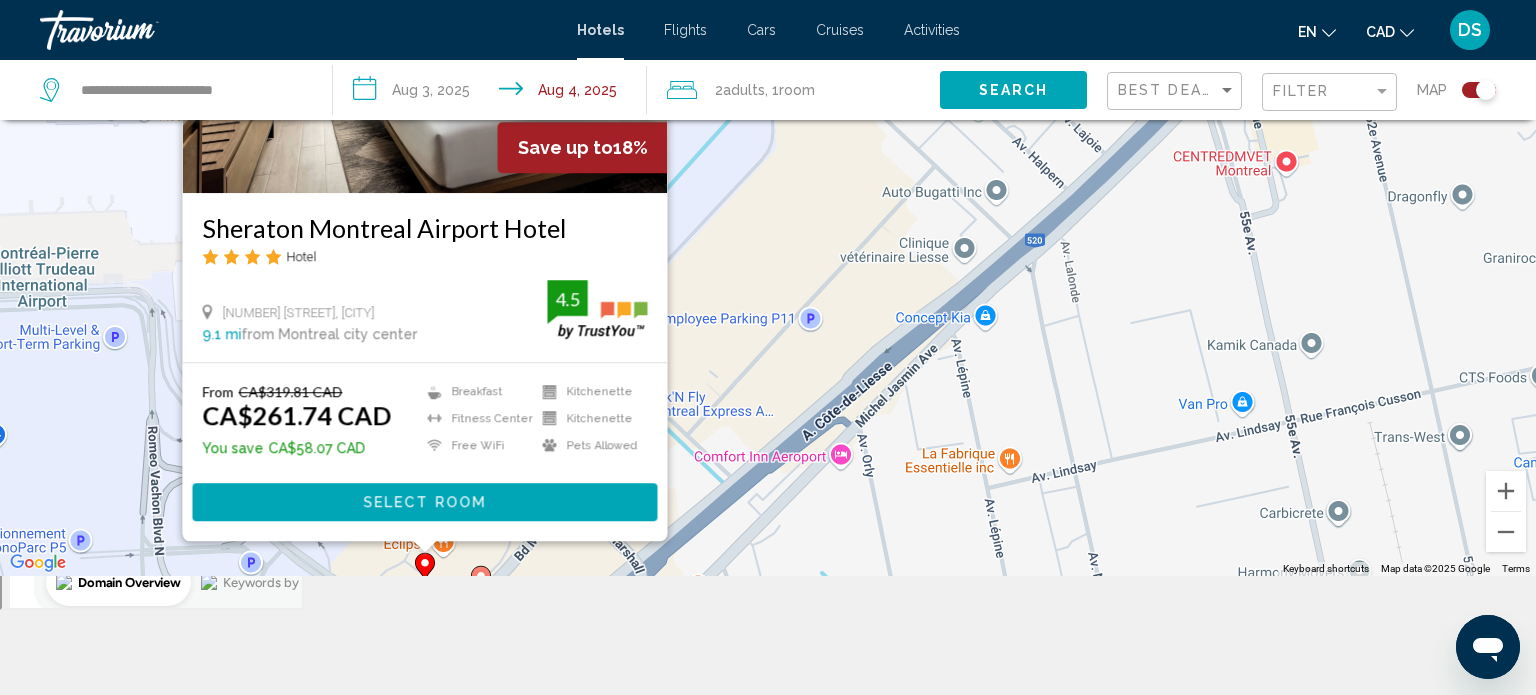 click on "Save up to  18%   Sheraton [CITY] Airport Hotel
Hotel
[NUMBER] [STREET], [CITY] [MILES]  from [CITY] city center from hotel 4.5 From CA$319.81 CAD CA$261.74 CAD  You save  CA$58.07 CAD
Breakfast
Fitness Center
Free WiFi
Kitchenette
Kitchenette
Pets Allowed  4.5 Select Room" at bounding box center [768, 228] 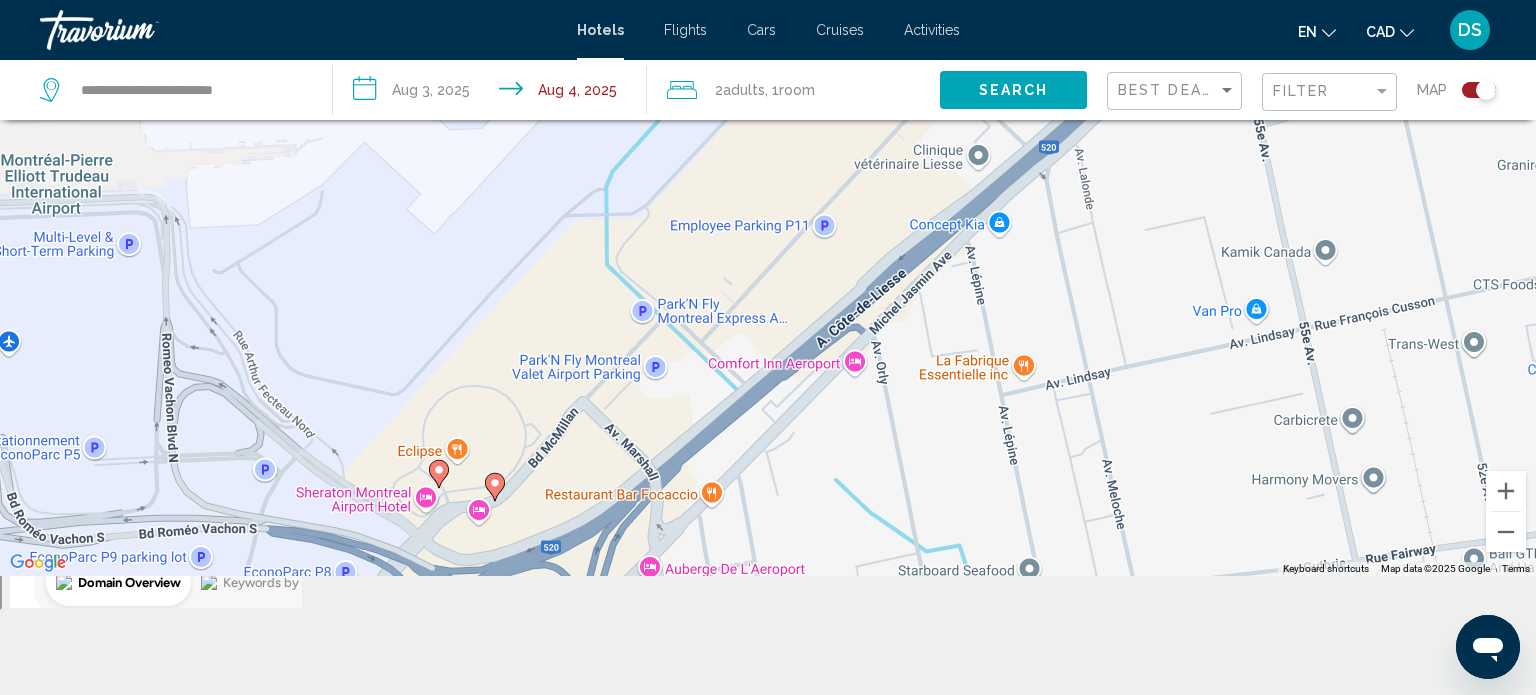 click 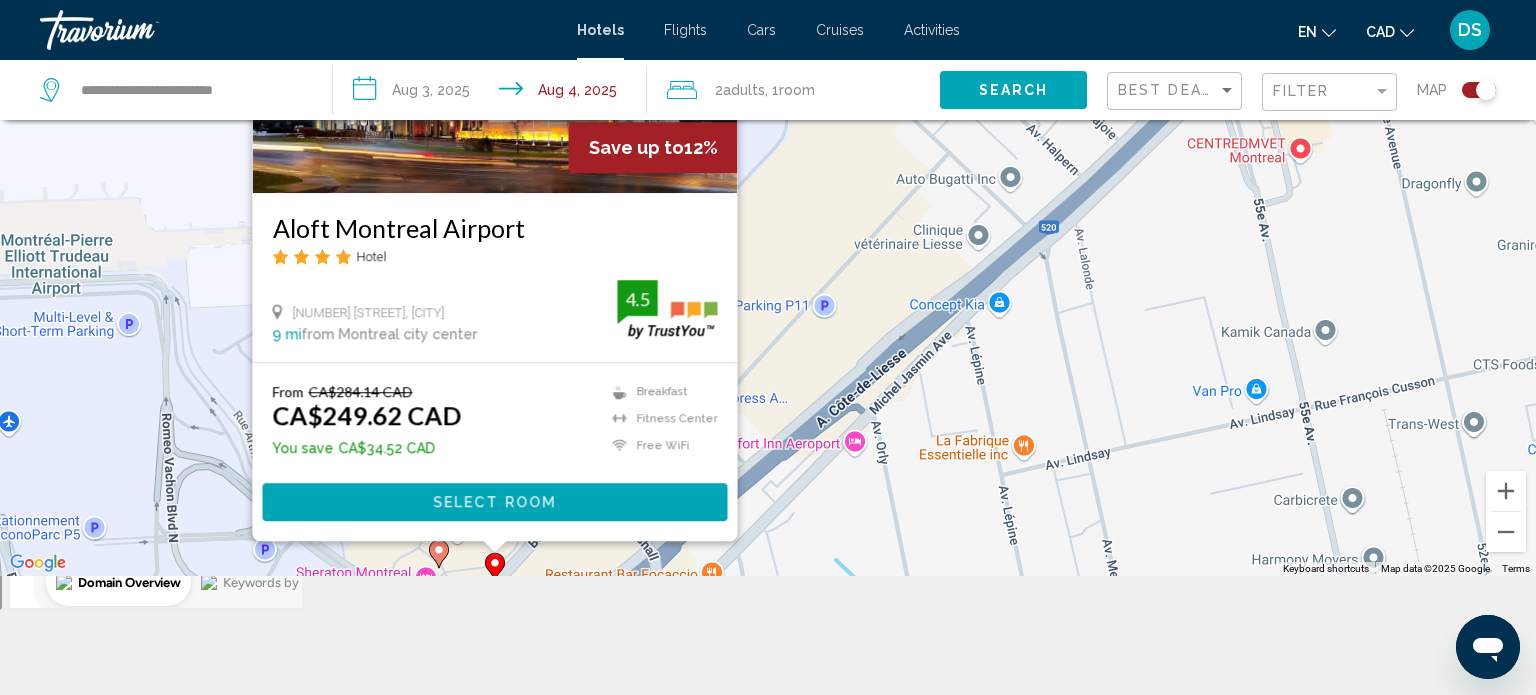 click on "Save up to  12%   [HOTEL NAME]
Hotel
[NUMBER] [STREET], [CITY] [DISTANCE]  from [CITY] city center from hotel 4.5 From CA$[PRICE] CAD CA$[PRICE] CAD  You save  CA$[PRICE] CAD
Breakfast
Fitness Center
Free WiFi  4.5 Select Room" at bounding box center (768, 228) 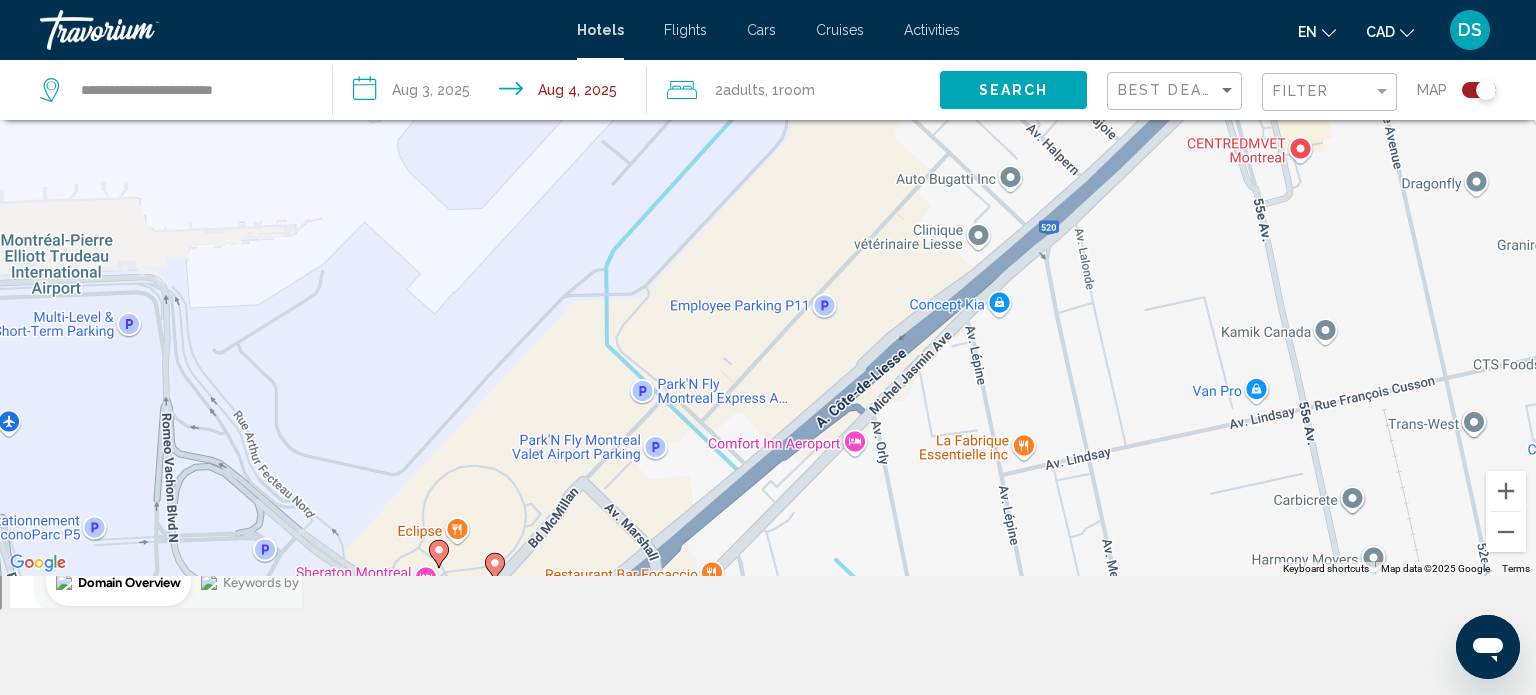 click 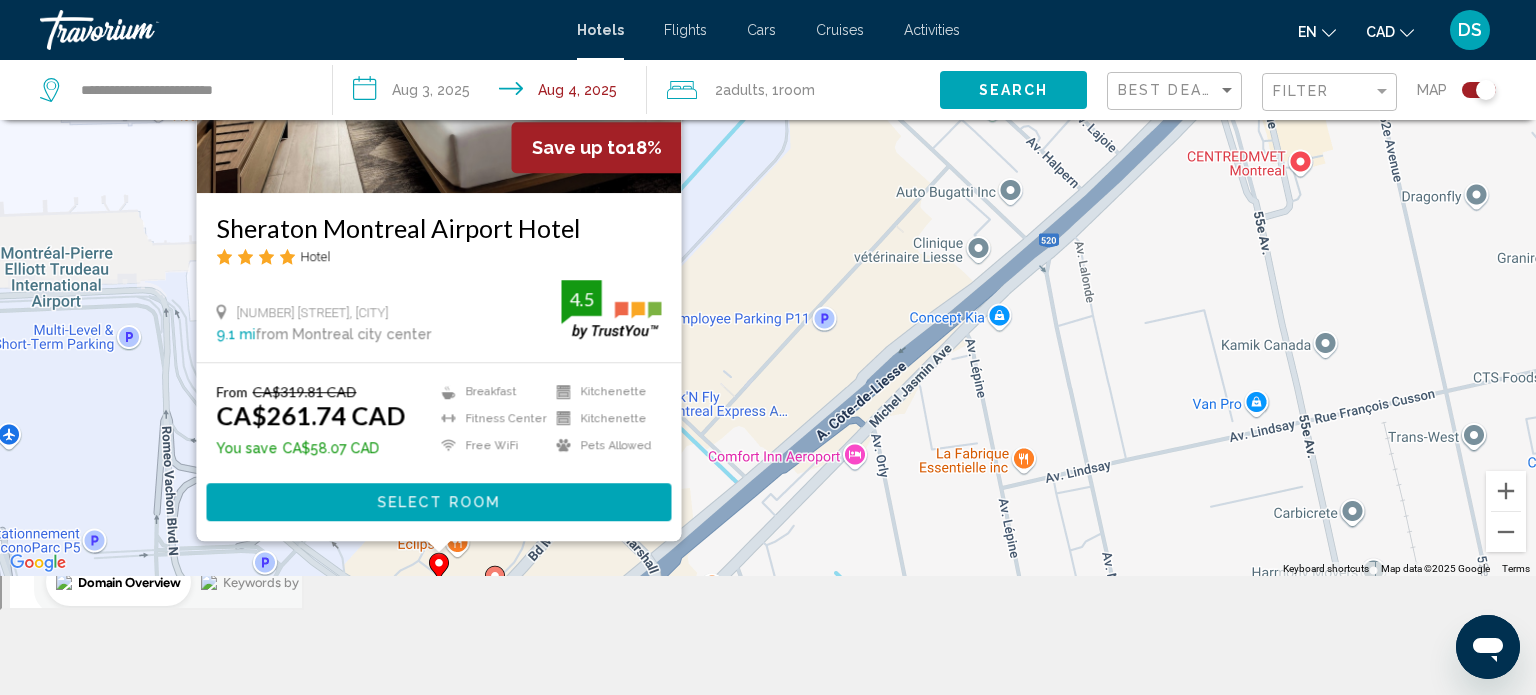 click on "Select Room" at bounding box center (439, 501) 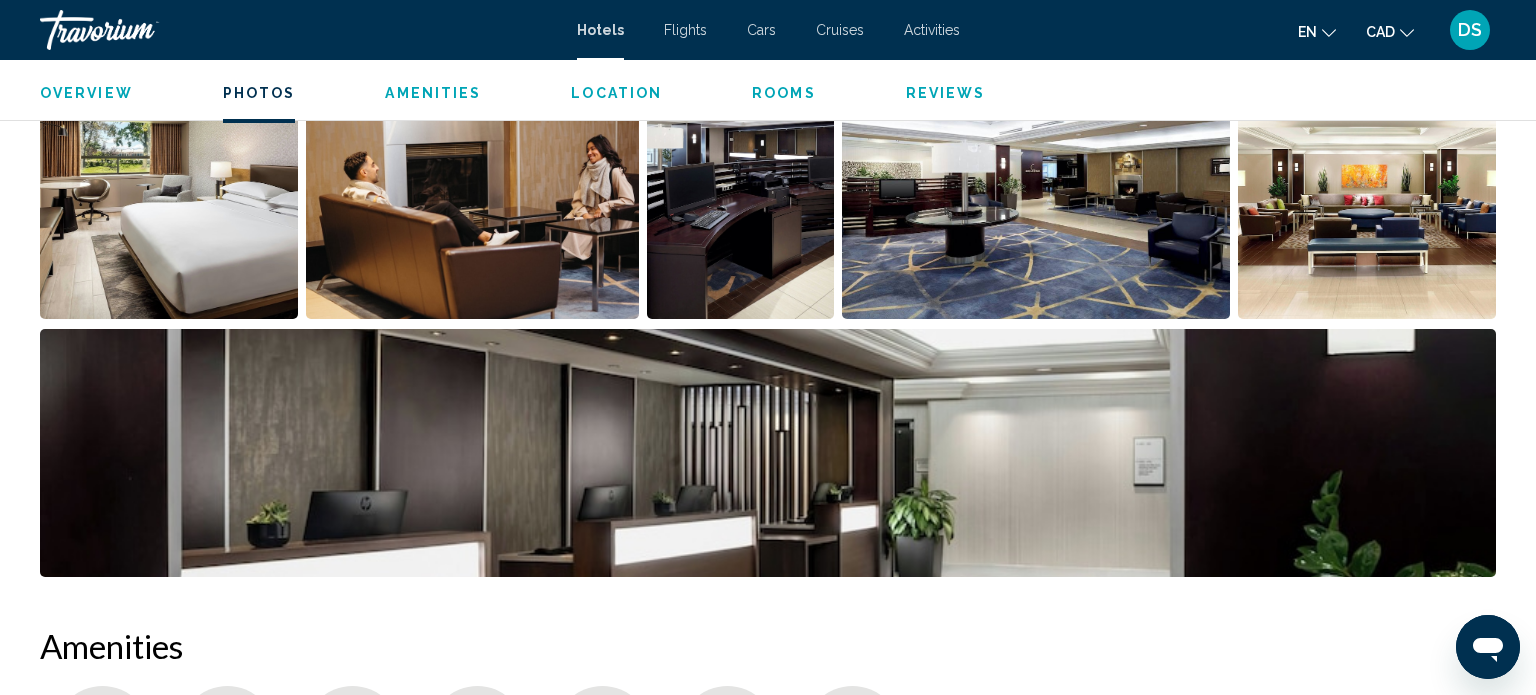 scroll, scrollTop: 908, scrollLeft: 0, axis: vertical 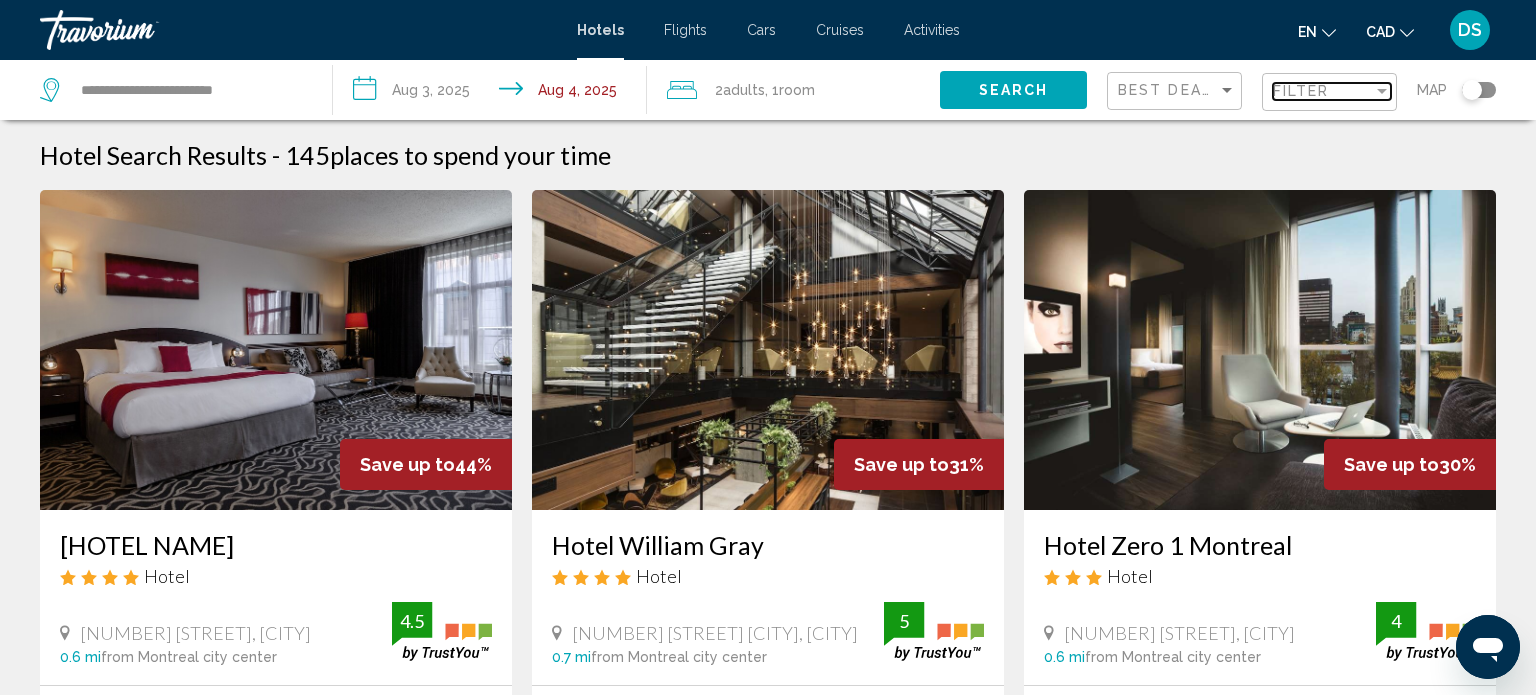 click on "Filter" at bounding box center [1301, 91] 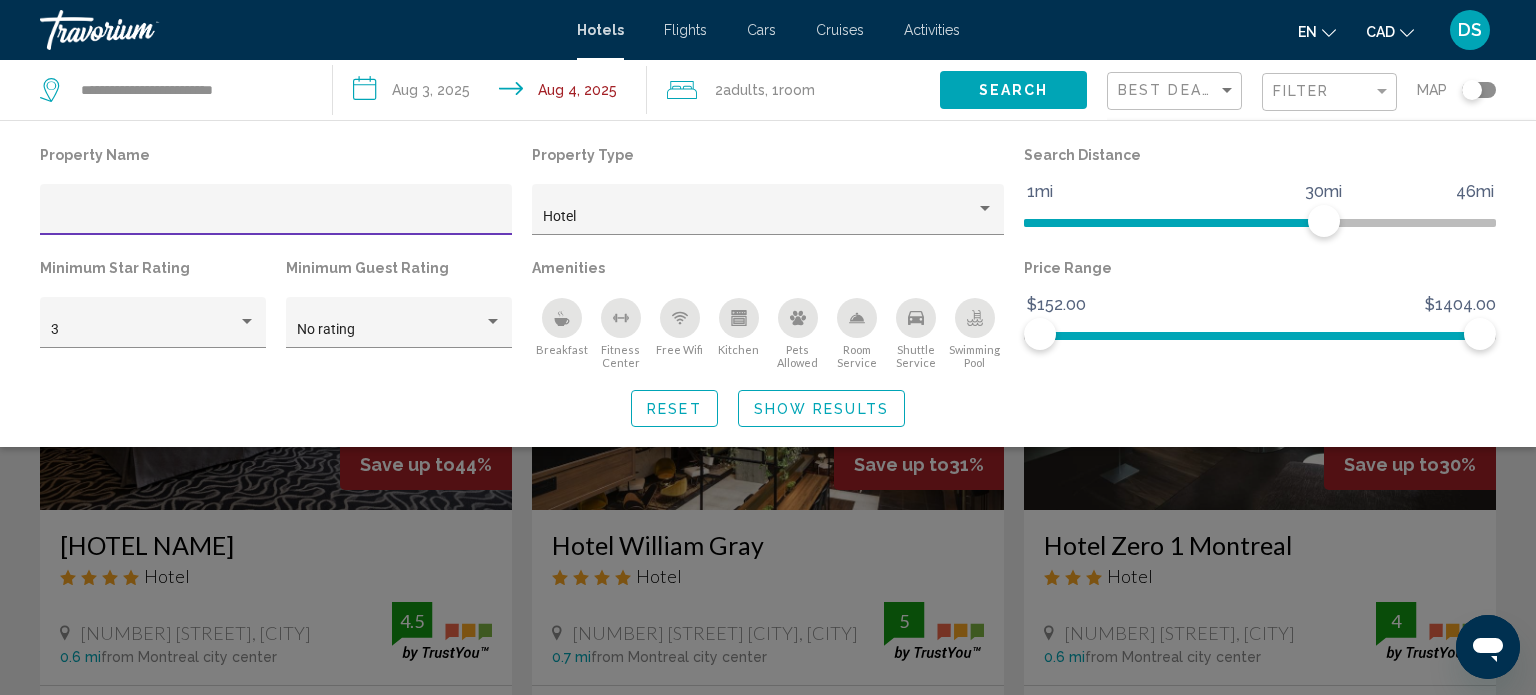 click on "Show Results" 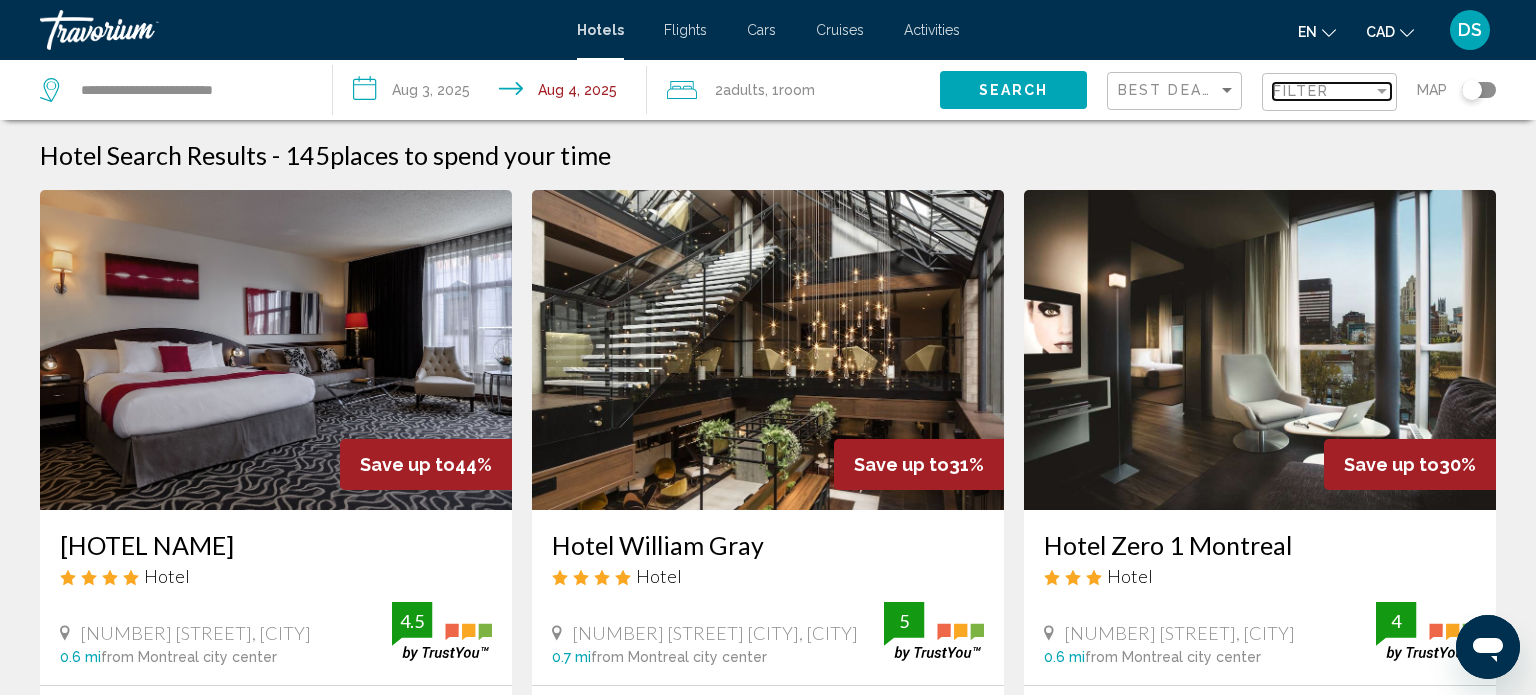 click at bounding box center (1382, 91) 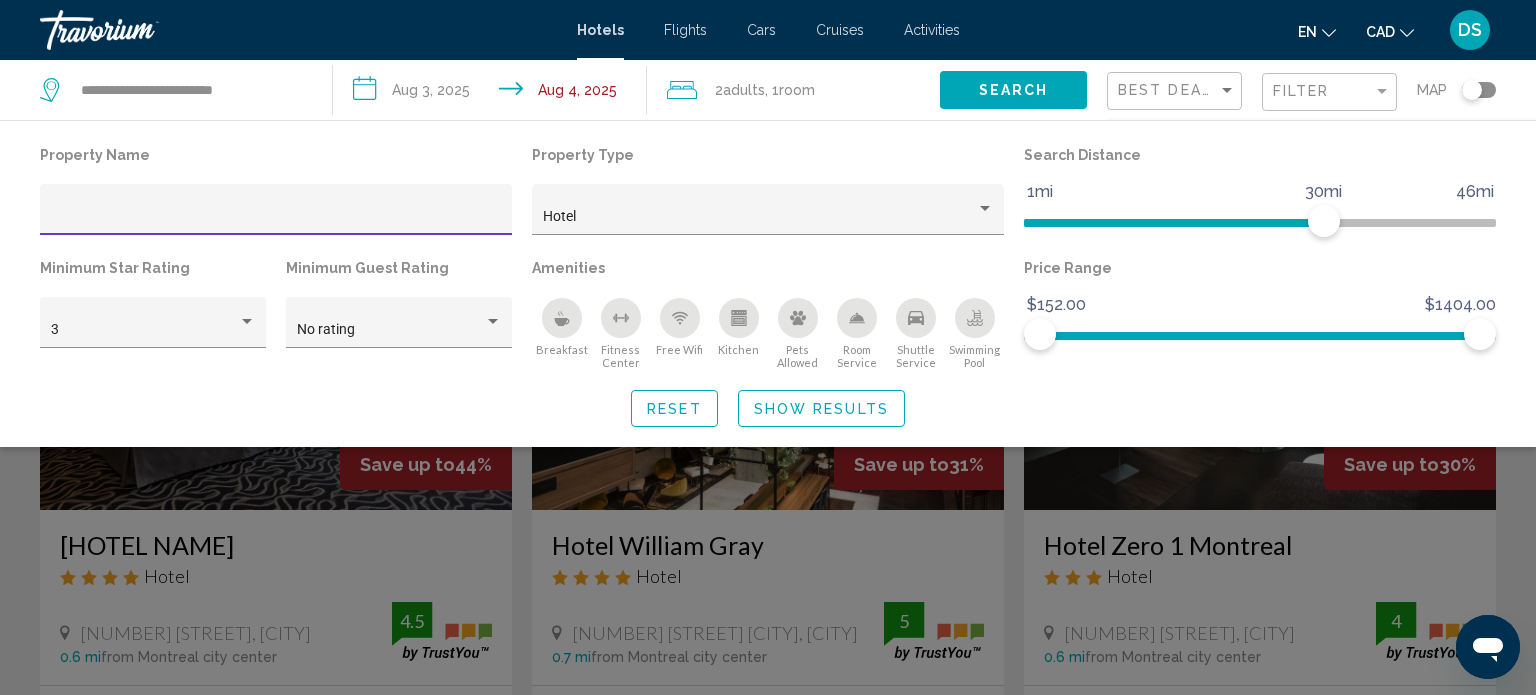 click 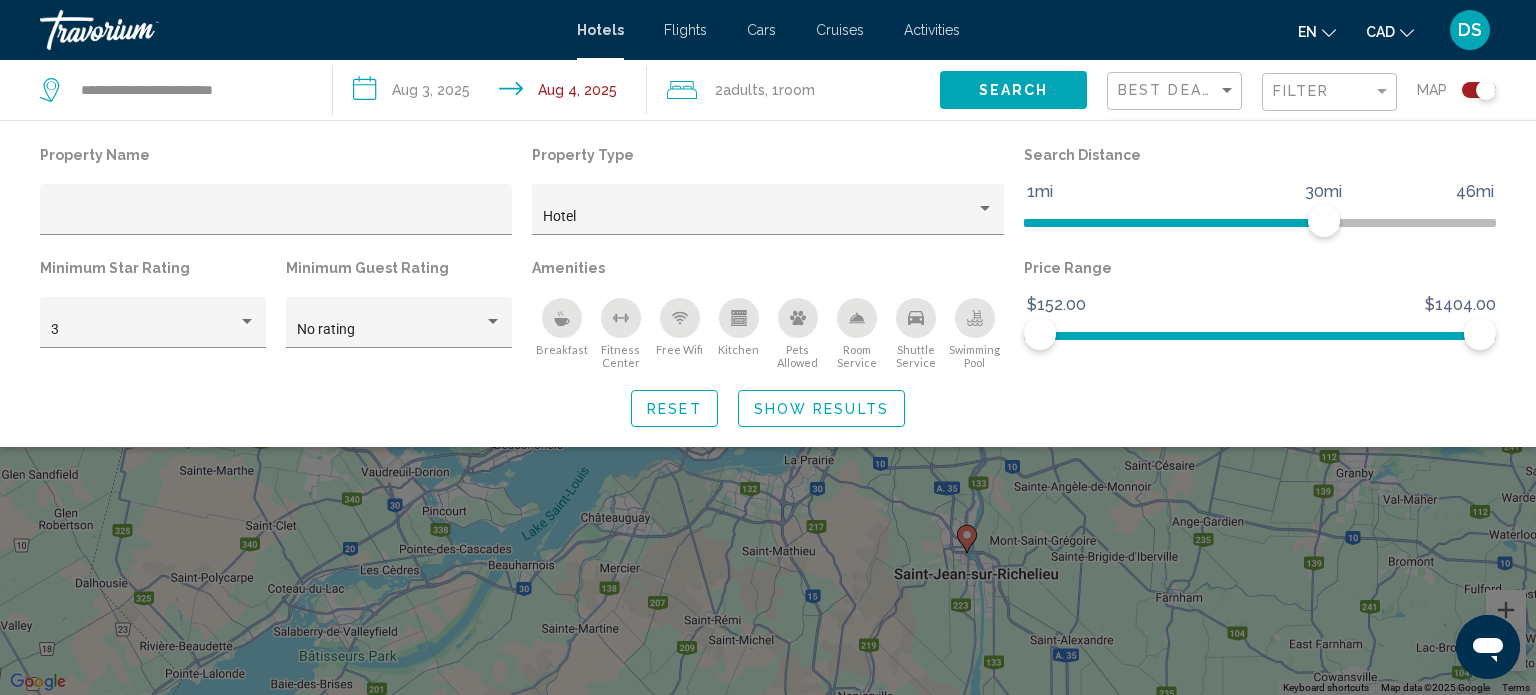 click on "Show Results" 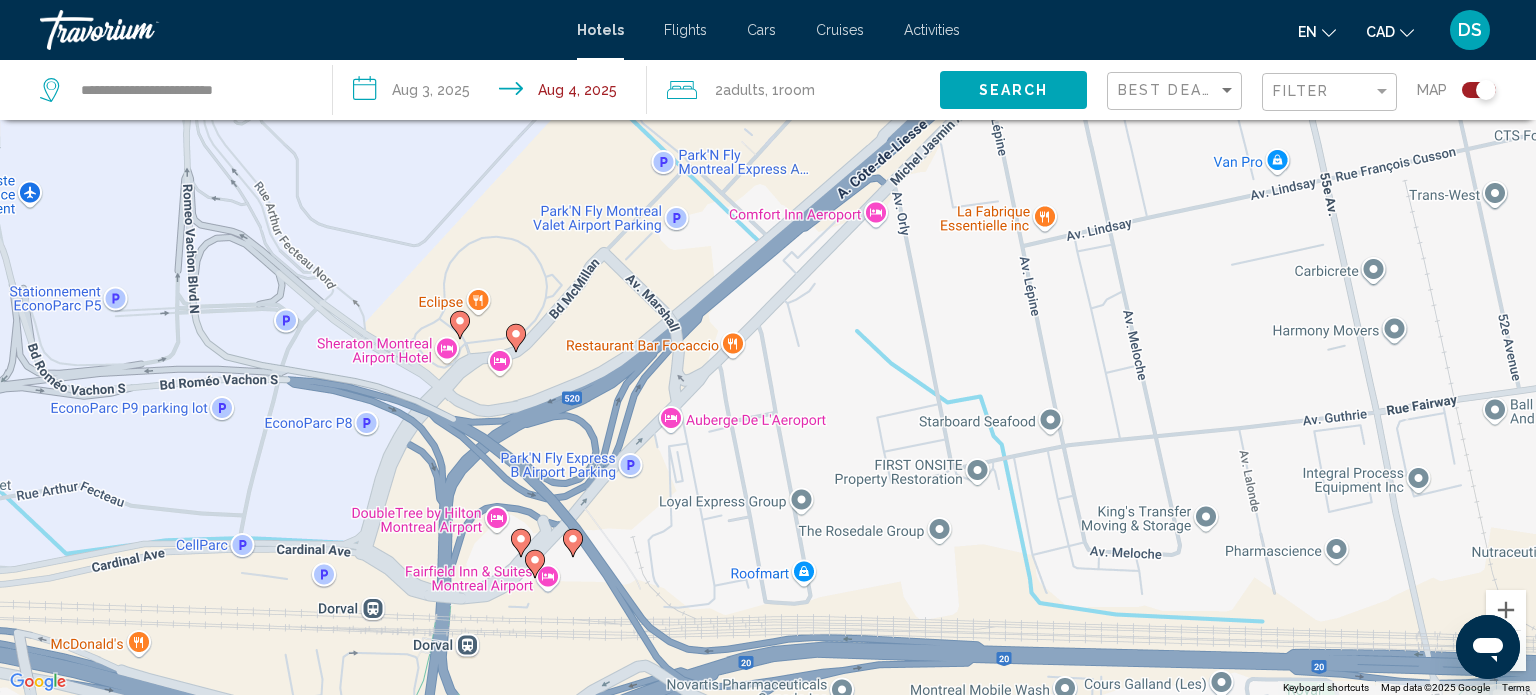 click 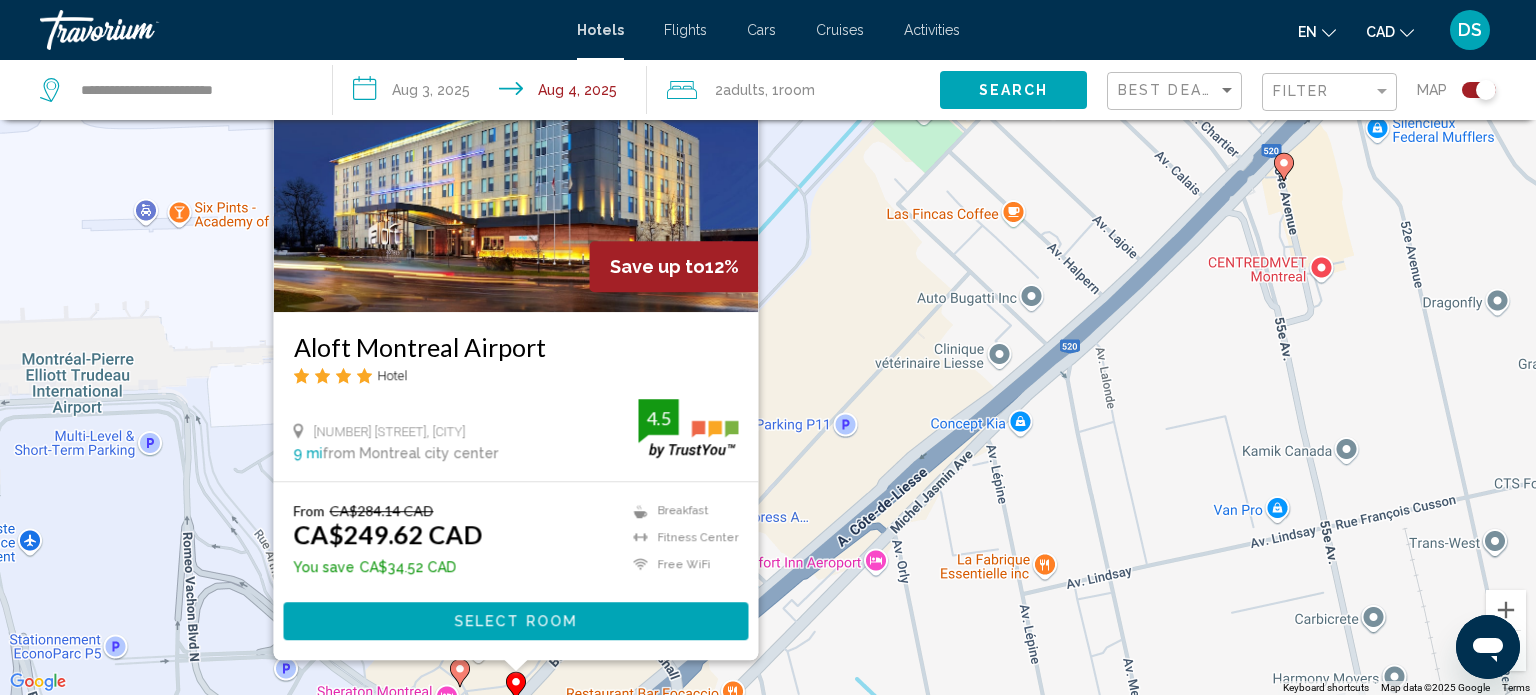 click on "Select Room" at bounding box center (515, 622) 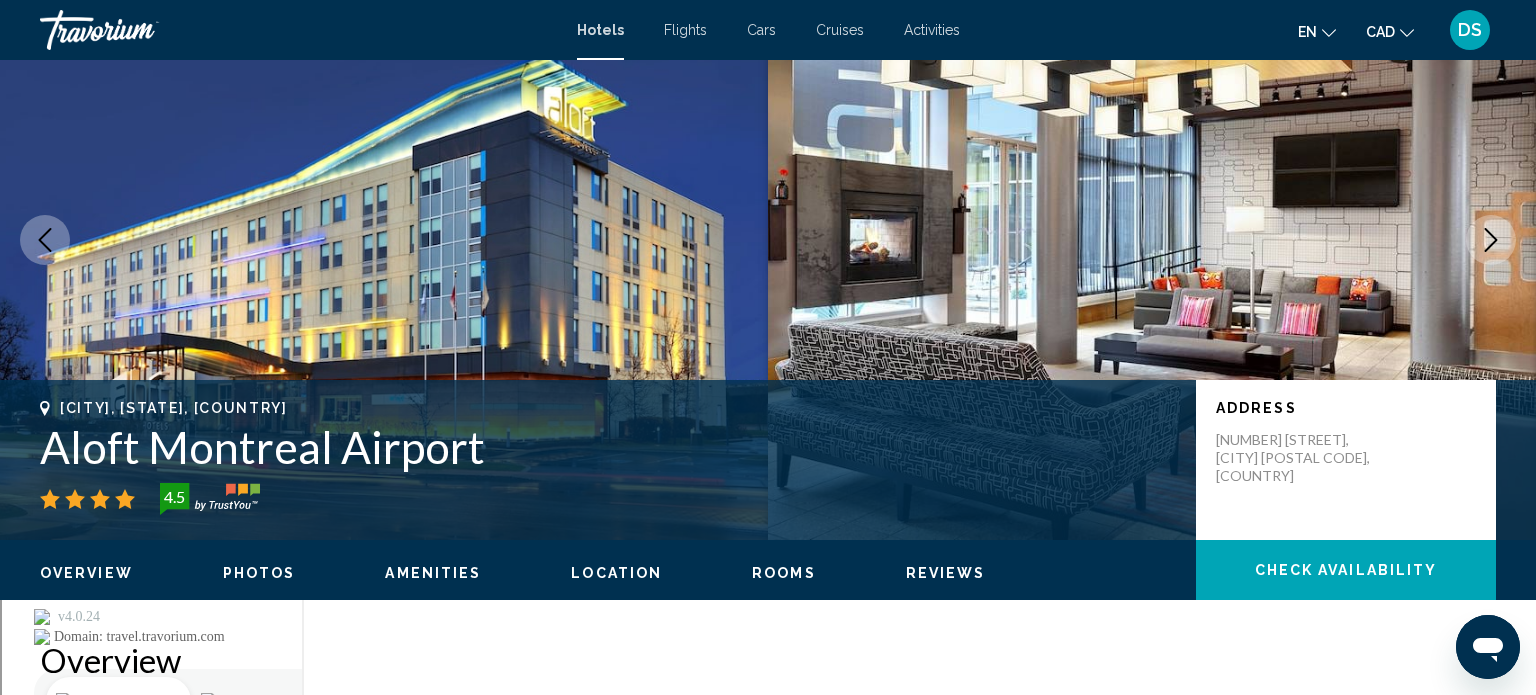 scroll, scrollTop: 12, scrollLeft: 0, axis: vertical 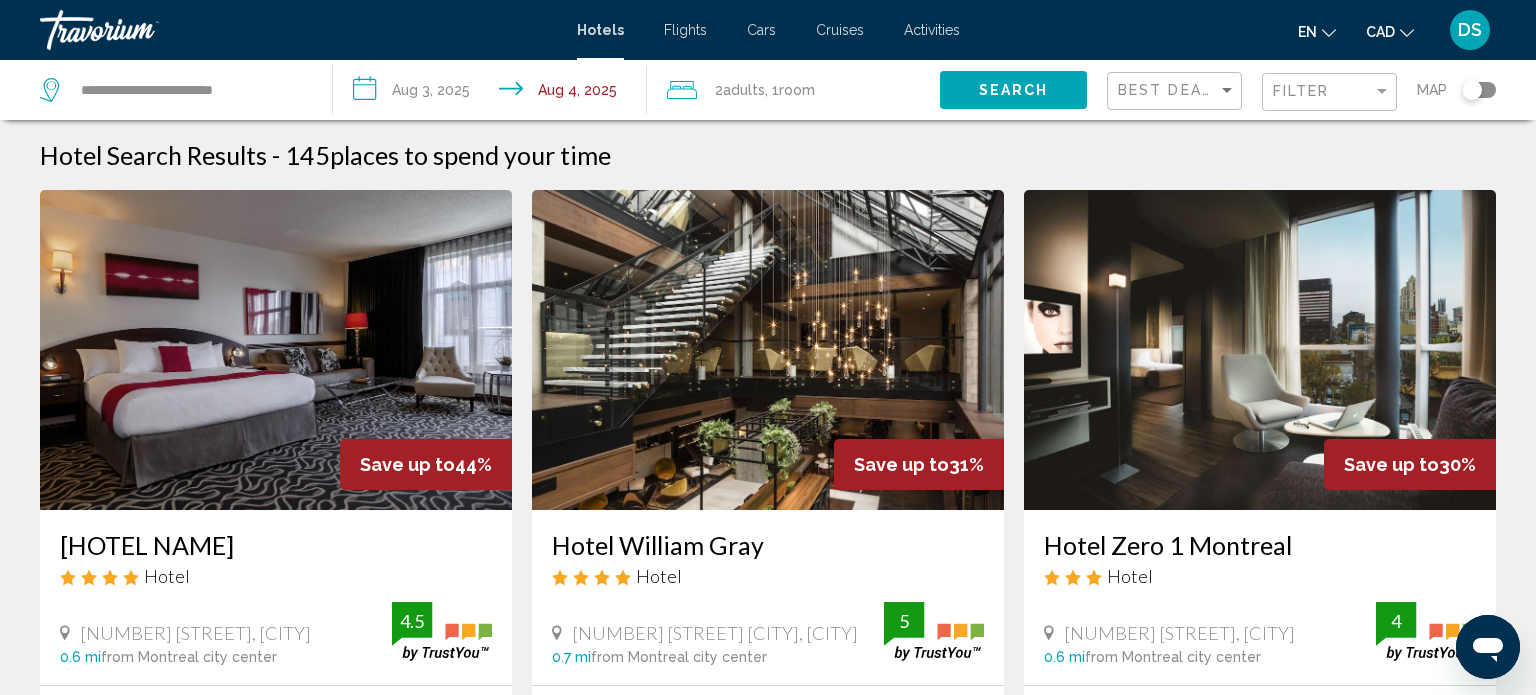 click 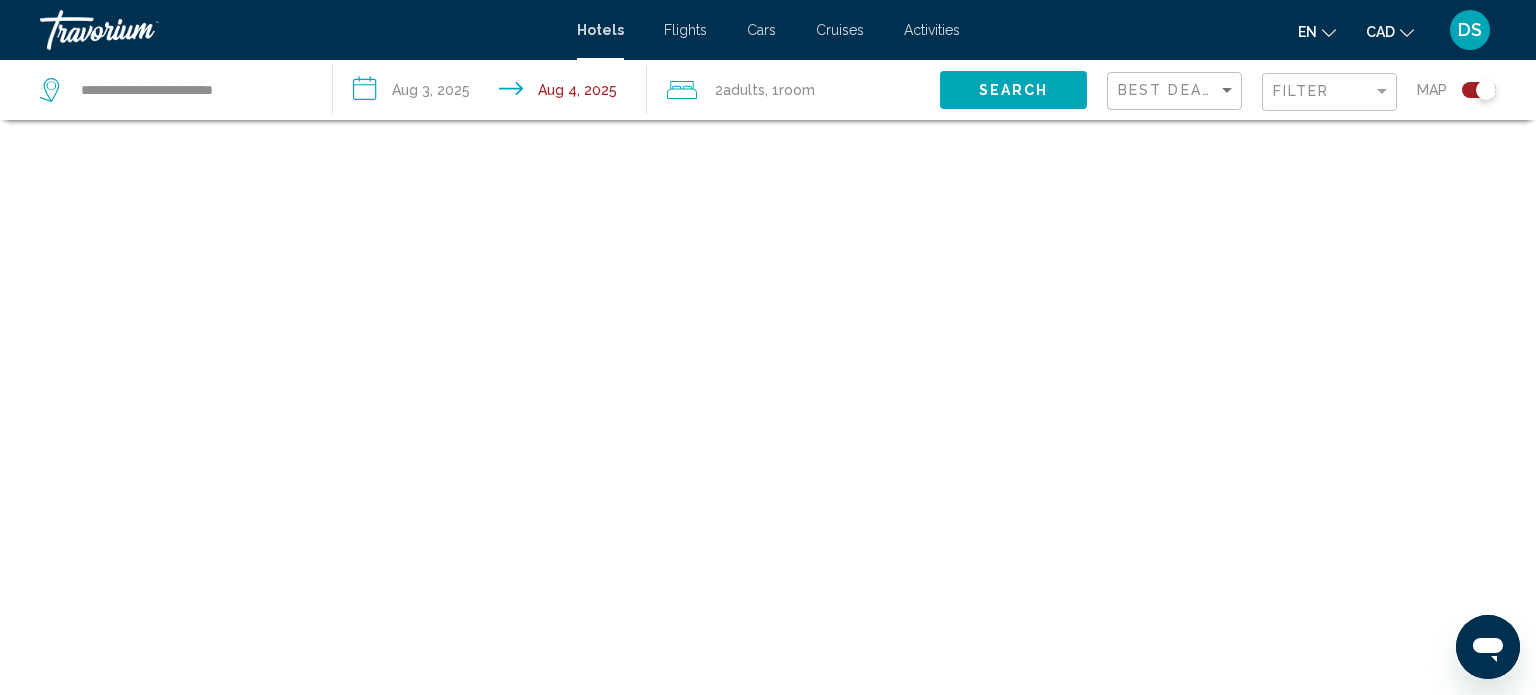 scroll, scrollTop: 120, scrollLeft: 0, axis: vertical 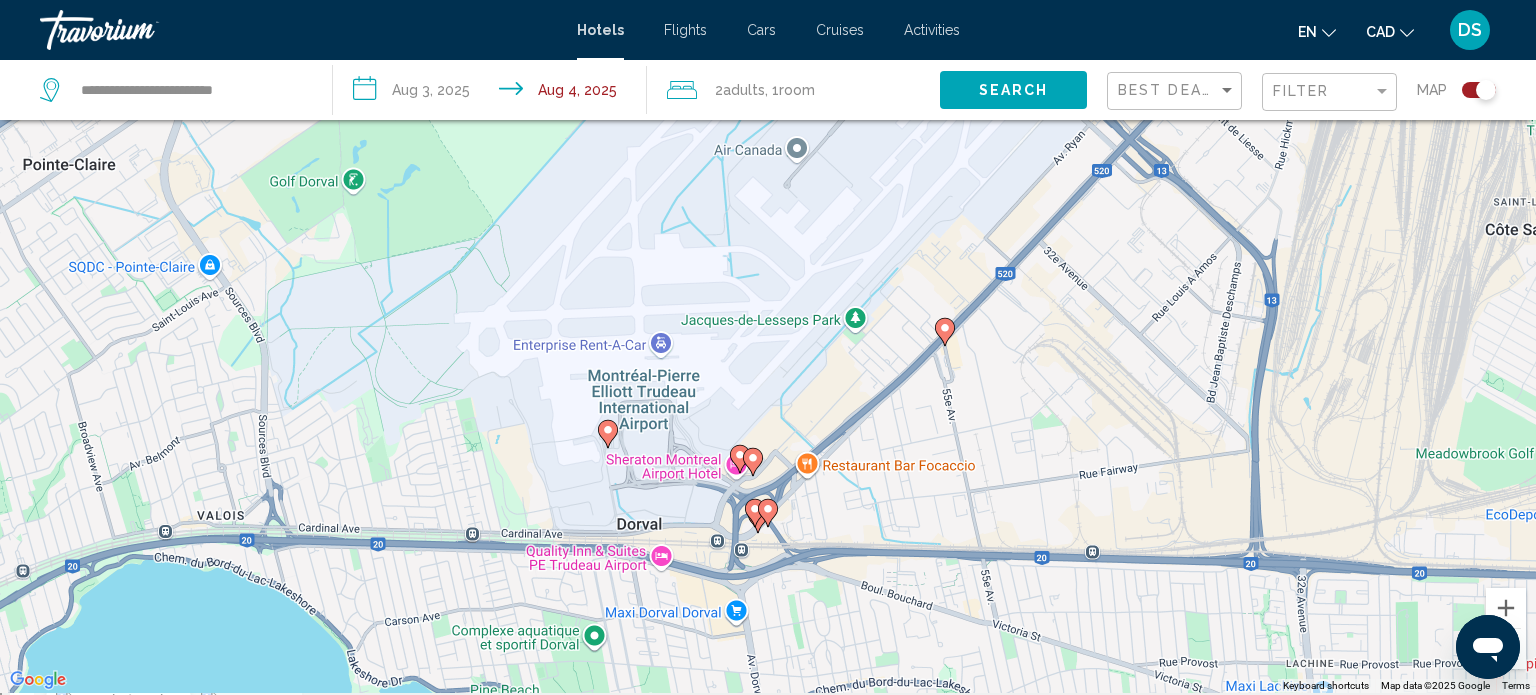 click 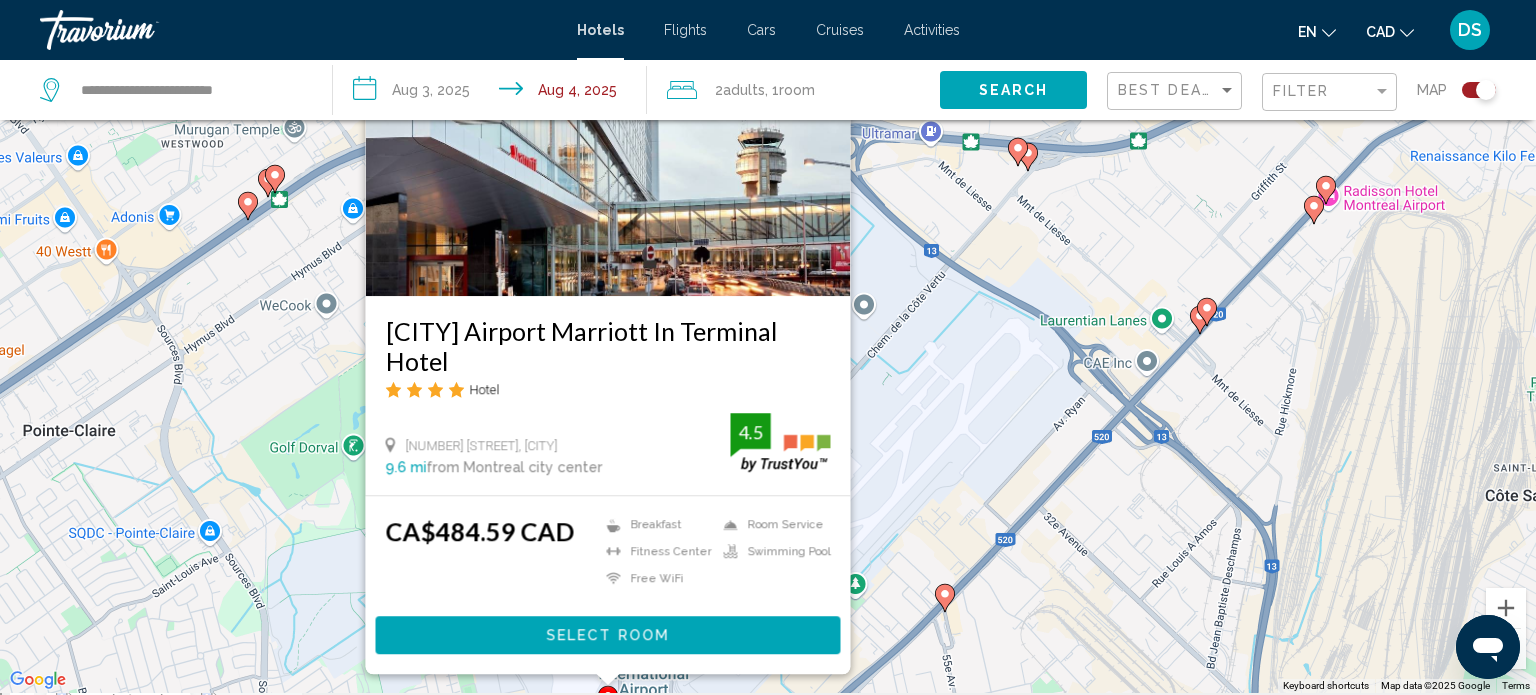 click on "Save up to  5%   [HOTEL NAME]  Hotel
[NUMBER] [STREET], [CITY] [DISTANCE]  from [CITY] city center from hotel 4.5 CA$[PRICE]
Breakfast
Fitness Center
Free WiFi
Room Service
Swimming Pool  4.5 Select Room" at bounding box center (768, 345) 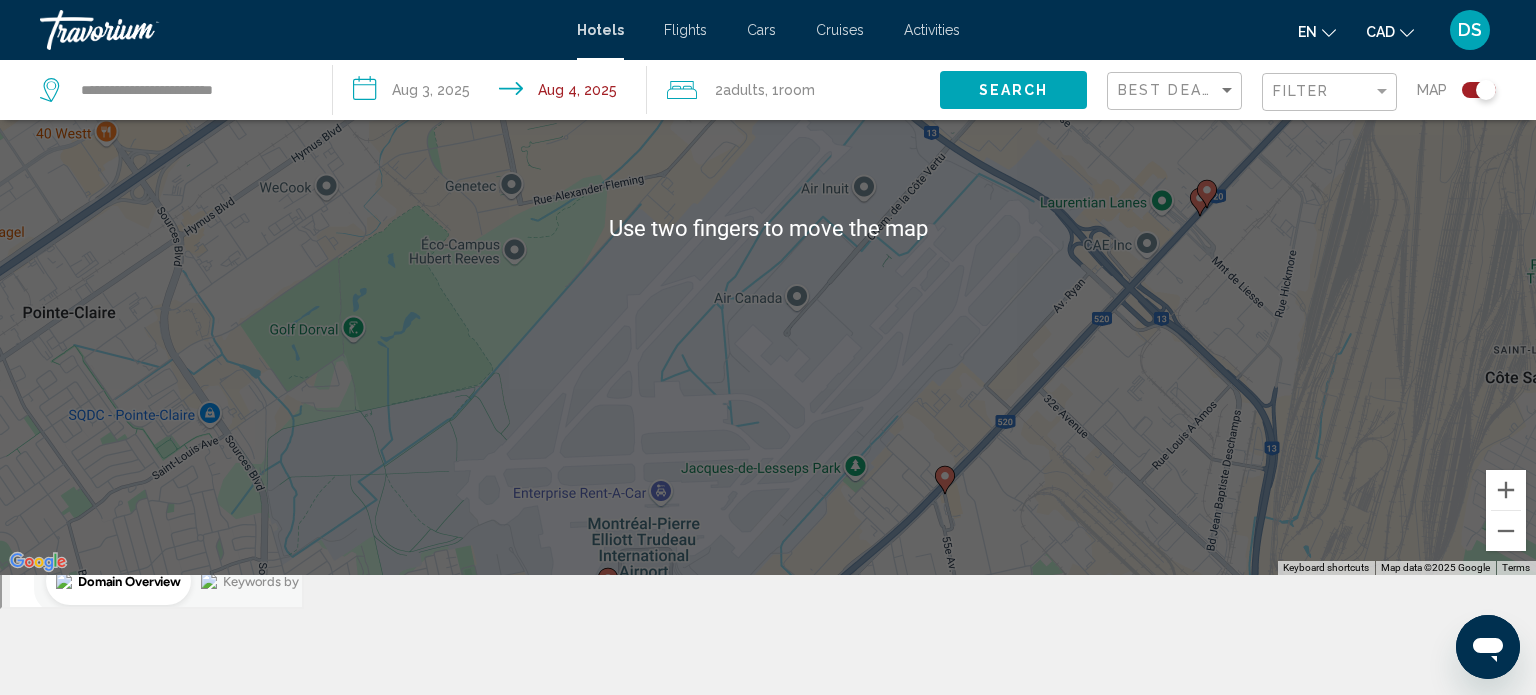 scroll, scrollTop: 238, scrollLeft: 0, axis: vertical 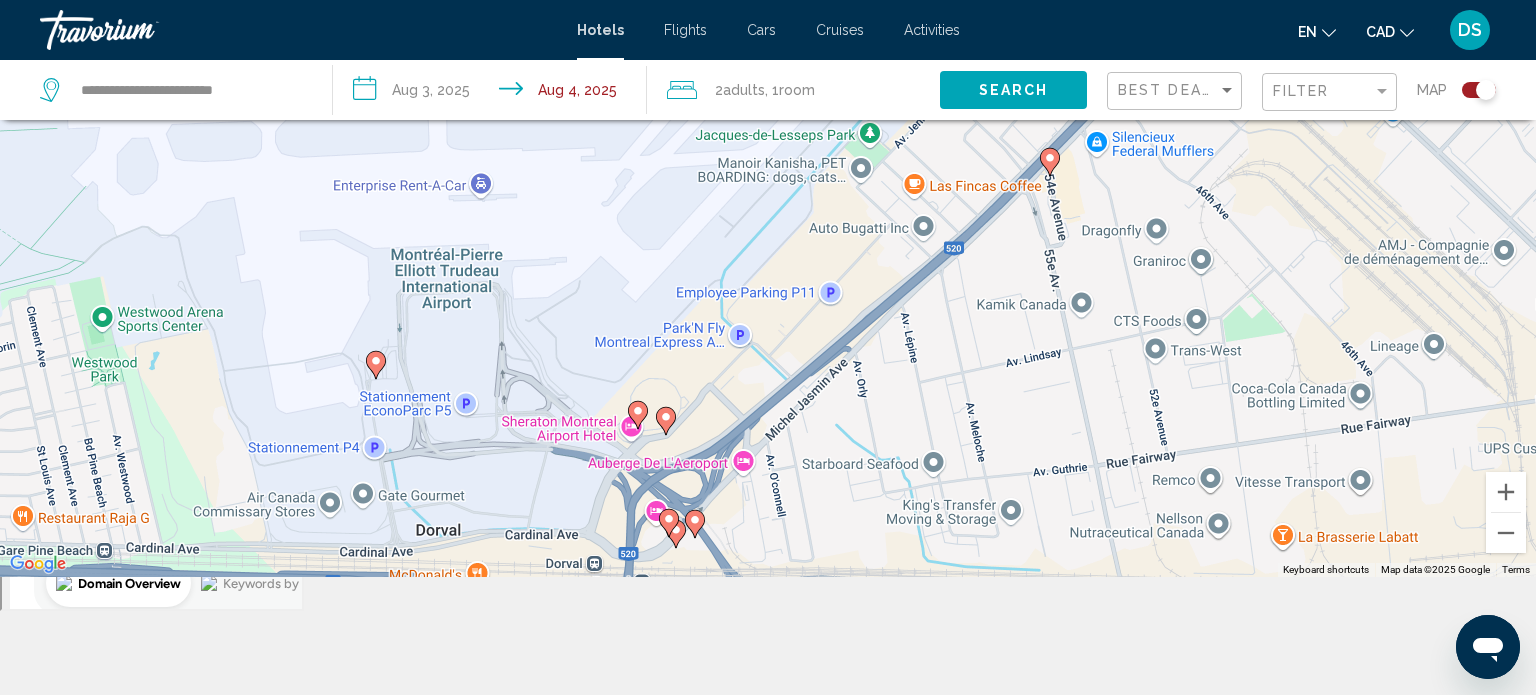 click 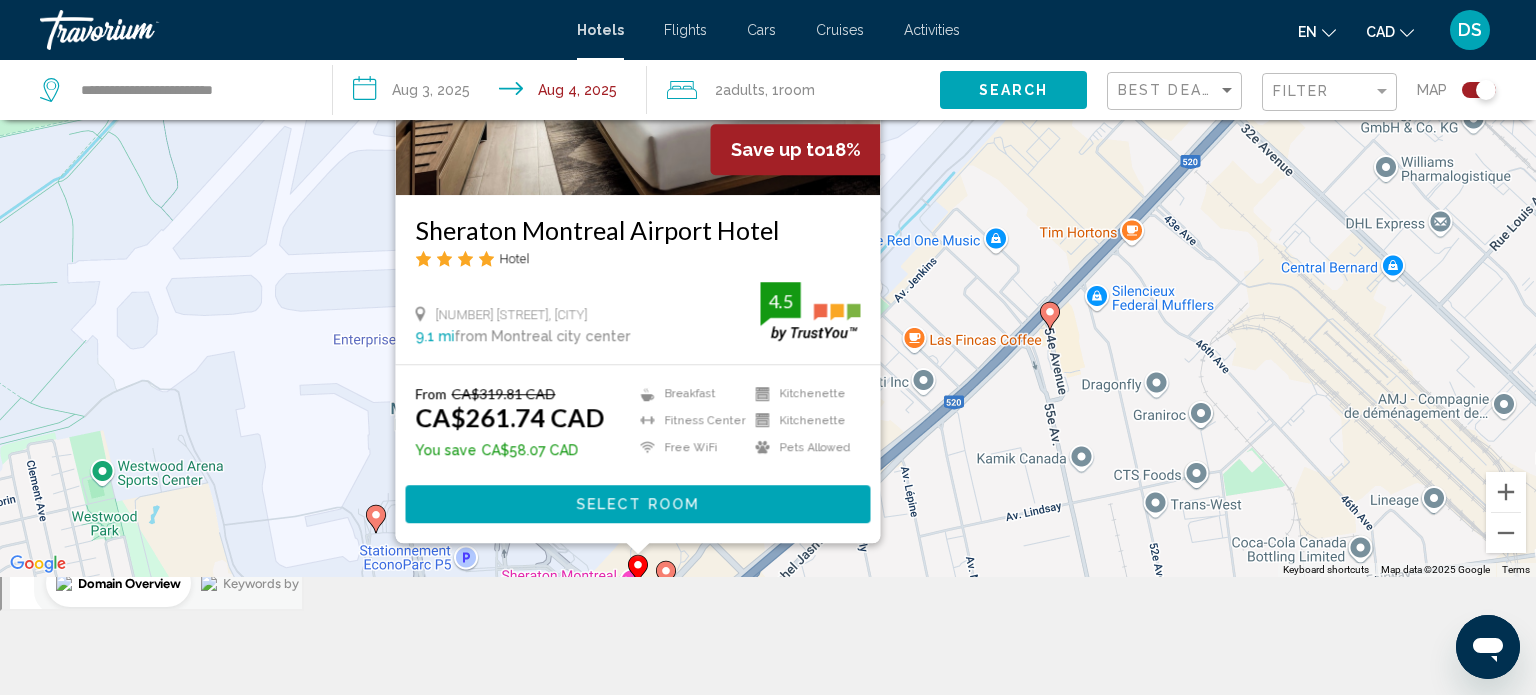 click on "Select Room" at bounding box center (637, 505) 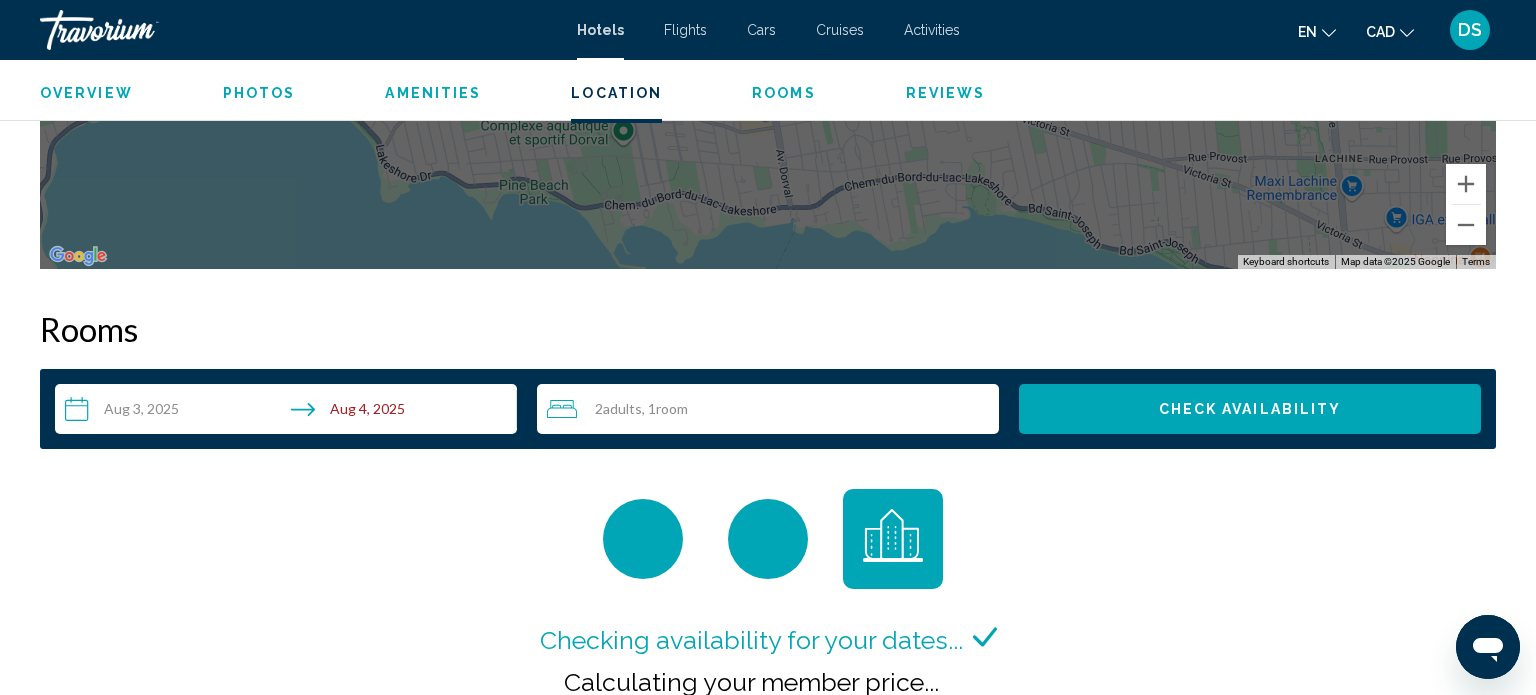 scroll, scrollTop: 2320, scrollLeft: 0, axis: vertical 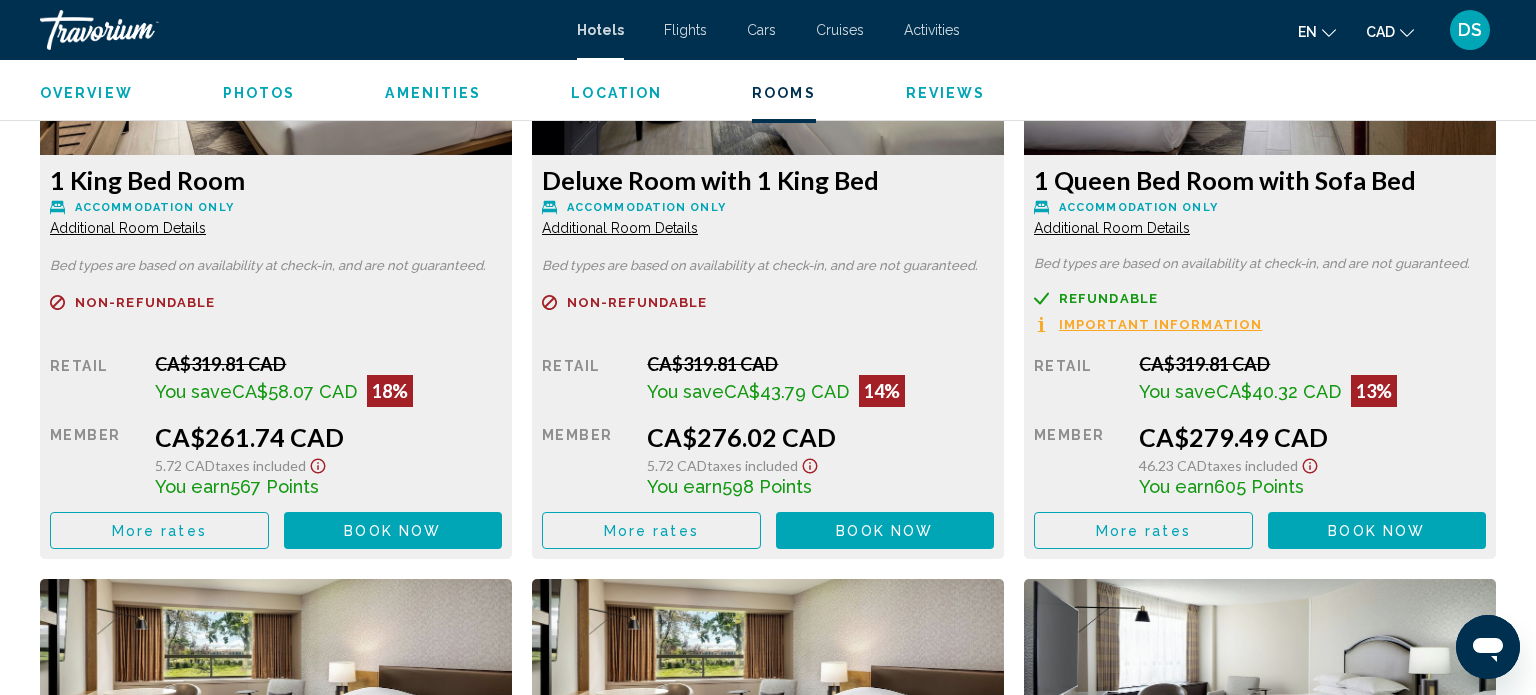 click on "Book now No longer available" at bounding box center [393, 530] 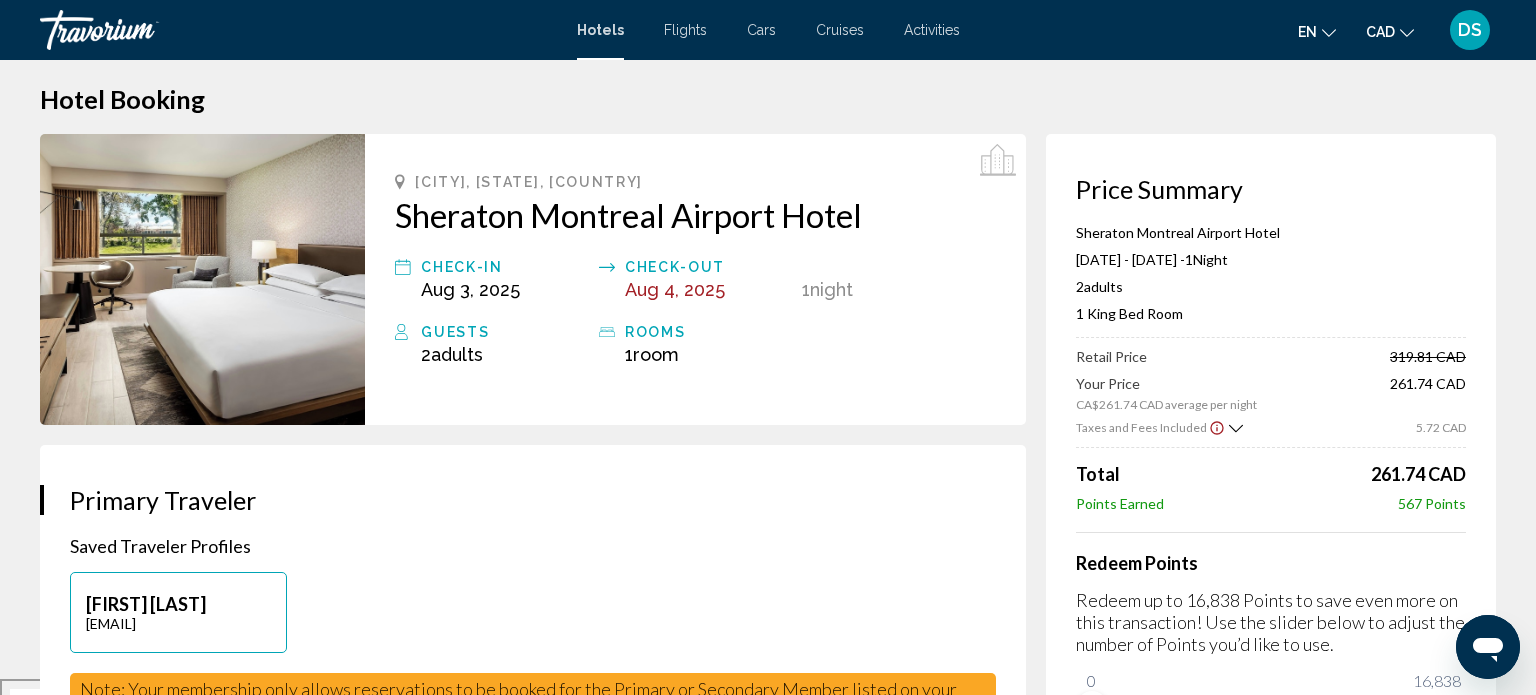 scroll, scrollTop: 17, scrollLeft: 0, axis: vertical 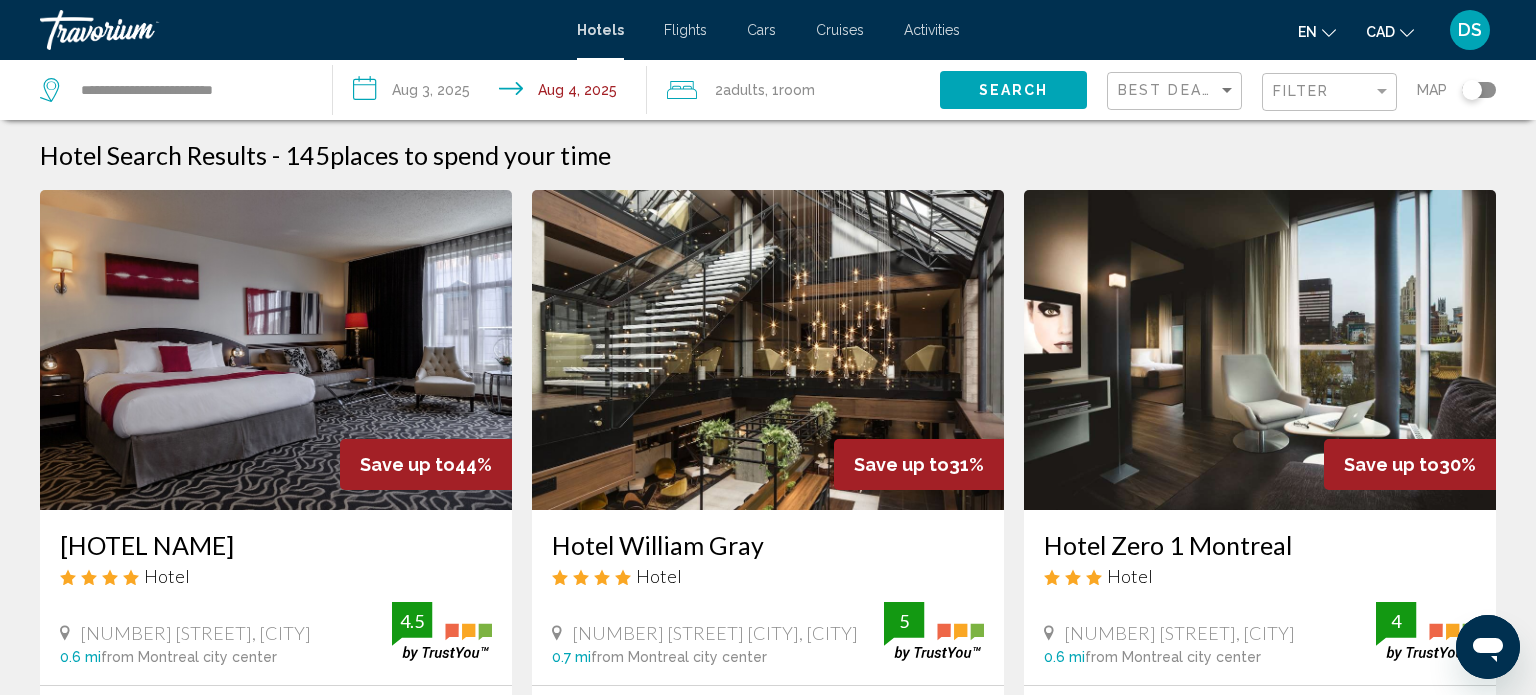 click 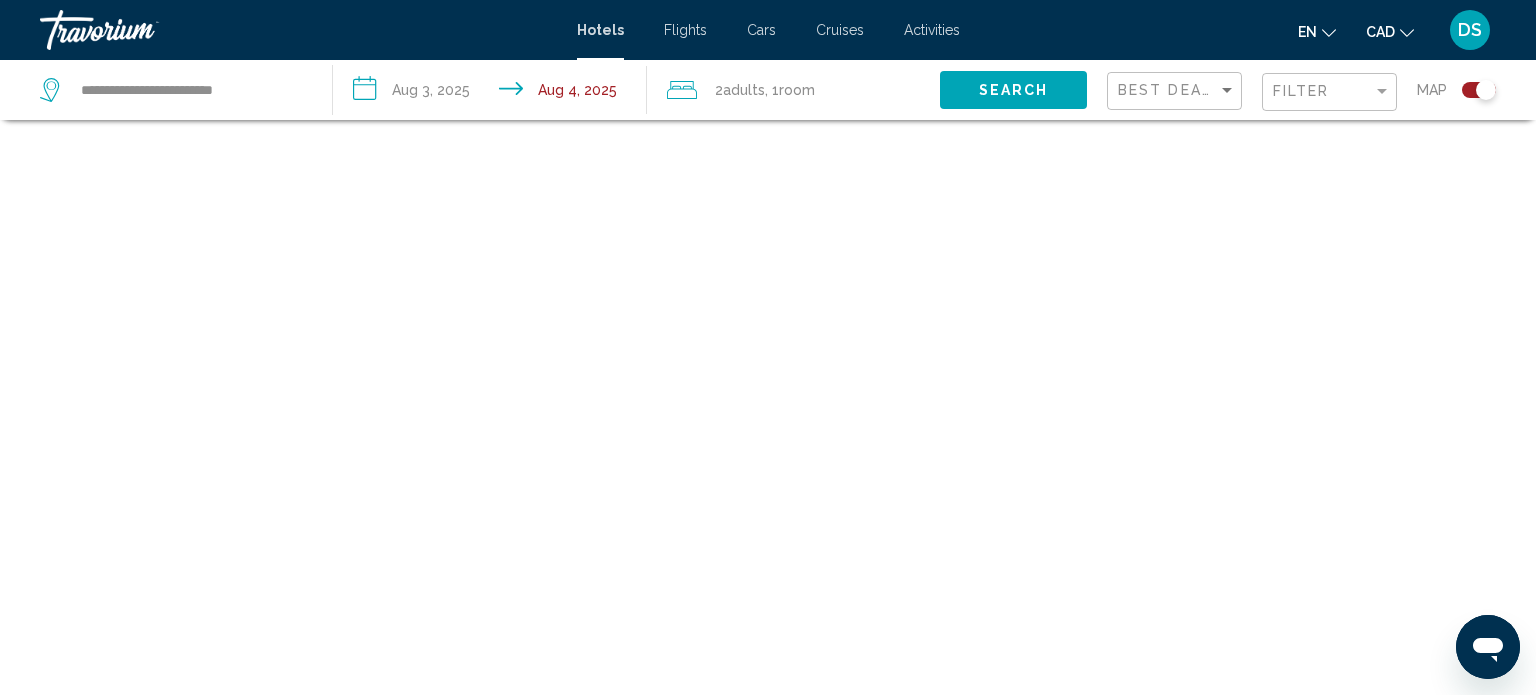 scroll, scrollTop: 120, scrollLeft: 0, axis: vertical 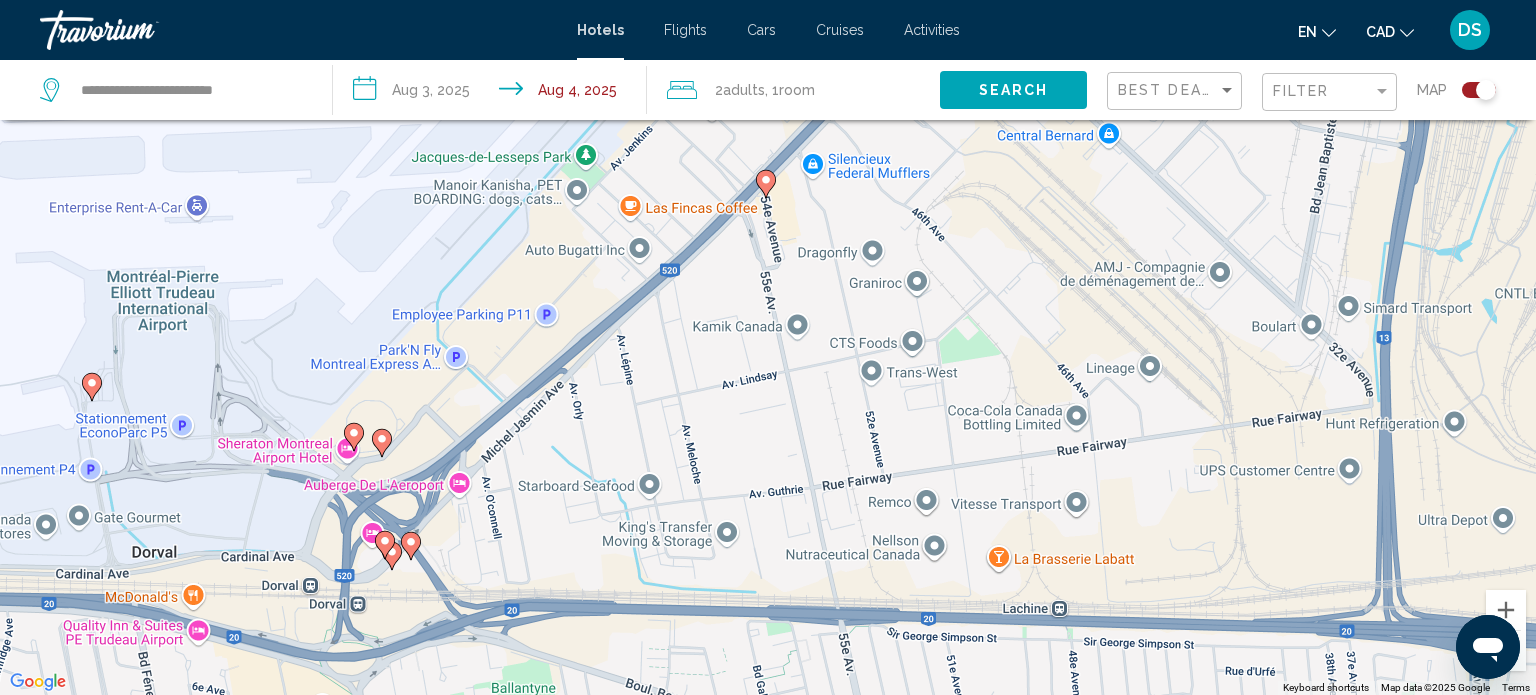 click 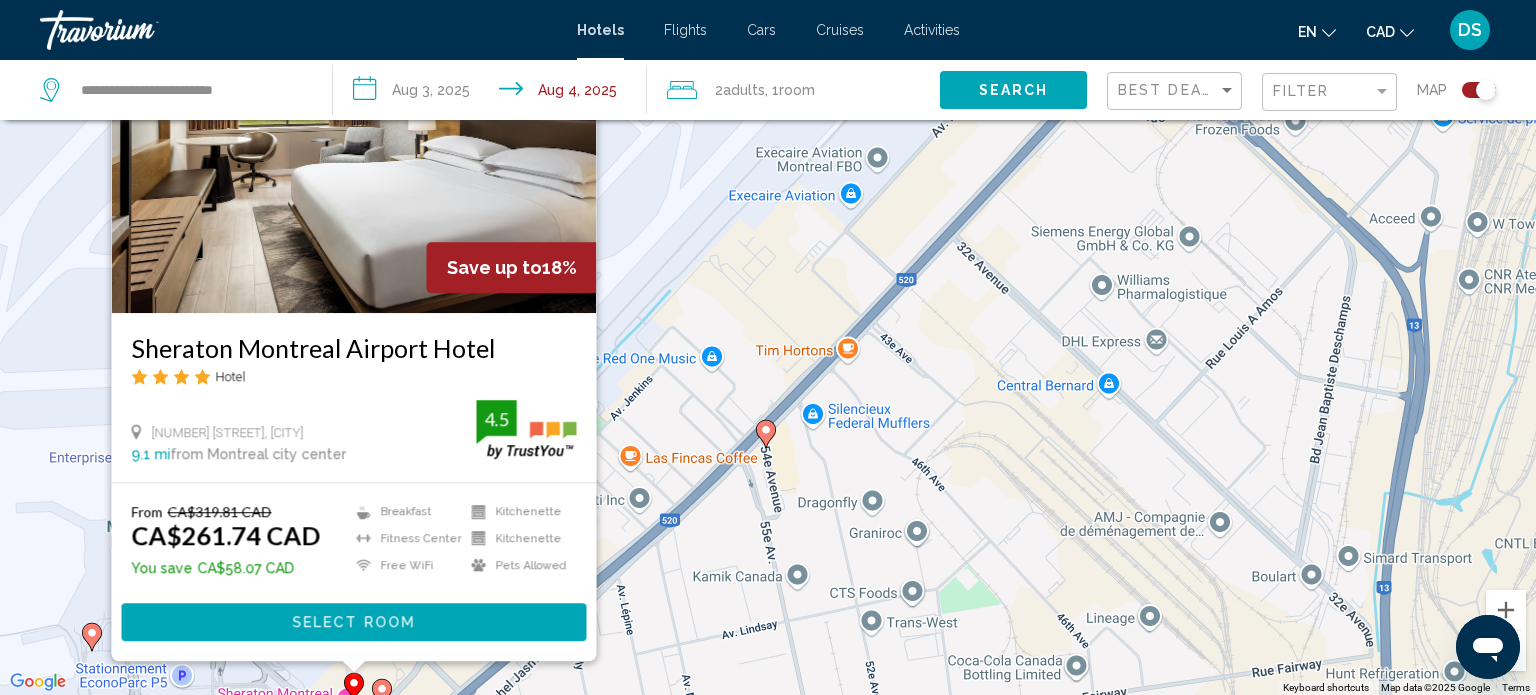 click on "Select Room" at bounding box center (354, 621) 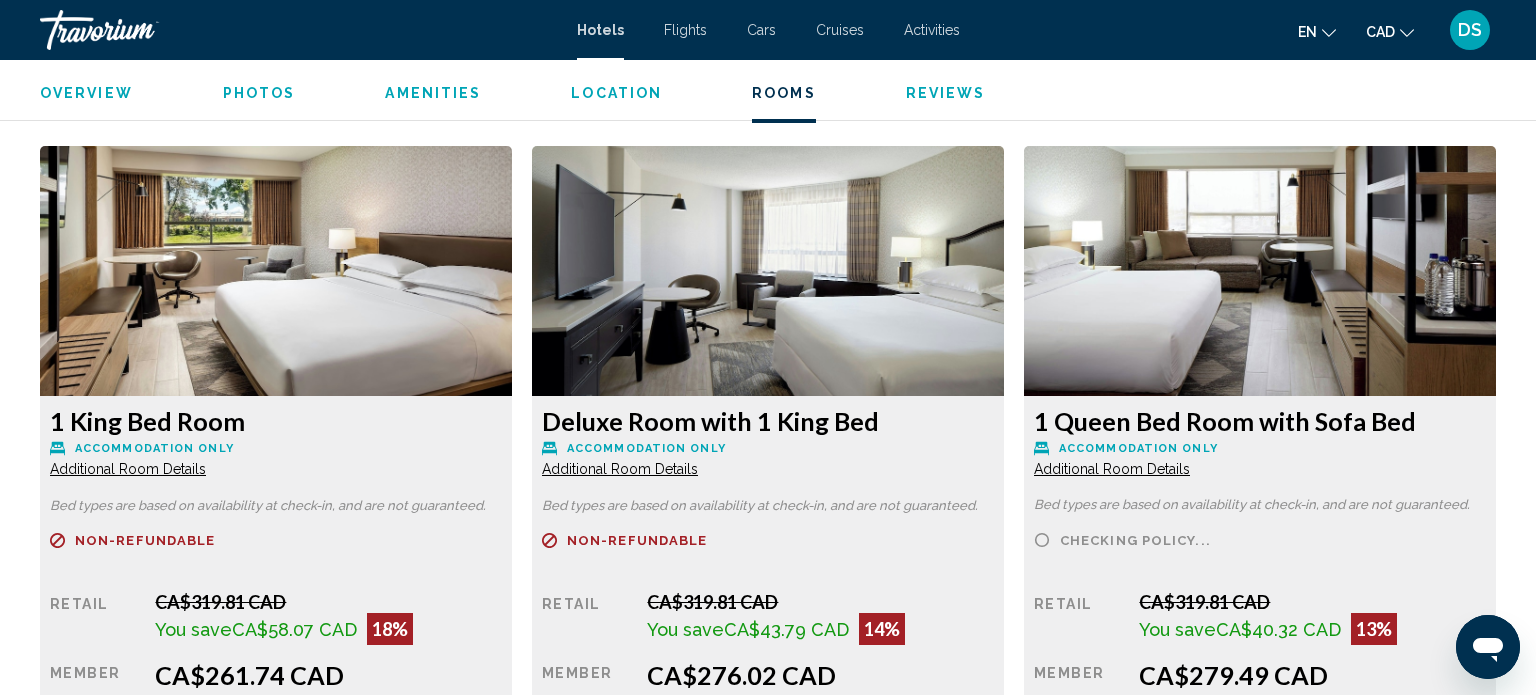 scroll, scrollTop: 2800, scrollLeft: 0, axis: vertical 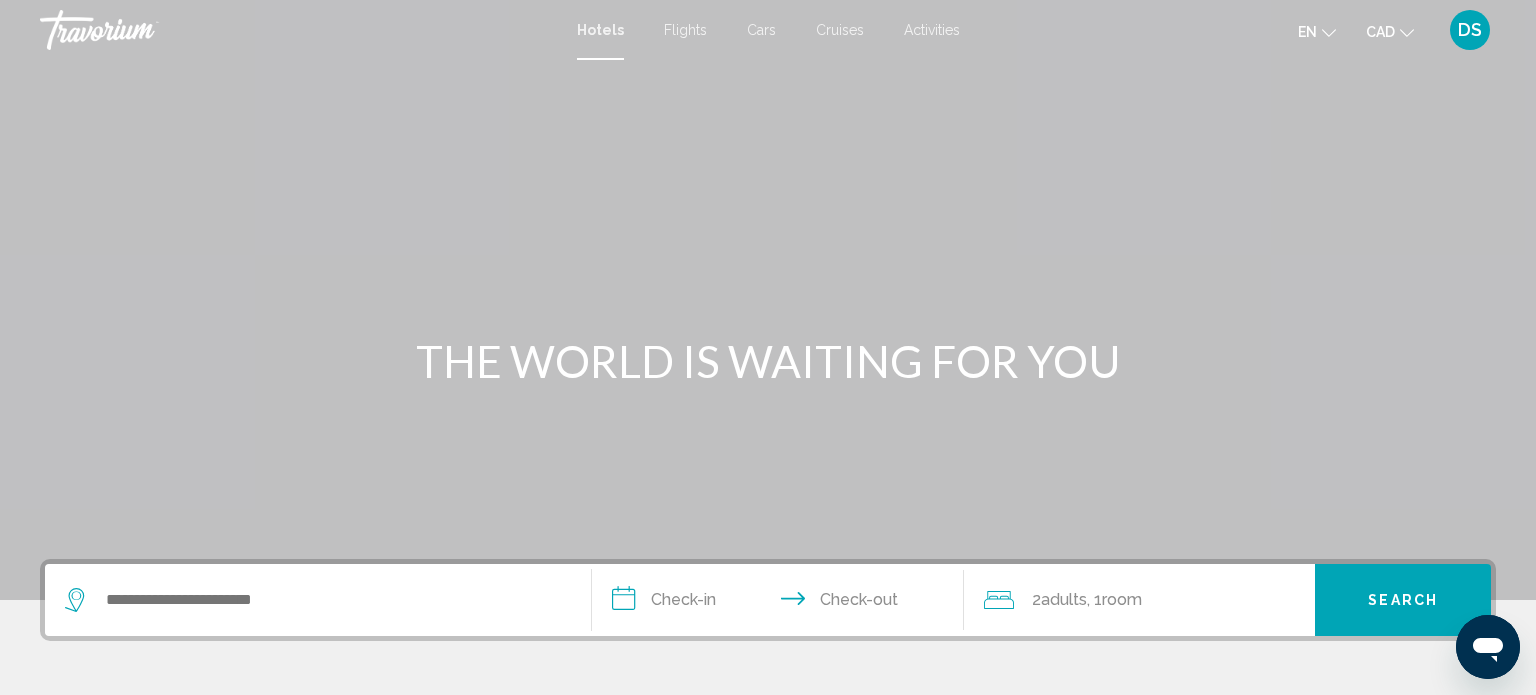 click on "Cars" at bounding box center [761, 30] 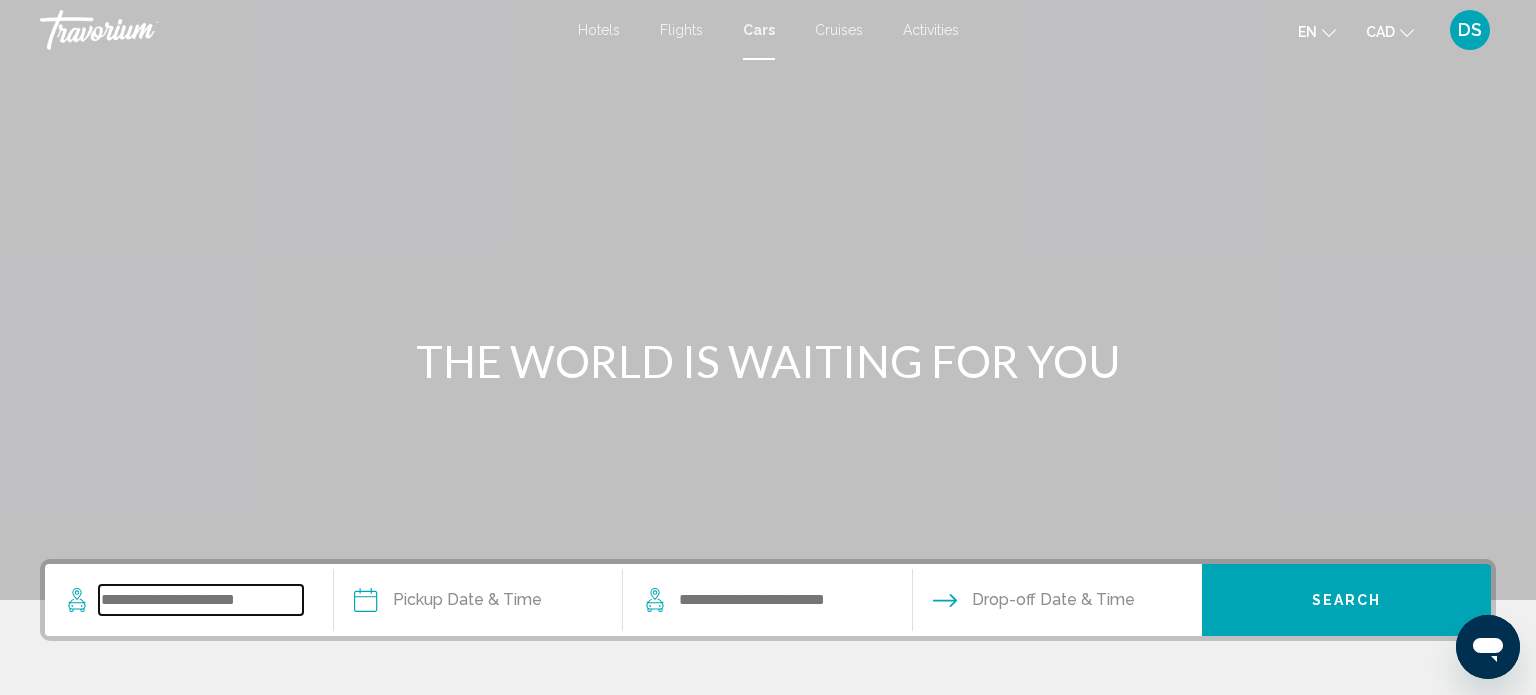click at bounding box center (201, 600) 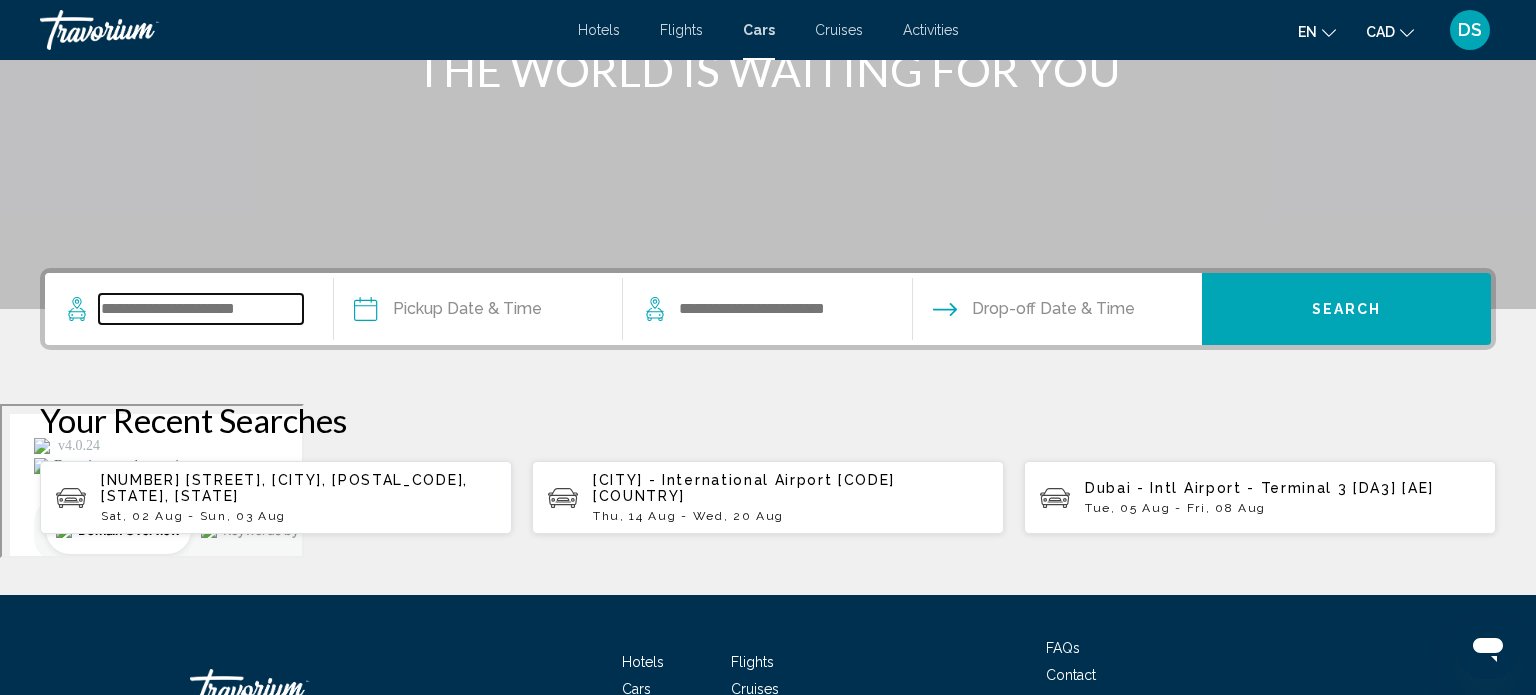 scroll, scrollTop: 435, scrollLeft: 0, axis: vertical 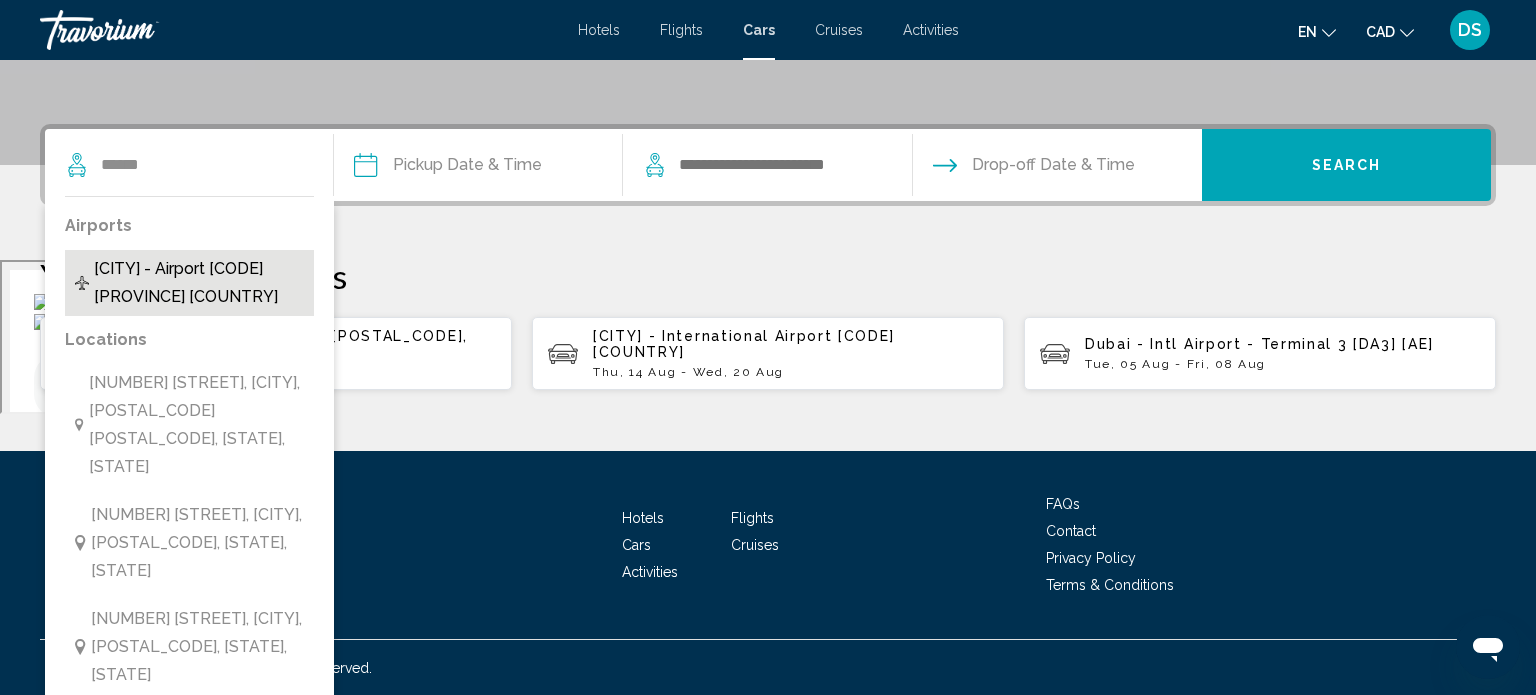 click on "Ottawa - Airport [YOW] [ON] [CA]" at bounding box center (199, 283) 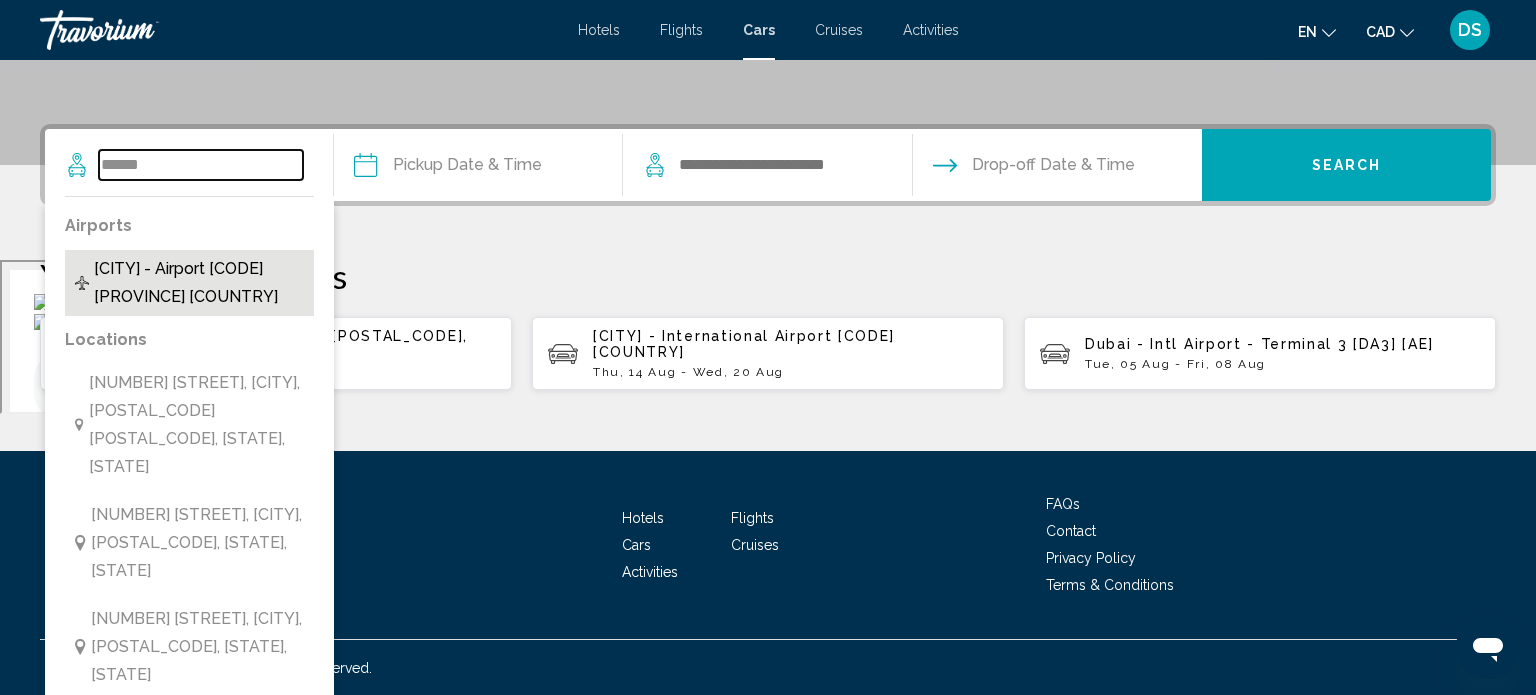 type on "**********" 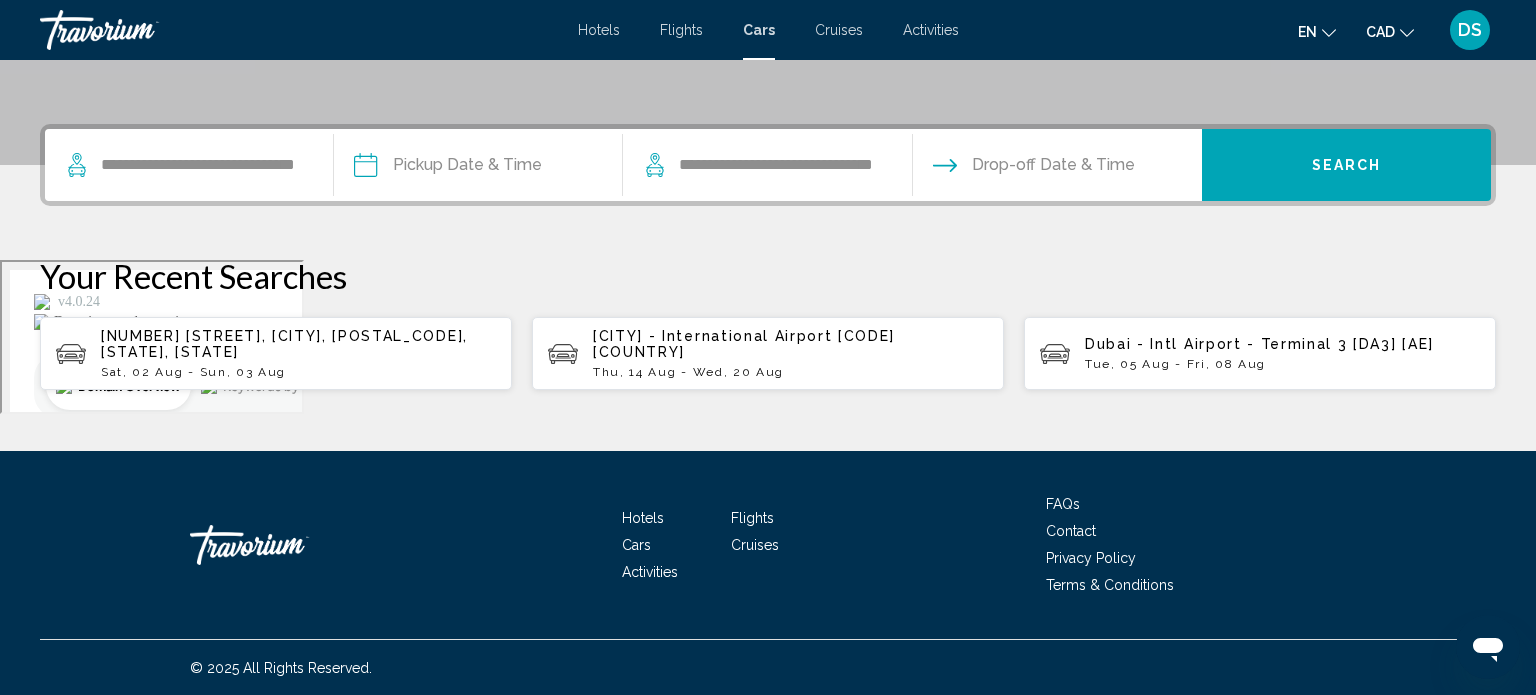 click at bounding box center (477, 168) 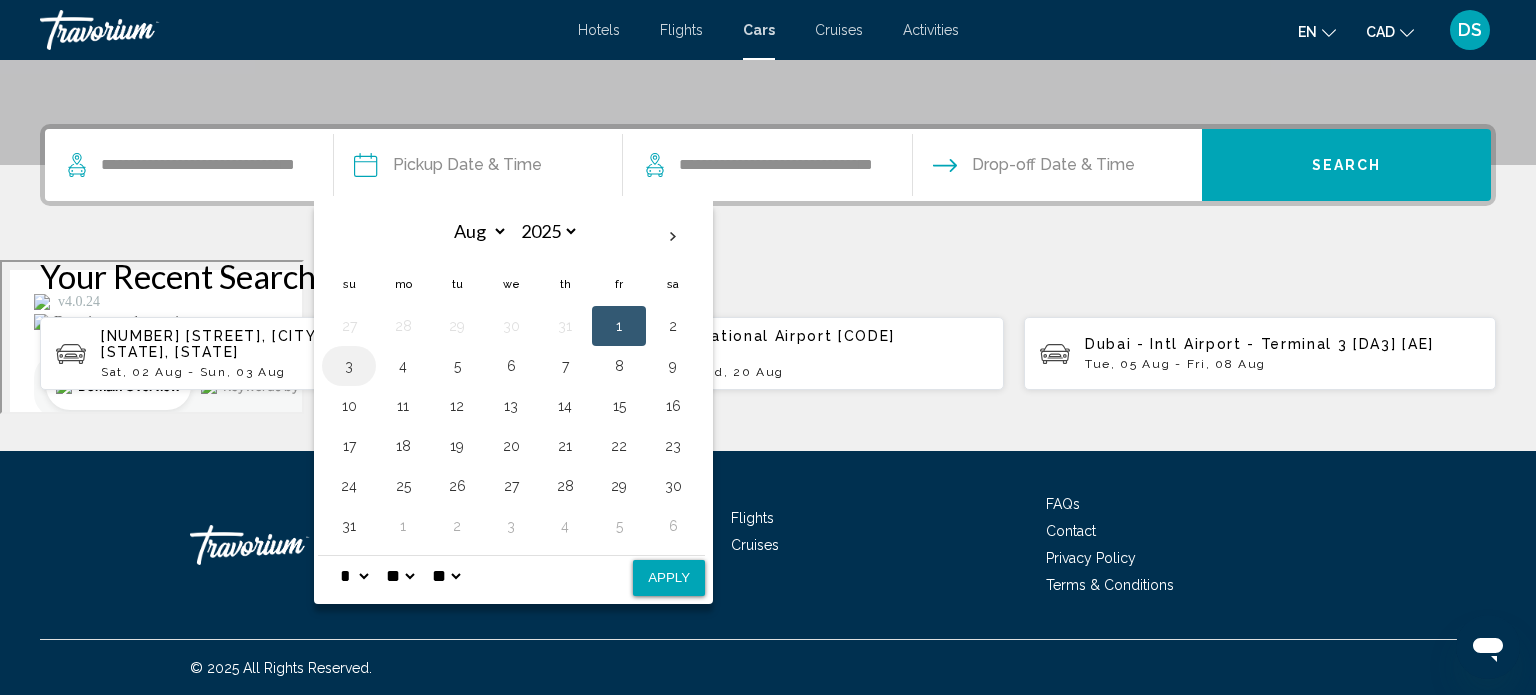 click on "3" at bounding box center (349, 366) 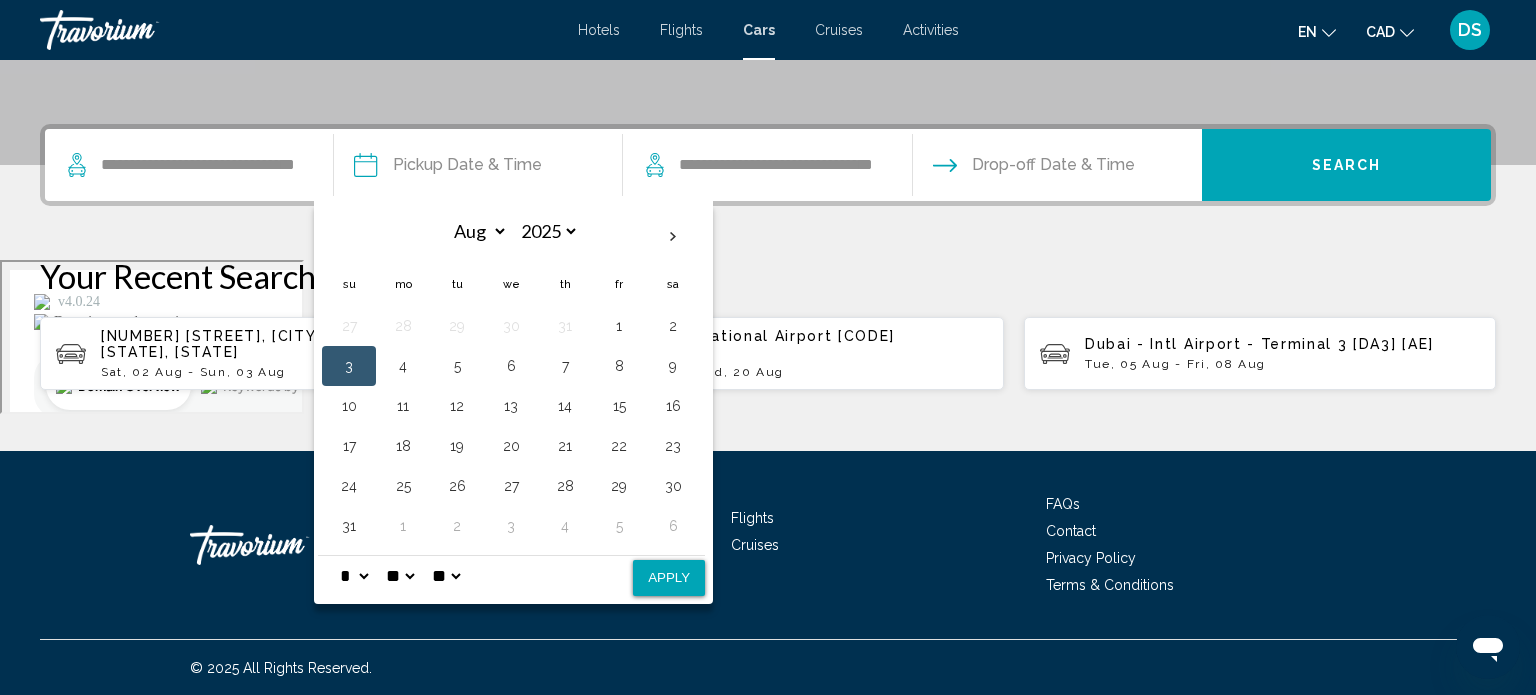 click on "** **" at bounding box center (446, 576) 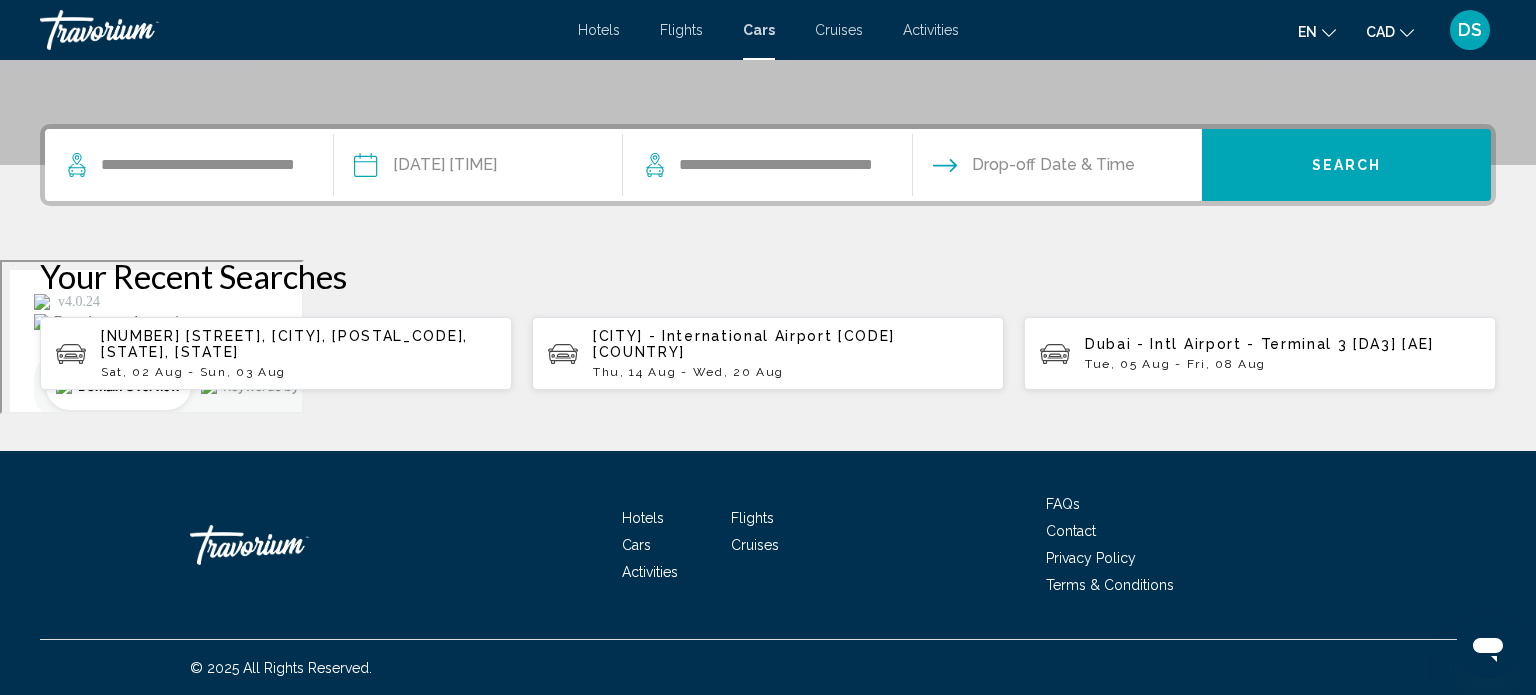click at bounding box center (1056, 168) 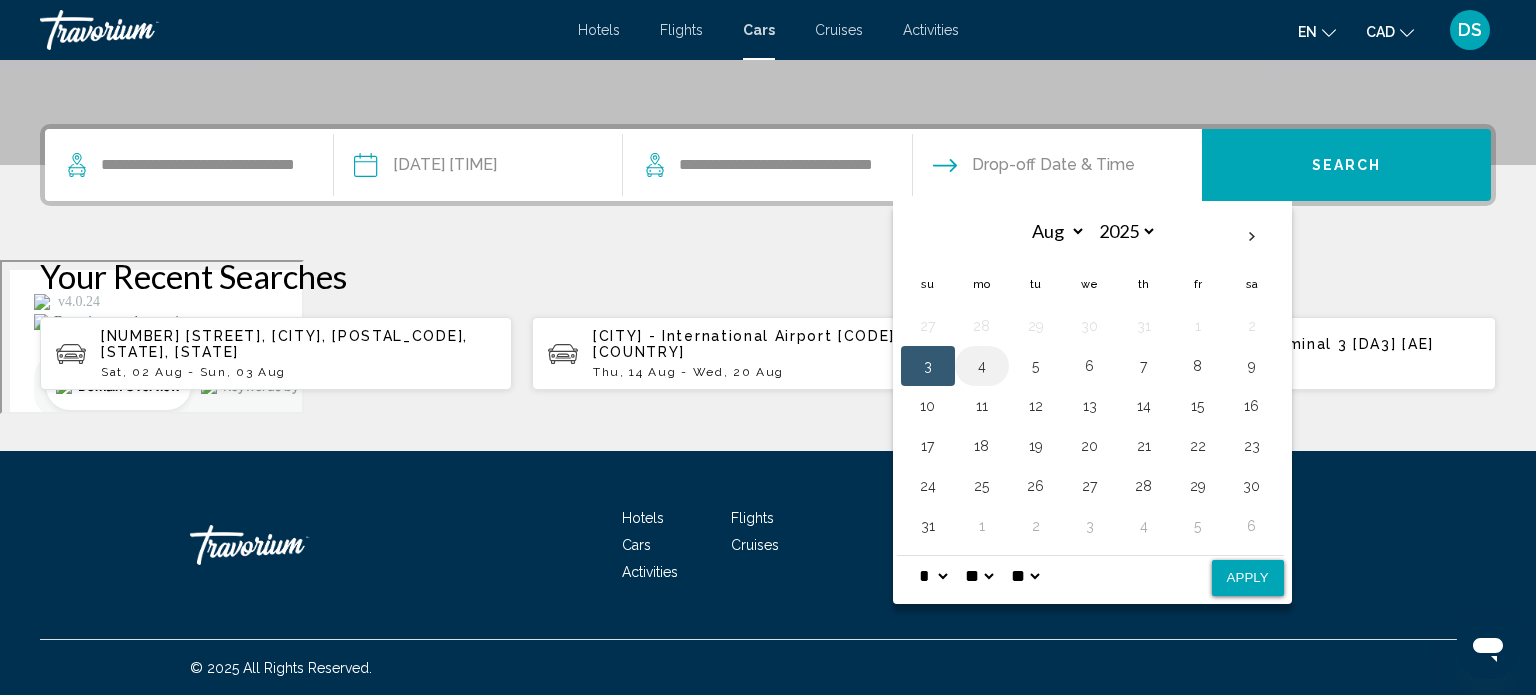click on "4" at bounding box center [982, 366] 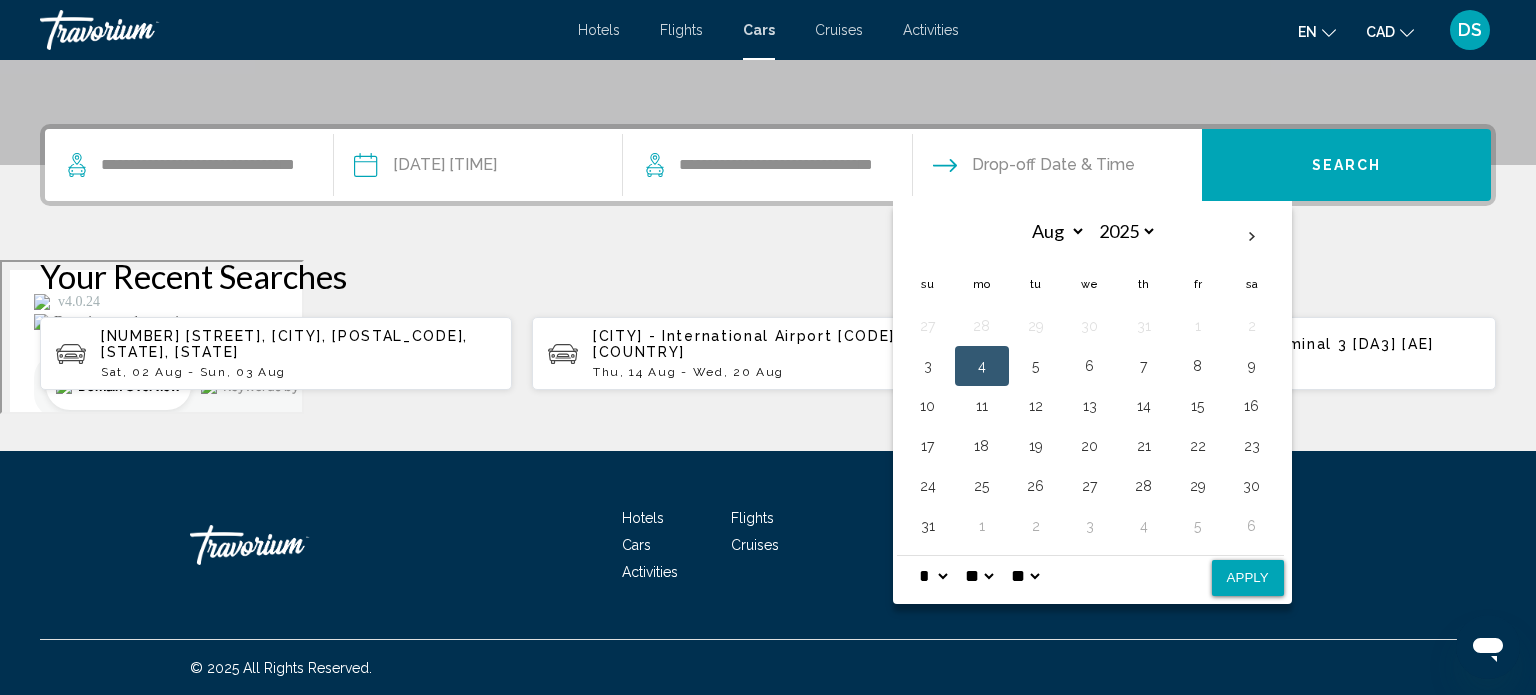 click on "Apply" at bounding box center (1248, 578) 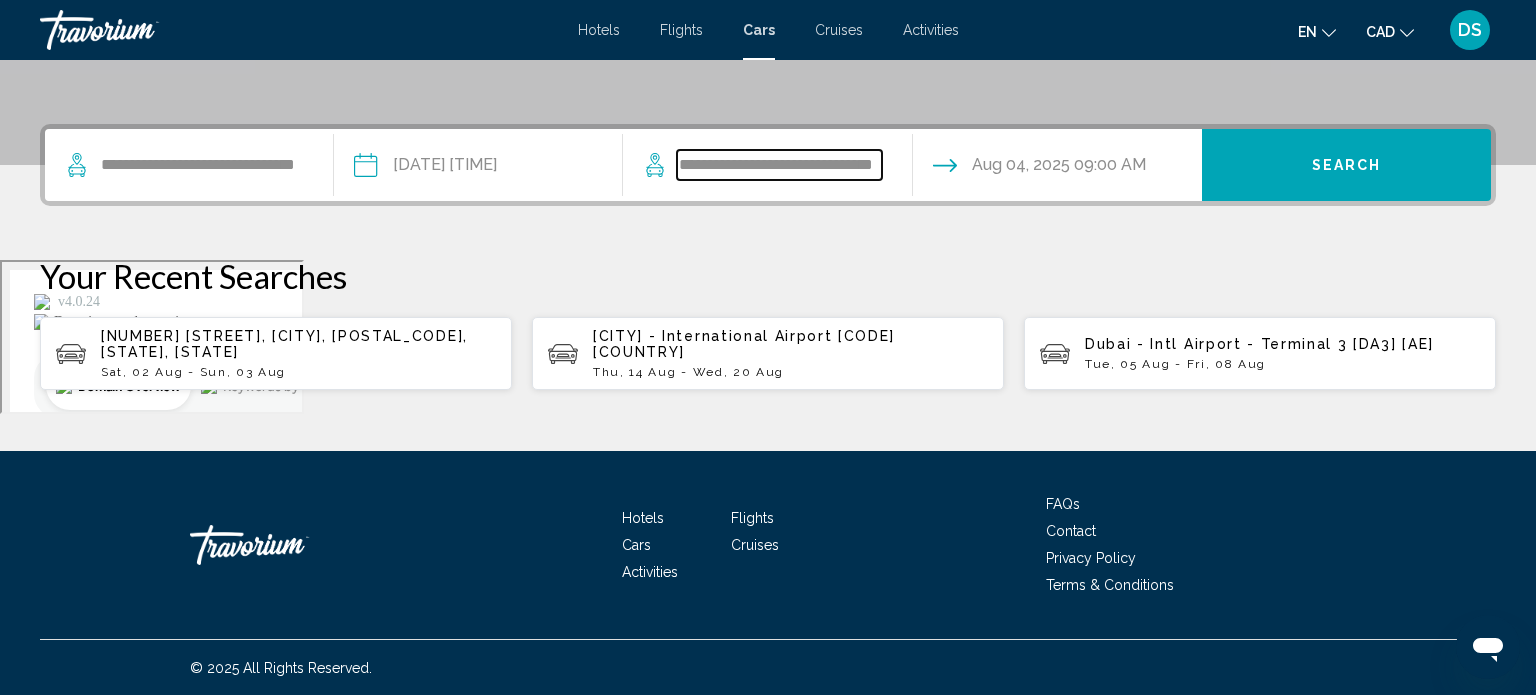 click on "**********" at bounding box center (779, 165) 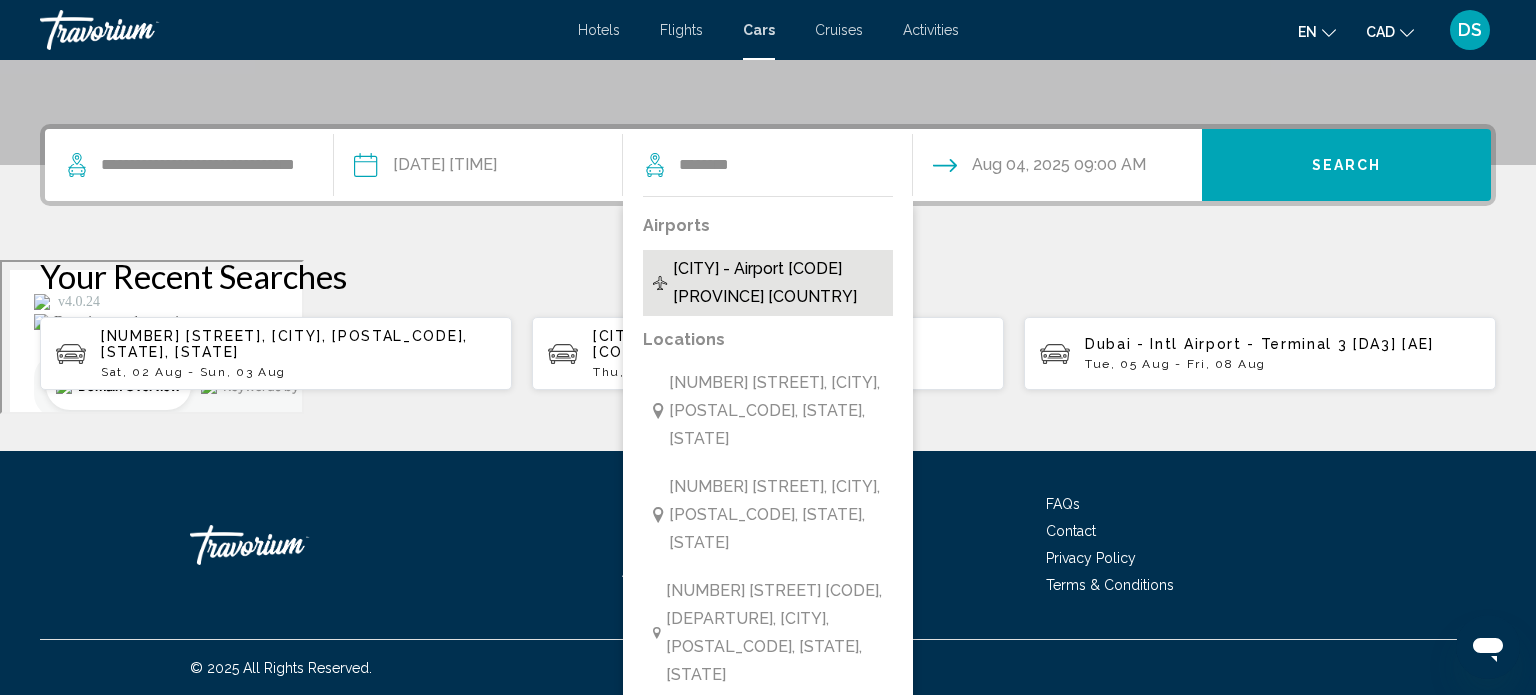 click on "Montreal - Airport [YUL] [QC] [CA]" at bounding box center (778, 283) 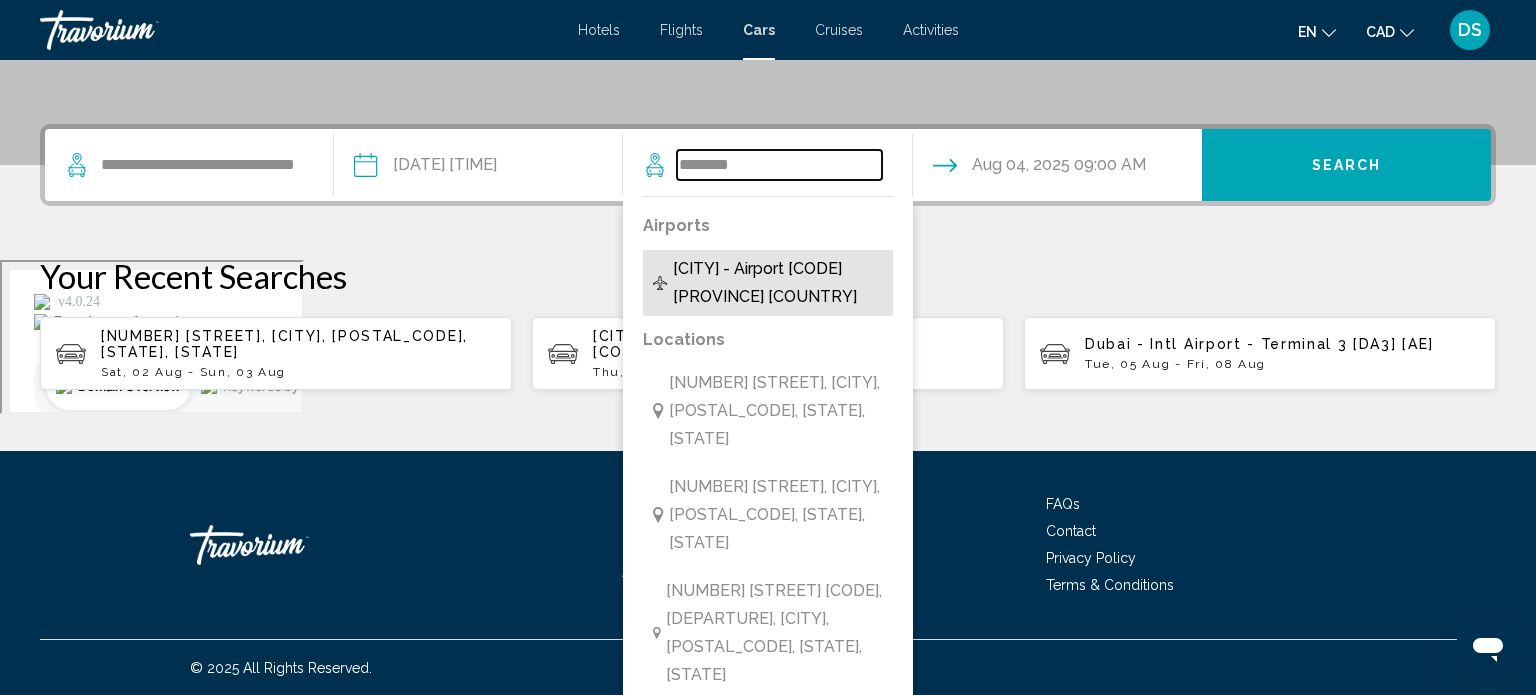 type on "**********" 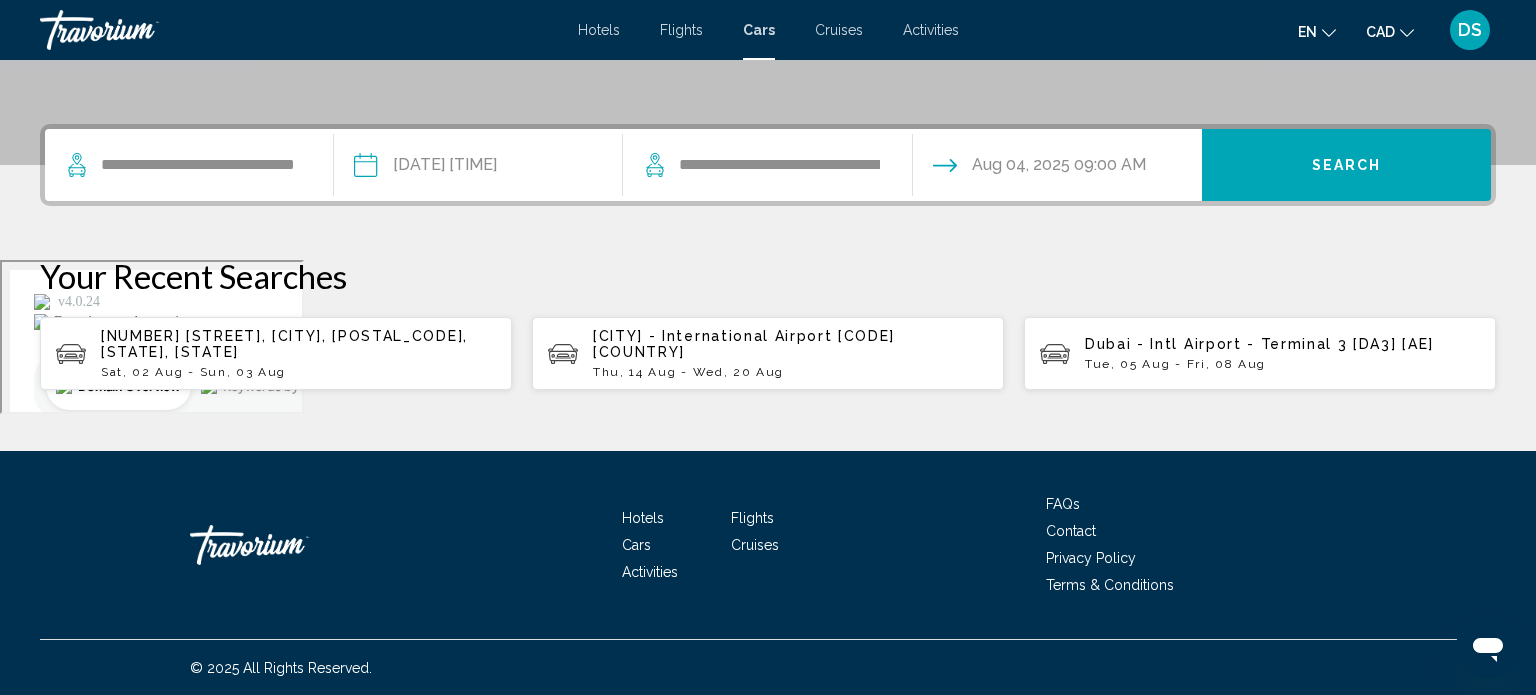 click on "Search" at bounding box center [1346, 165] 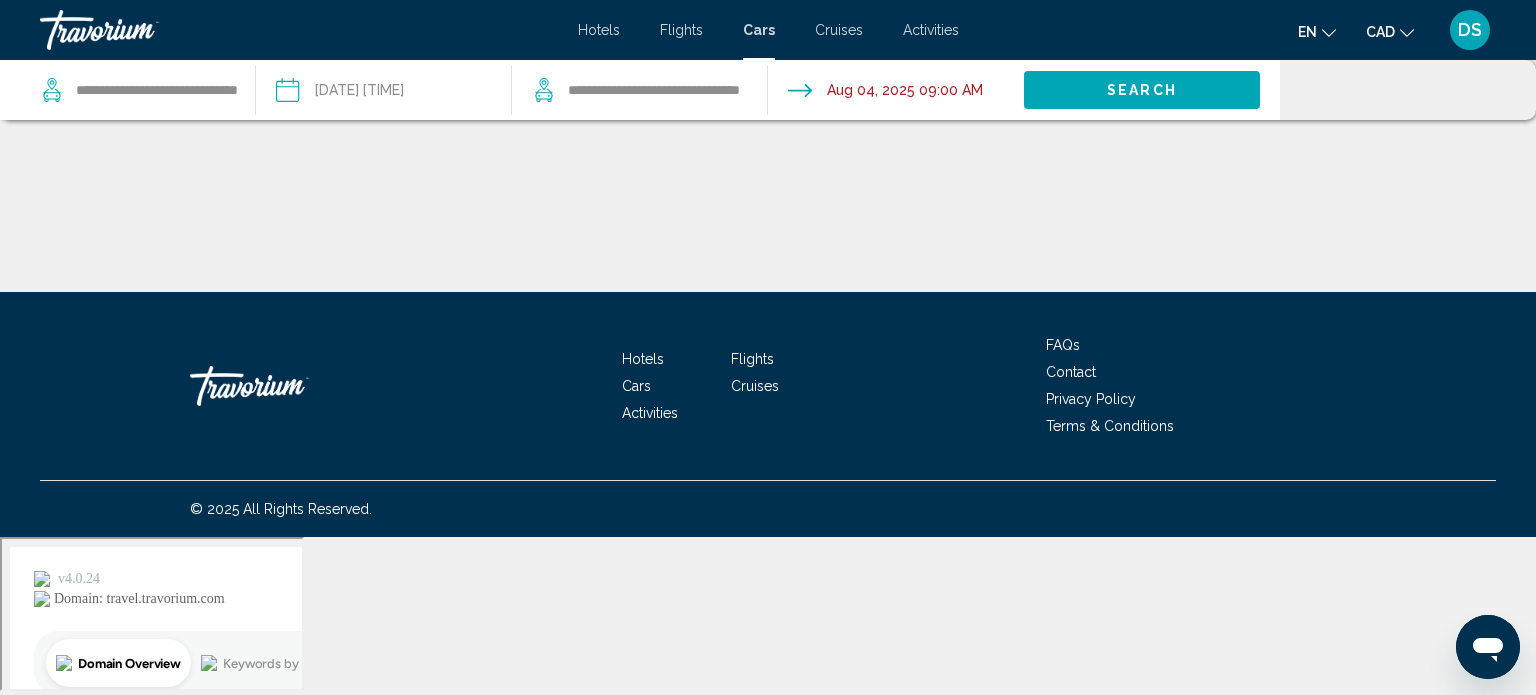scroll, scrollTop: 0, scrollLeft: 0, axis: both 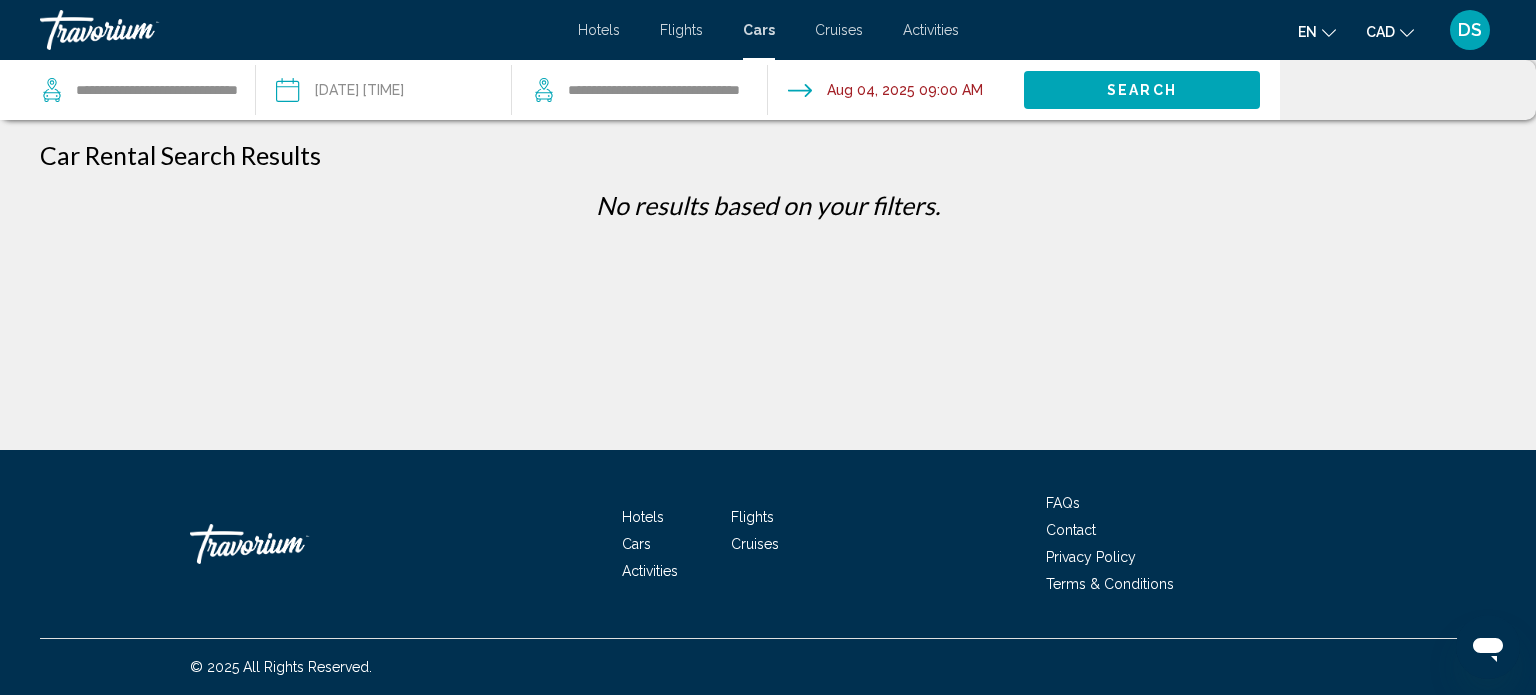 click at bounding box center [140, 30] 